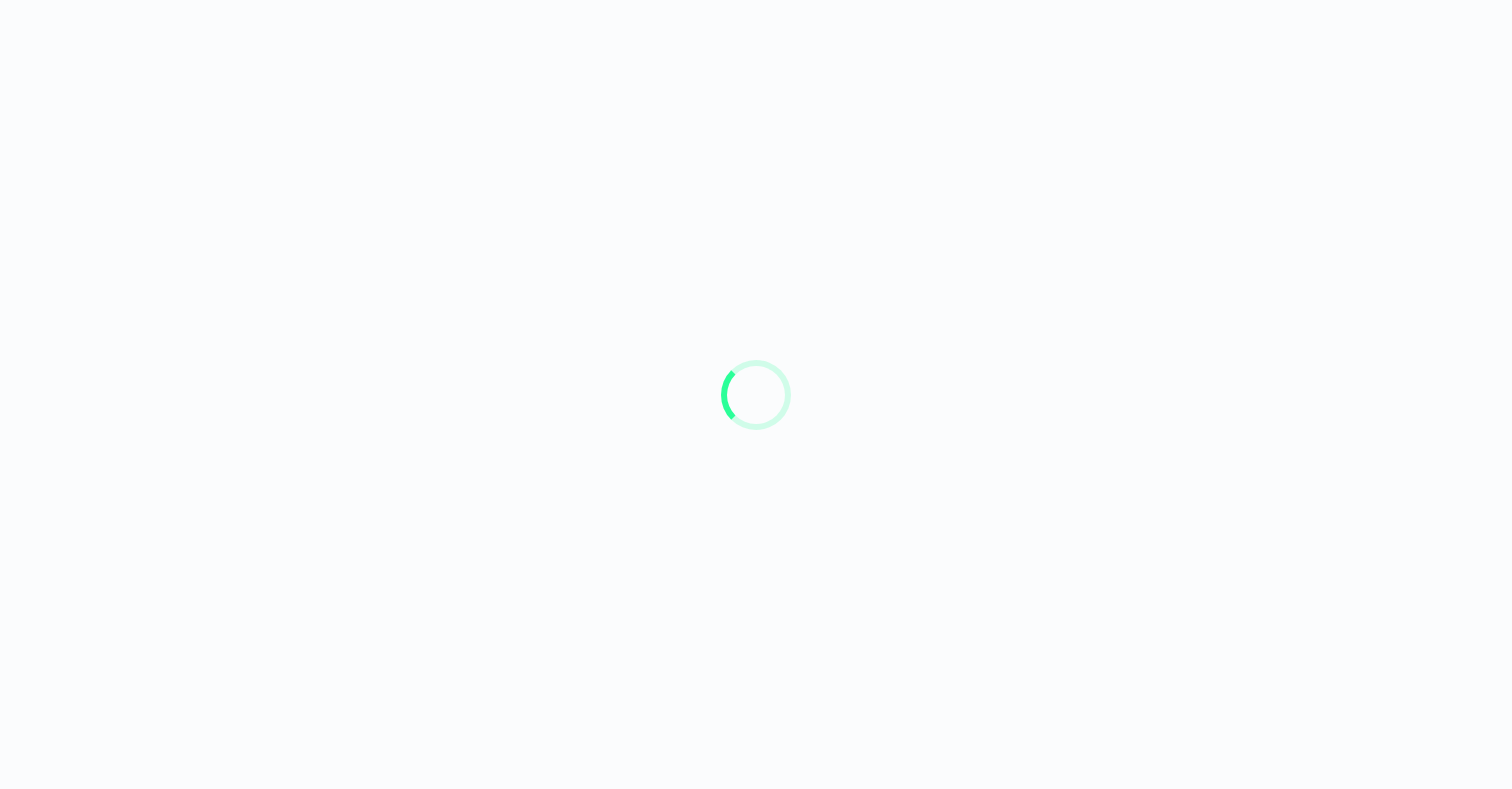scroll, scrollTop: 0, scrollLeft: 0, axis: both 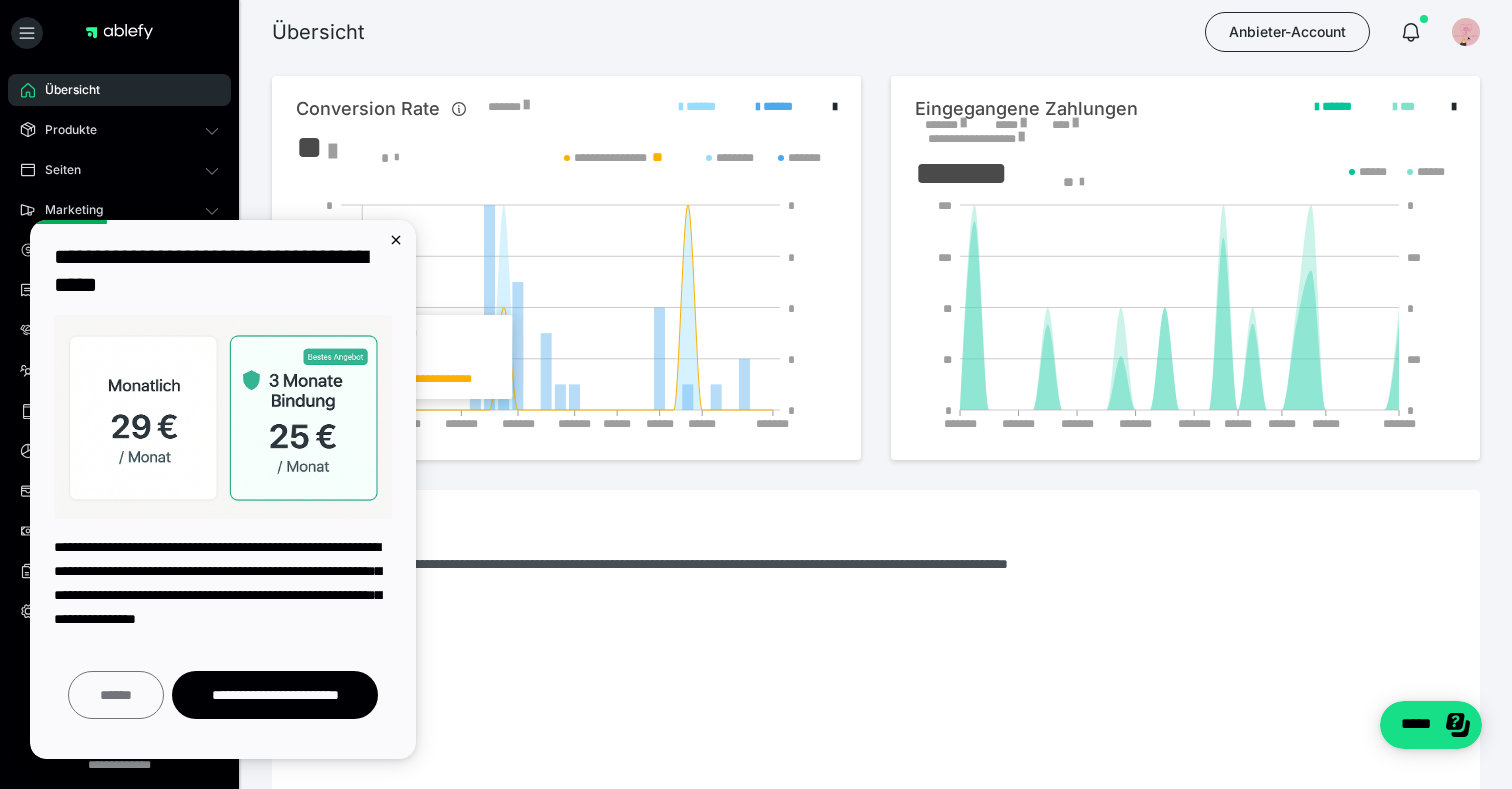 click on "******" at bounding box center [116, 695] 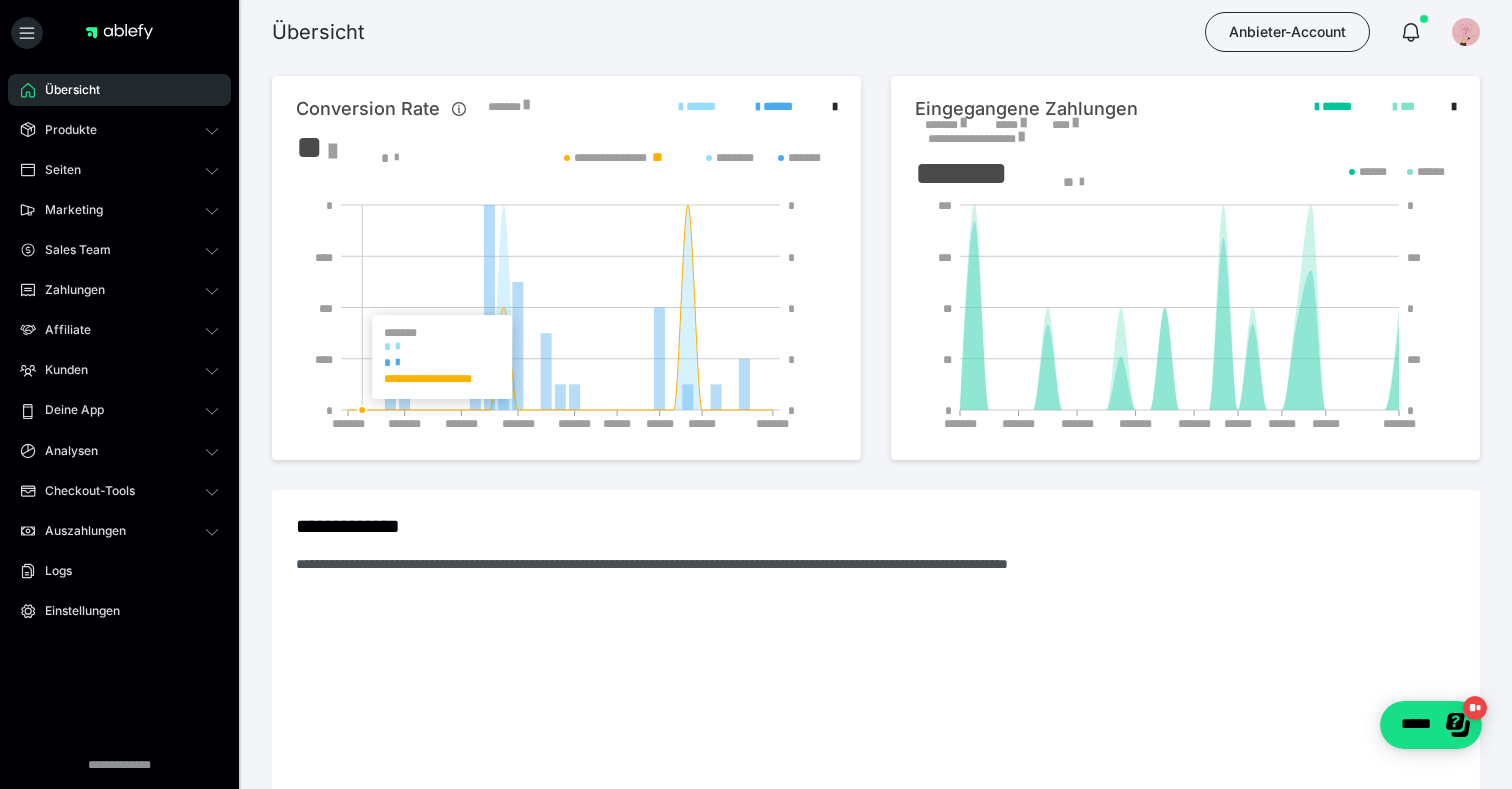 scroll, scrollTop: 0, scrollLeft: 0, axis: both 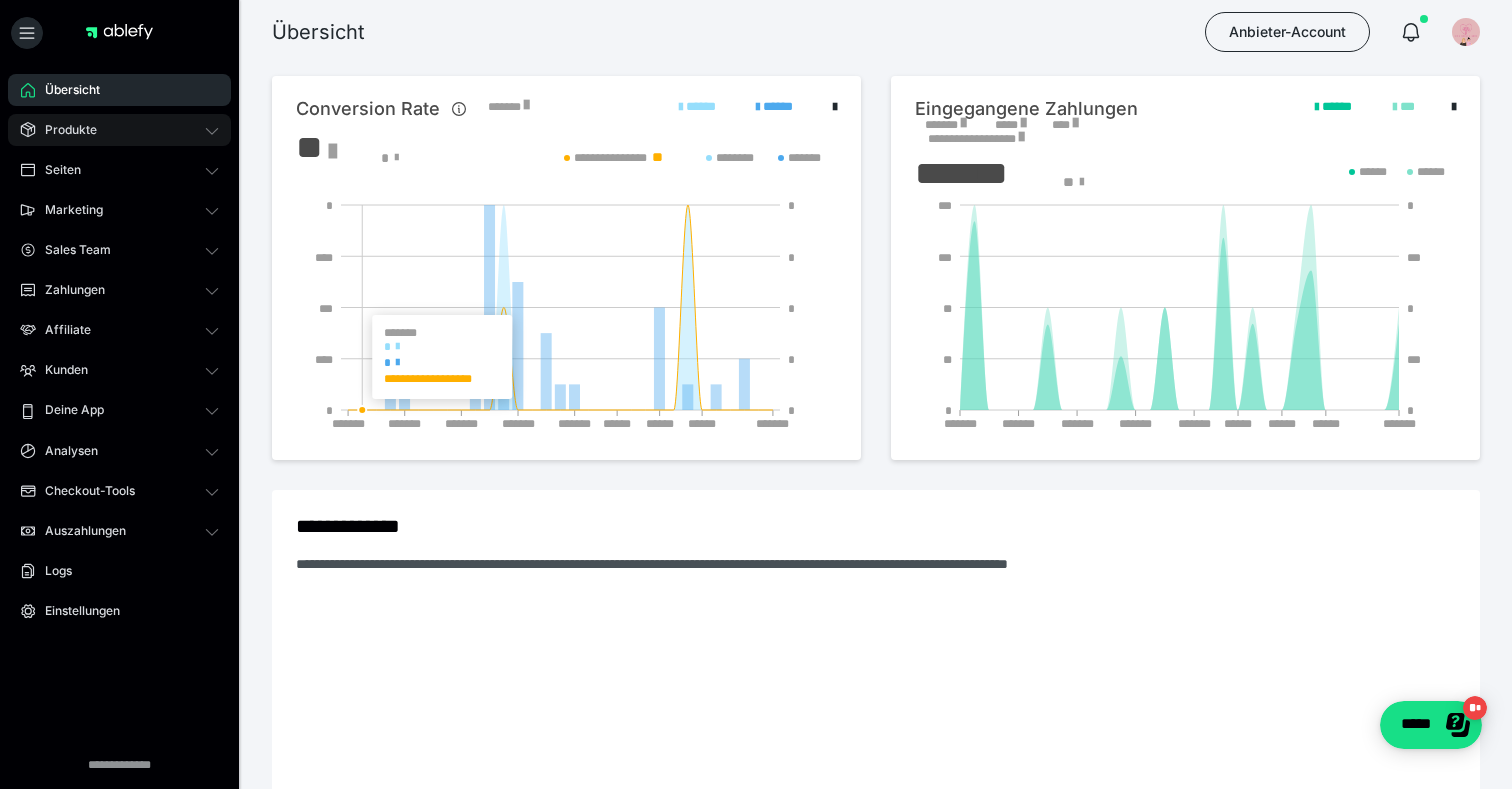 click on "Produkte" at bounding box center [119, 130] 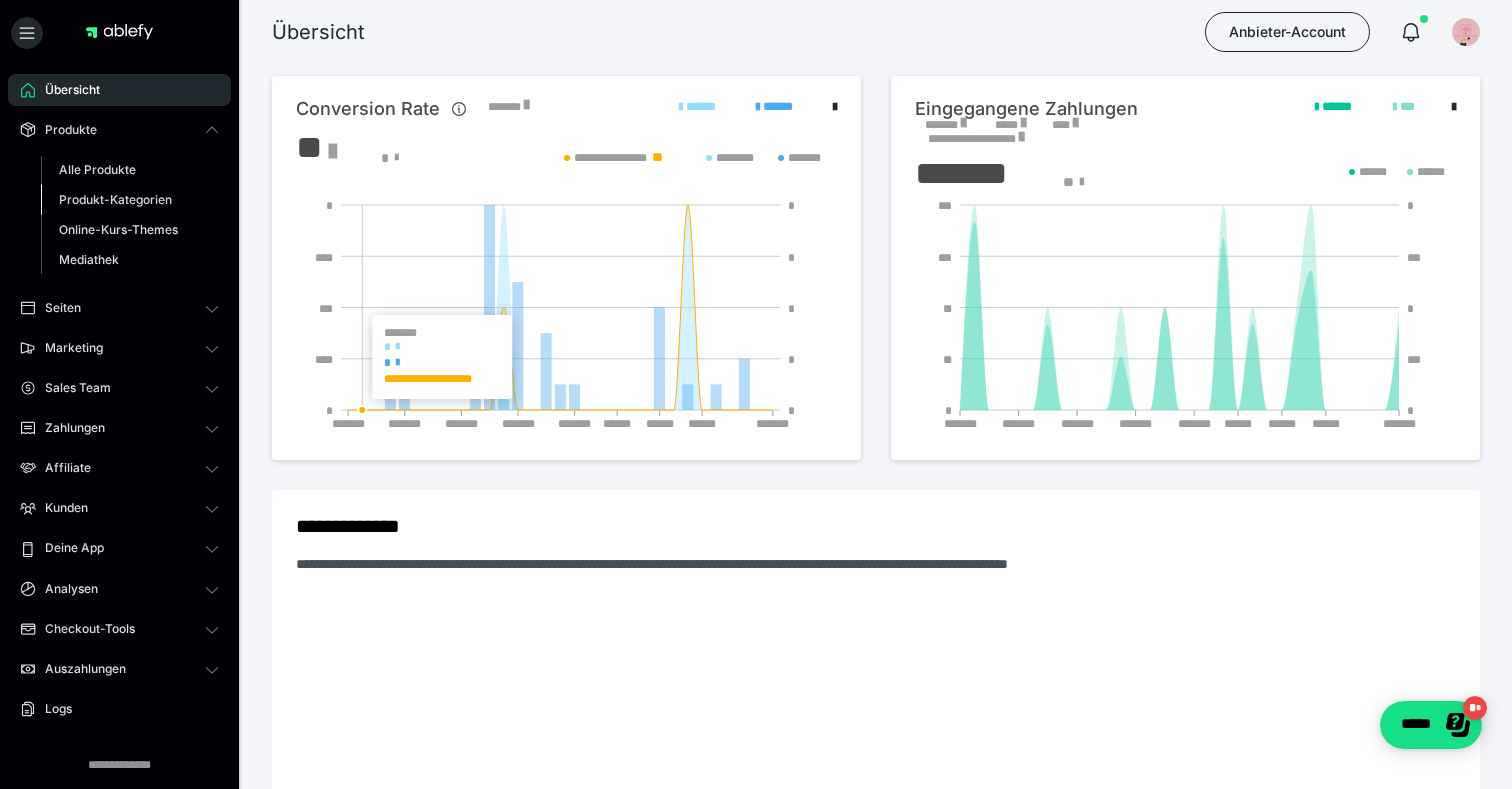 click on "Produkt-Kategorien" at bounding box center [130, 200] 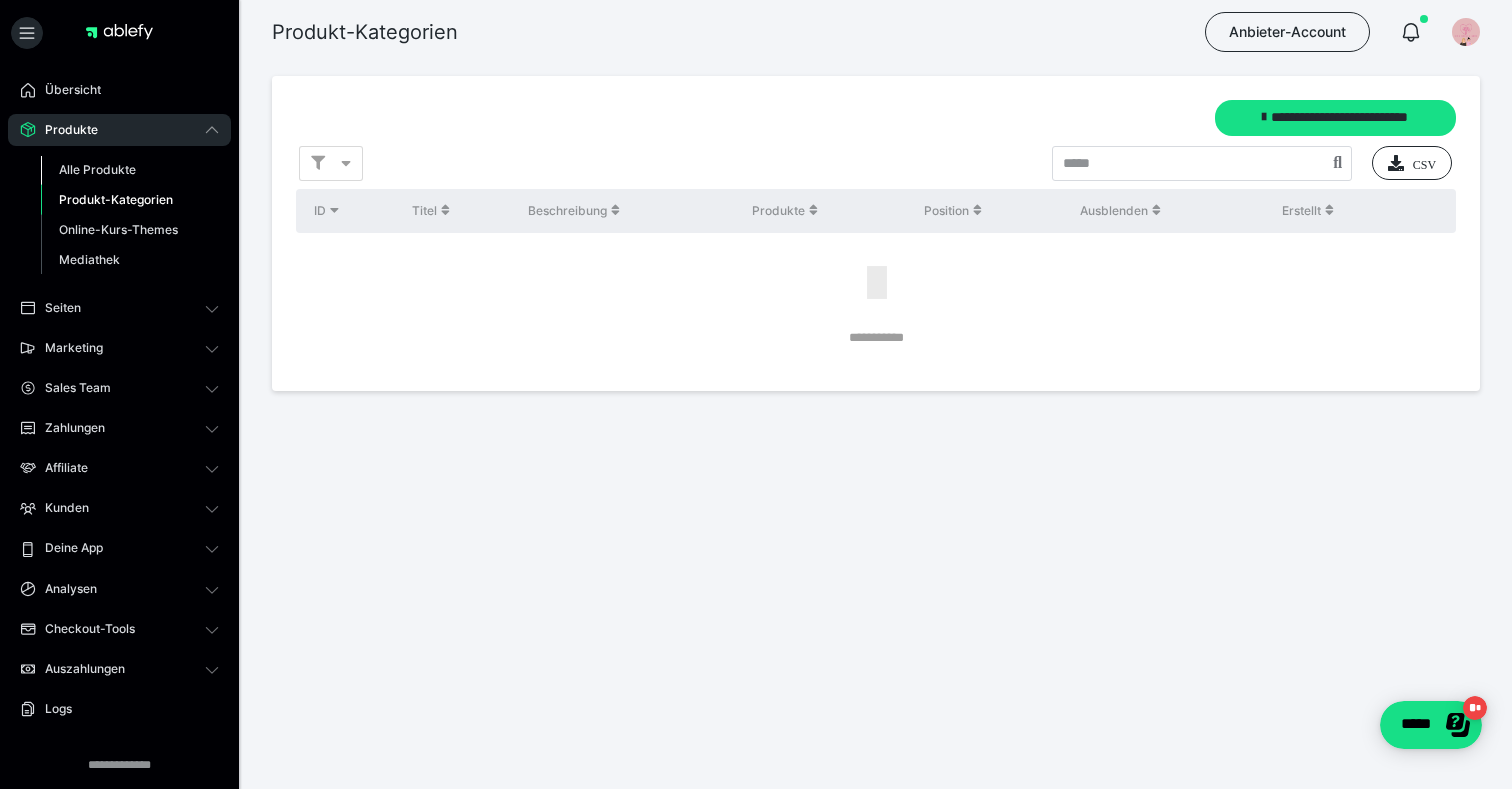click on "Alle Produkte" at bounding box center (97, 169) 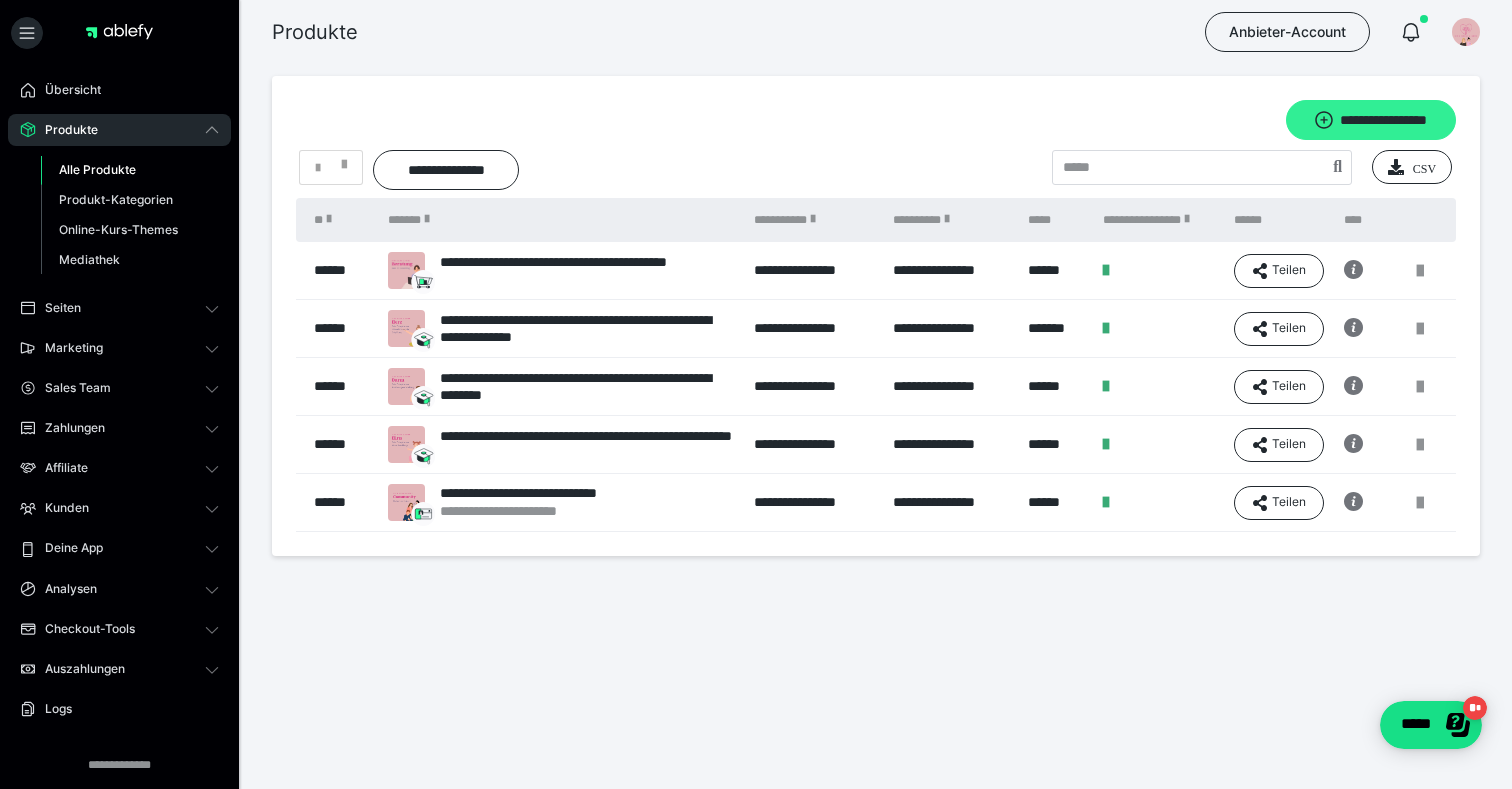 click on "**********" at bounding box center (1371, 120) 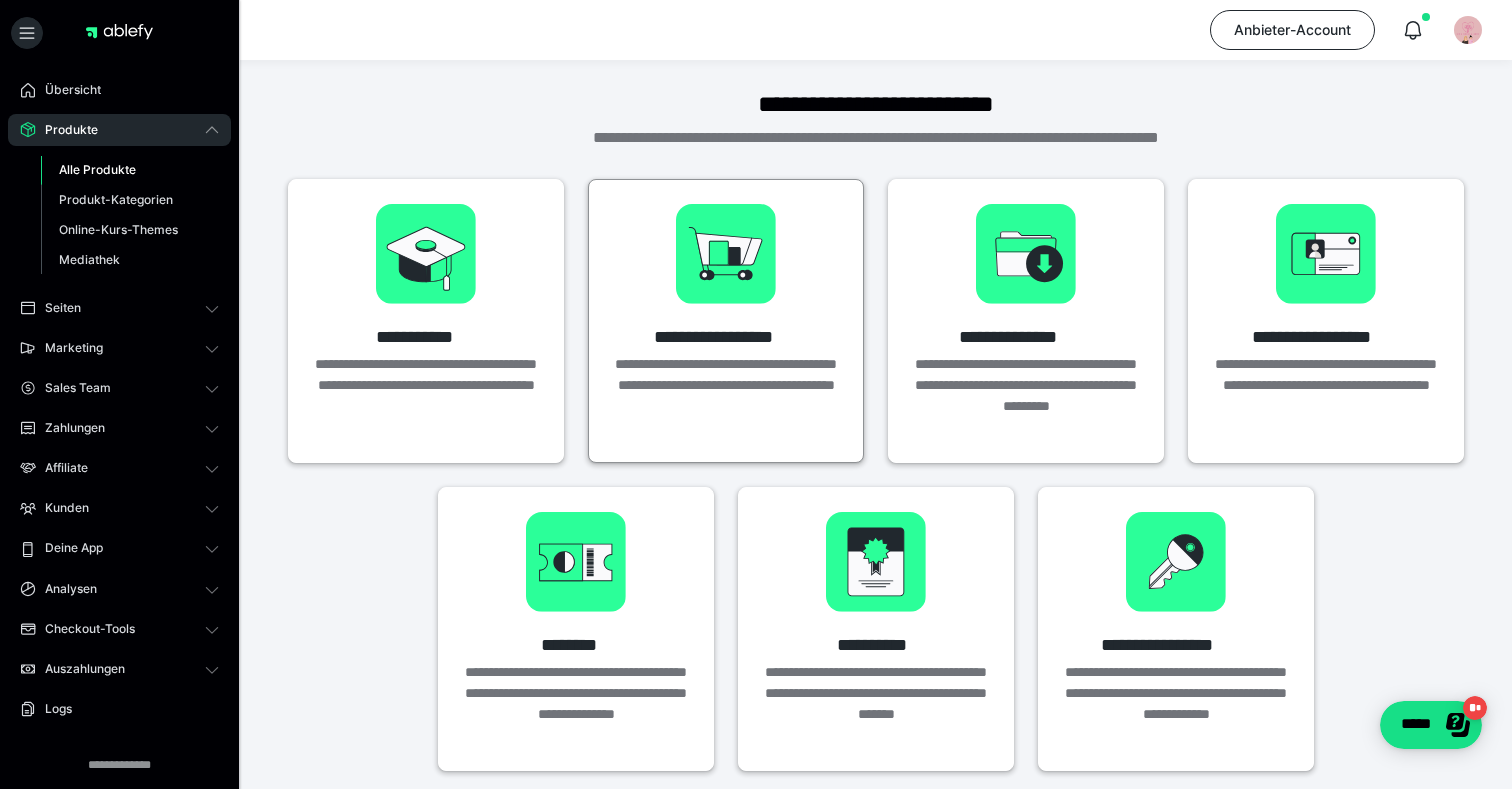 click on "**********" at bounding box center [726, 396] 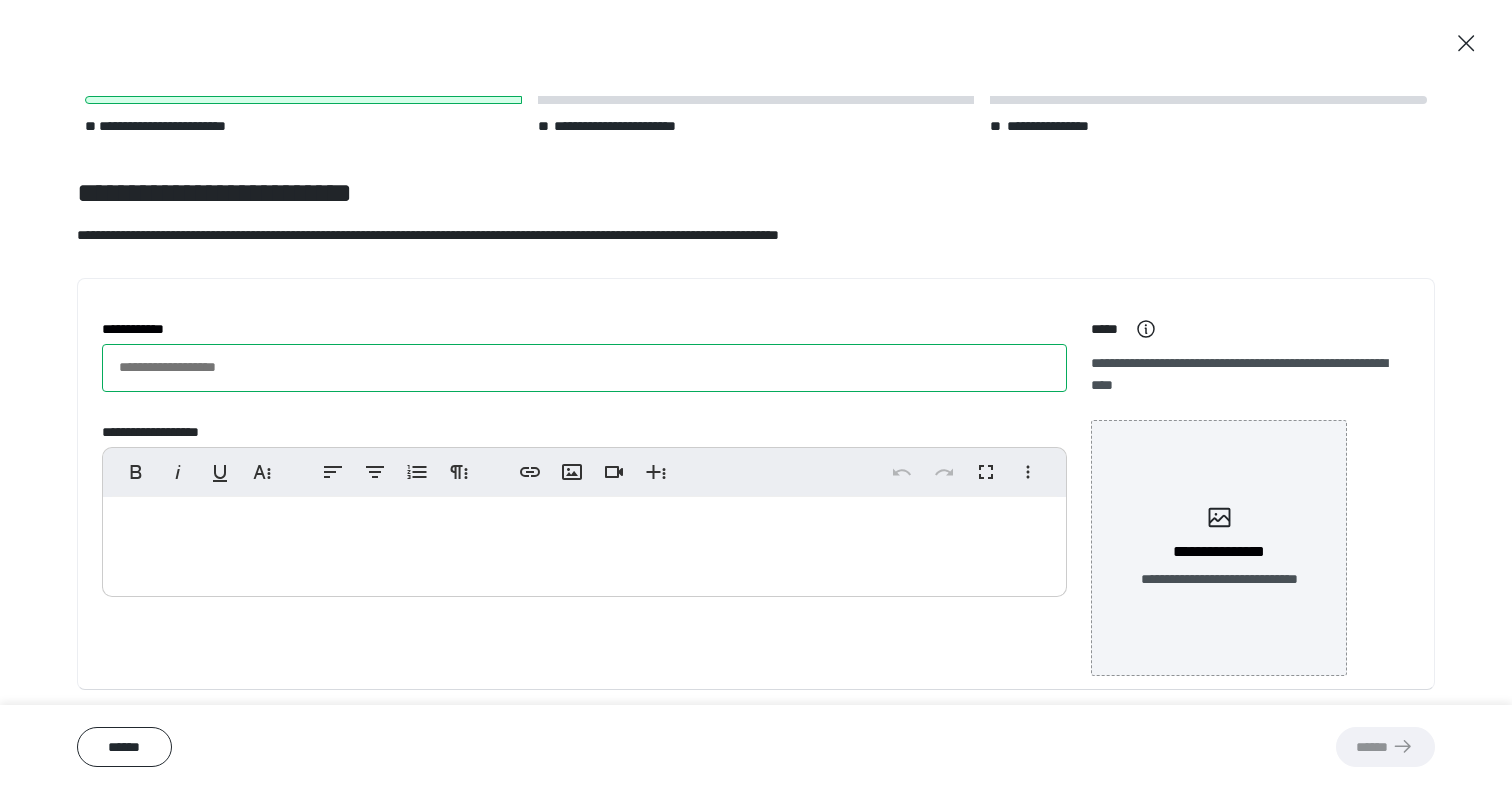 click on "**********" at bounding box center [584, 368] 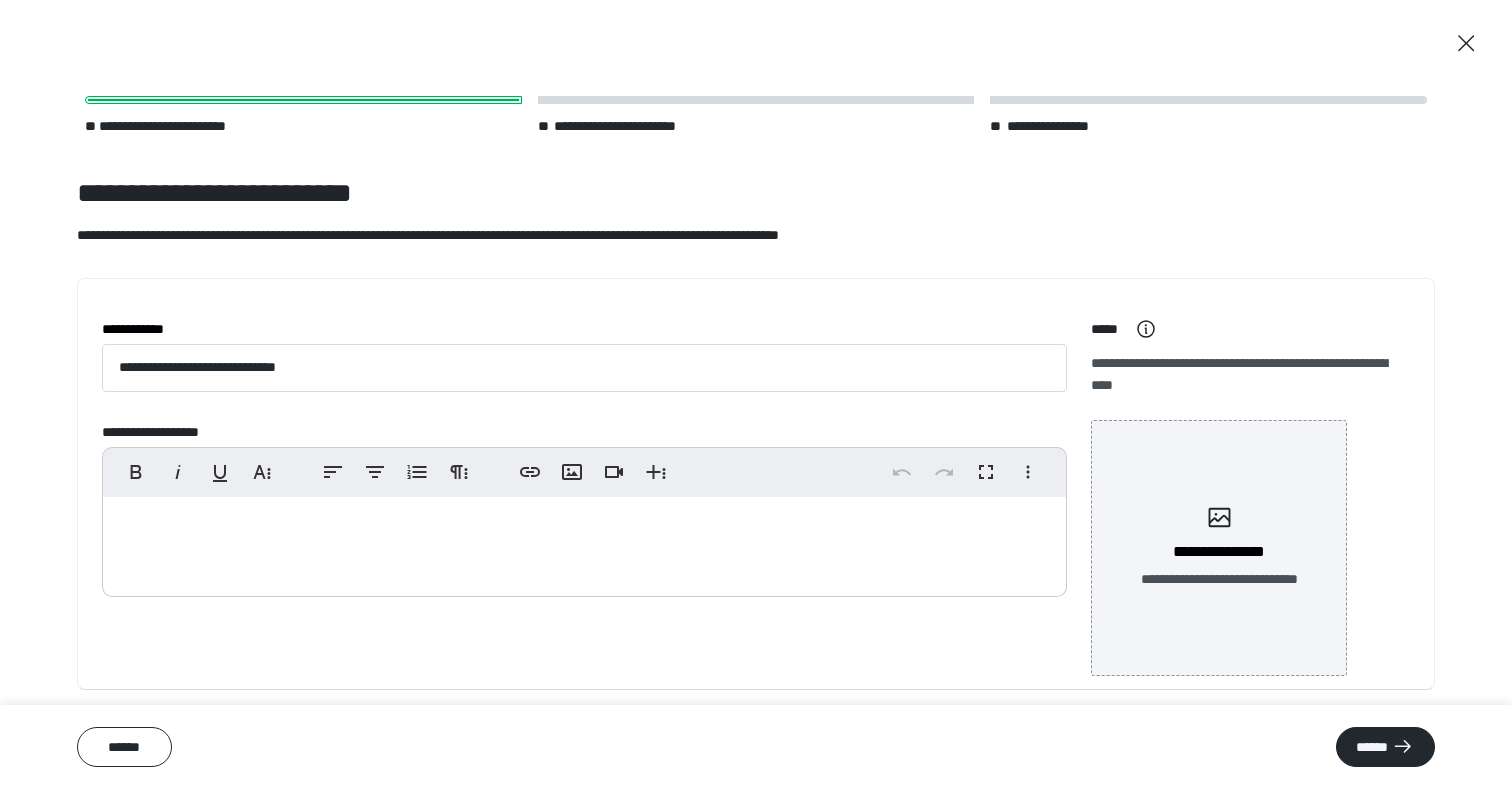 click at bounding box center (584, 542) 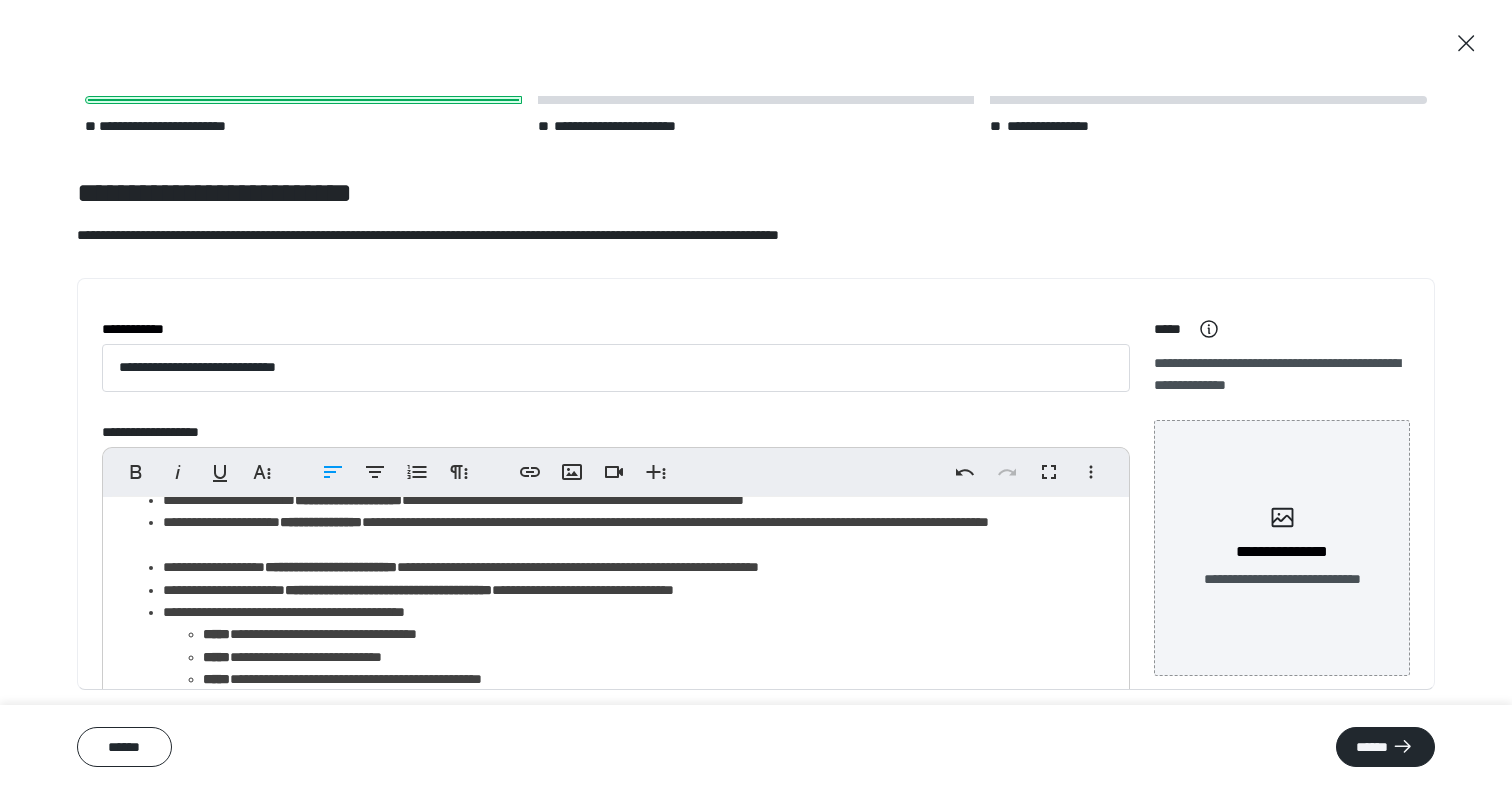 scroll, scrollTop: 183, scrollLeft: 0, axis: vertical 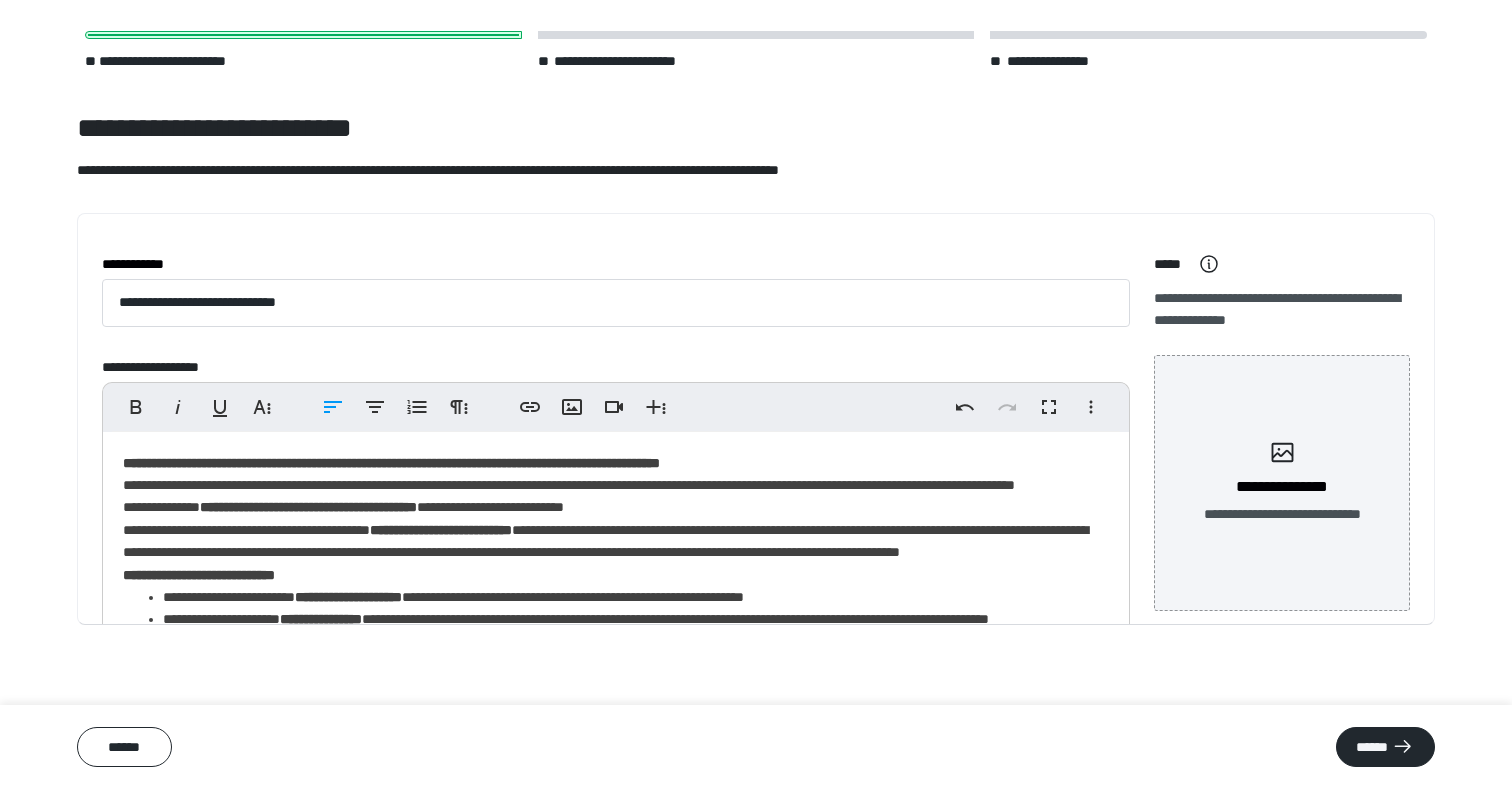 click on "**********" at bounding box center [391, 463] 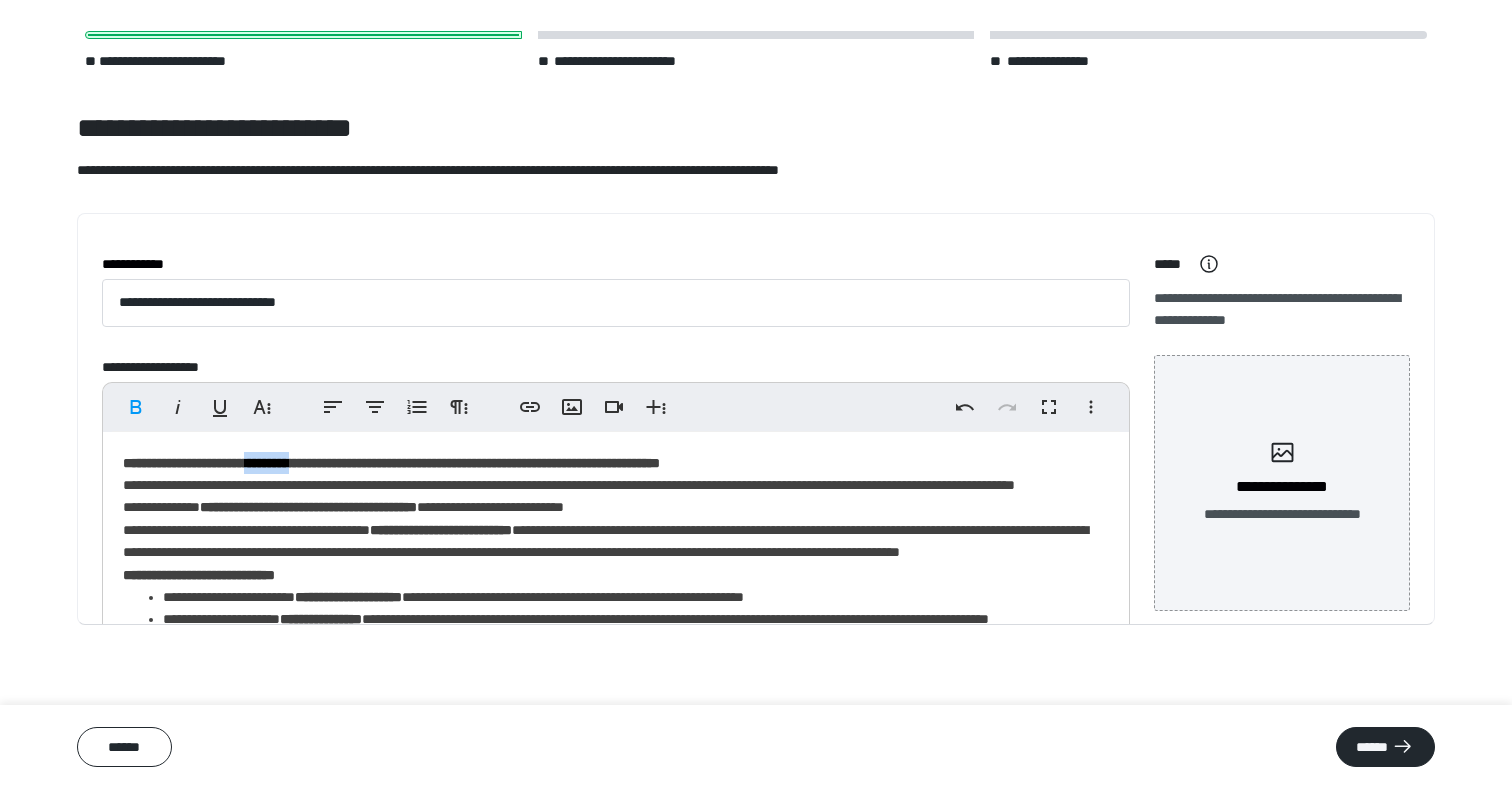 click on "**********" at bounding box center (391, 463) 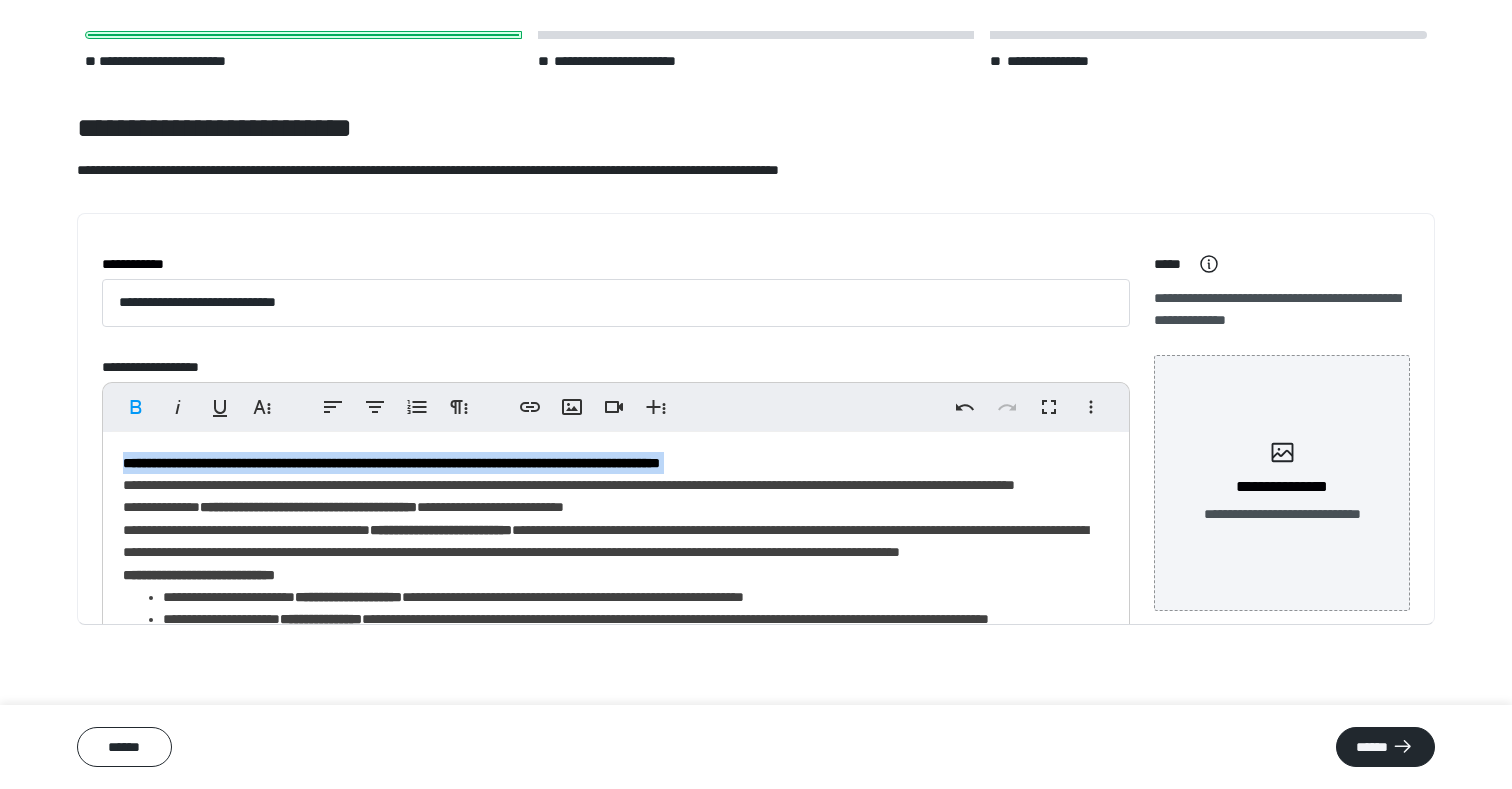 click on "**********" at bounding box center (391, 463) 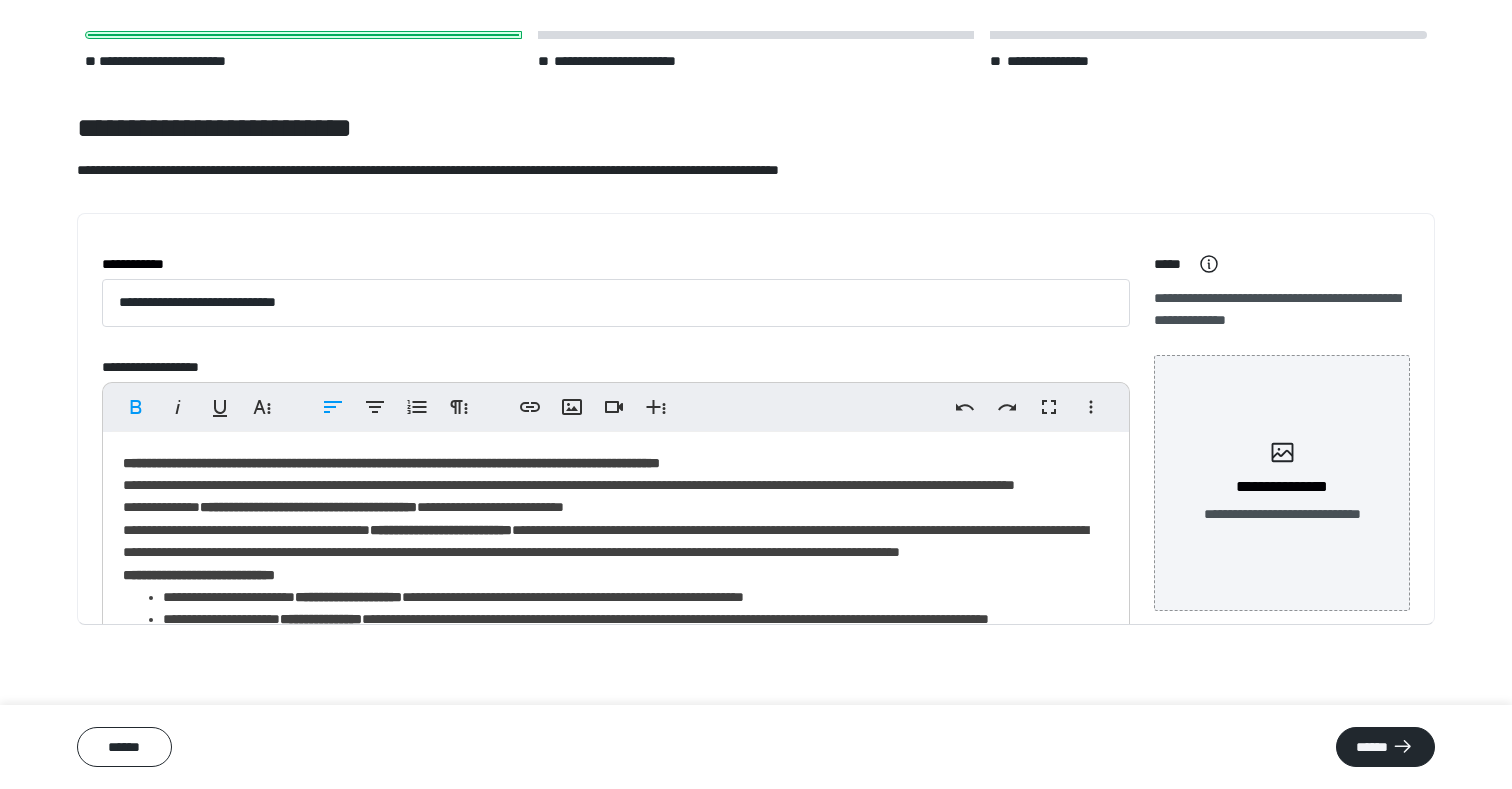 click on "**********" at bounding box center [391, 463] 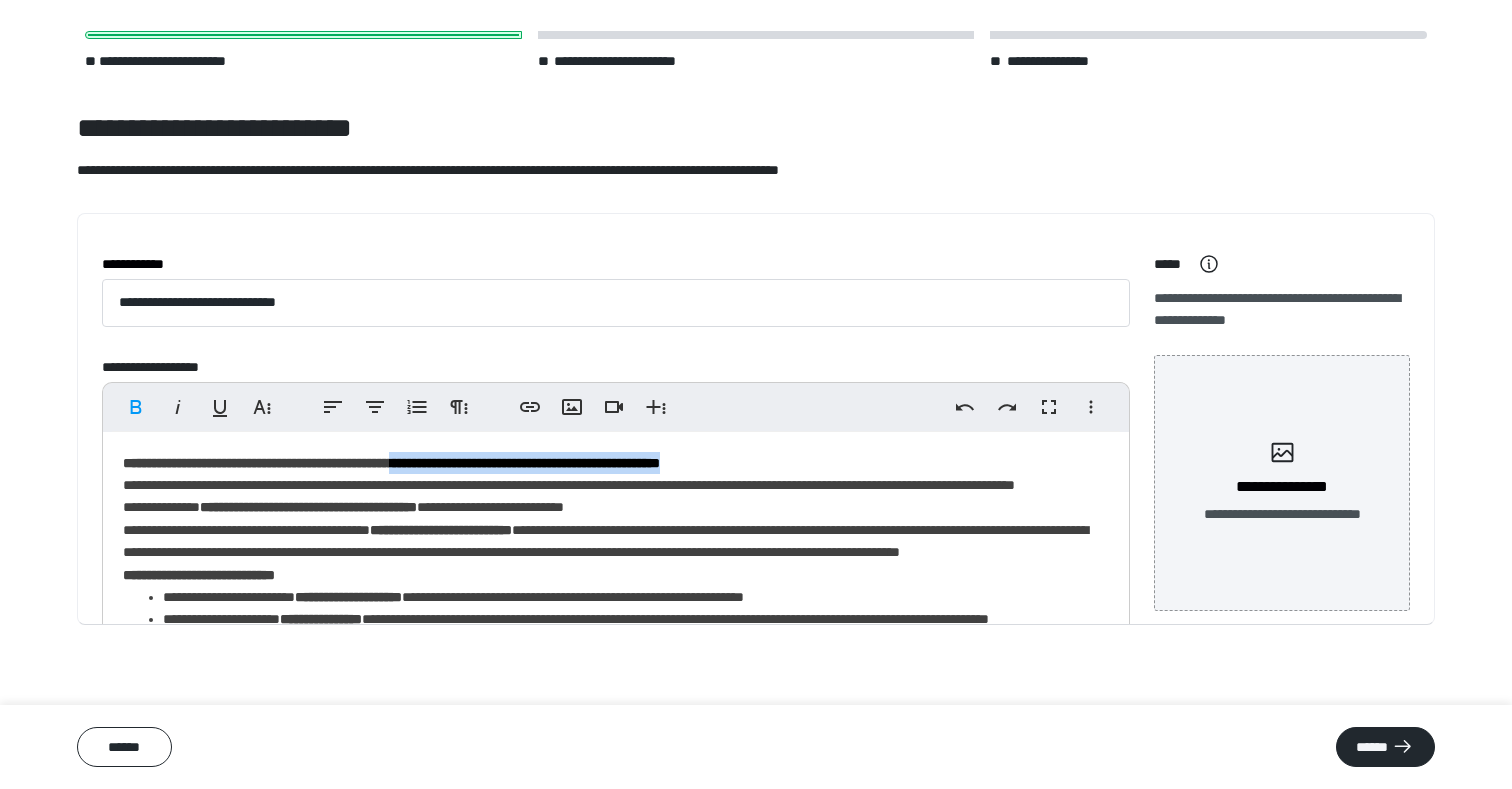 drag, startPoint x: 920, startPoint y: 459, endPoint x: 508, endPoint y: 462, distance: 412.01093 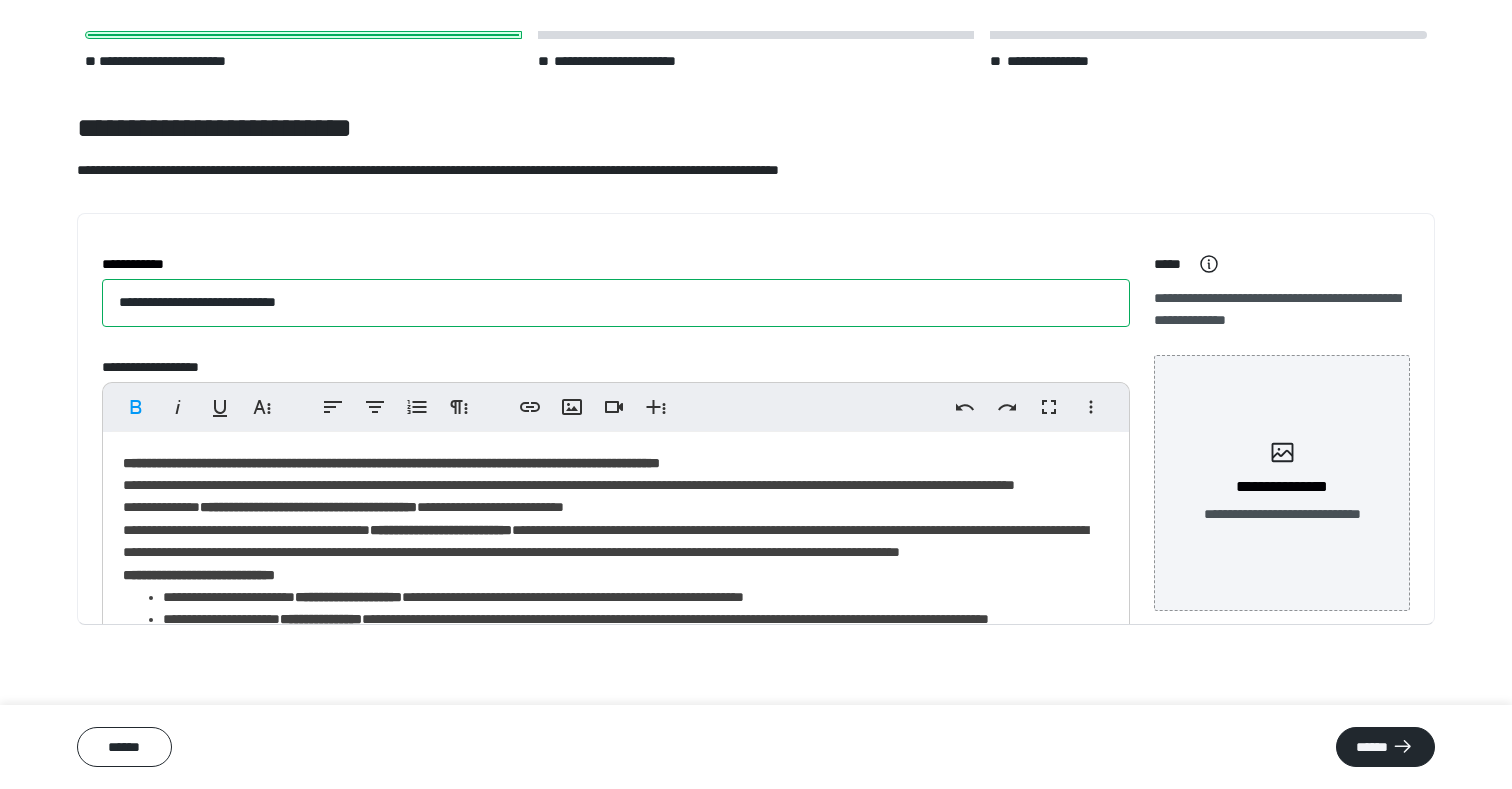 click on "**********" at bounding box center (616, 303) 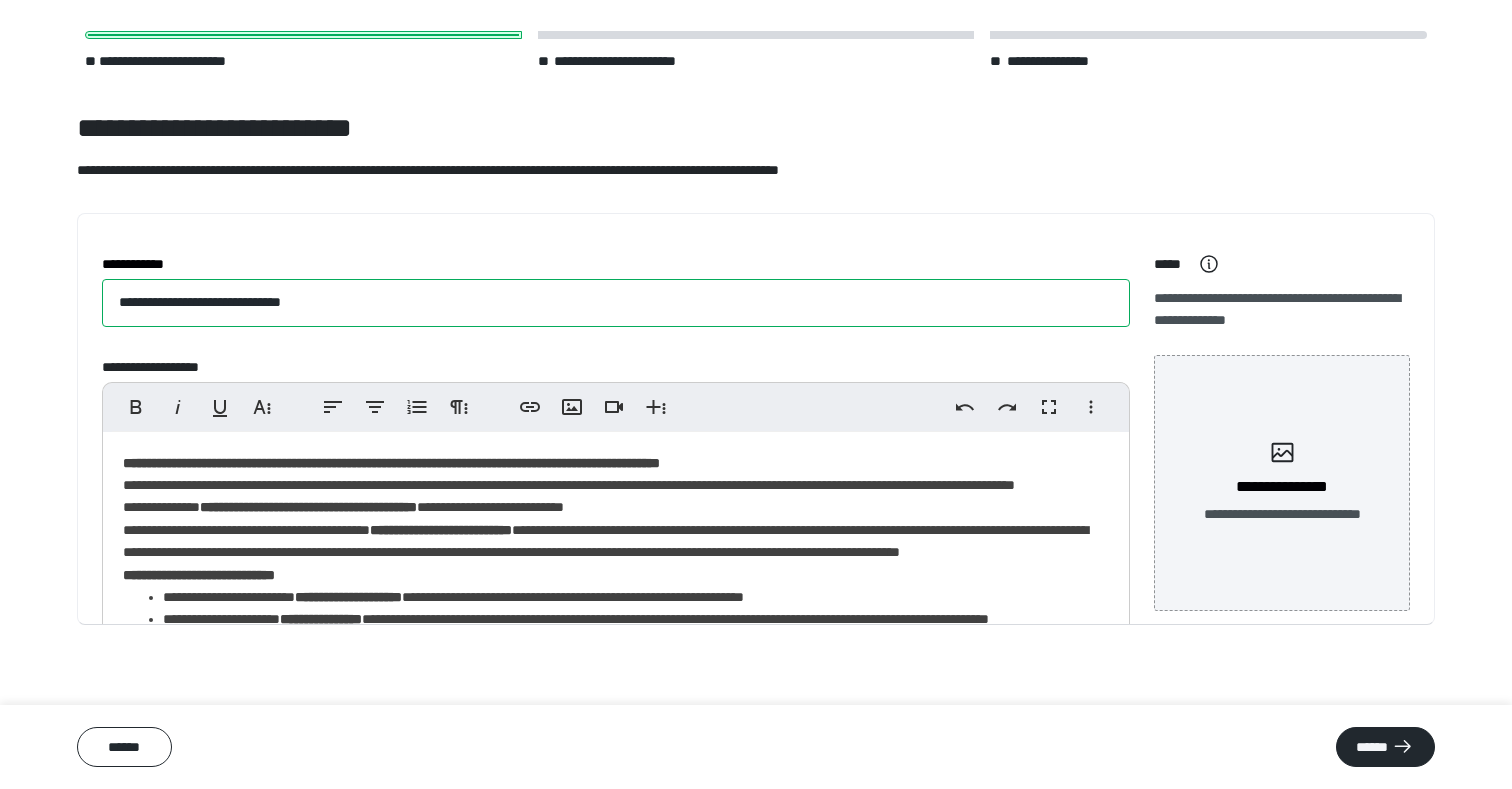 paste on "**********" 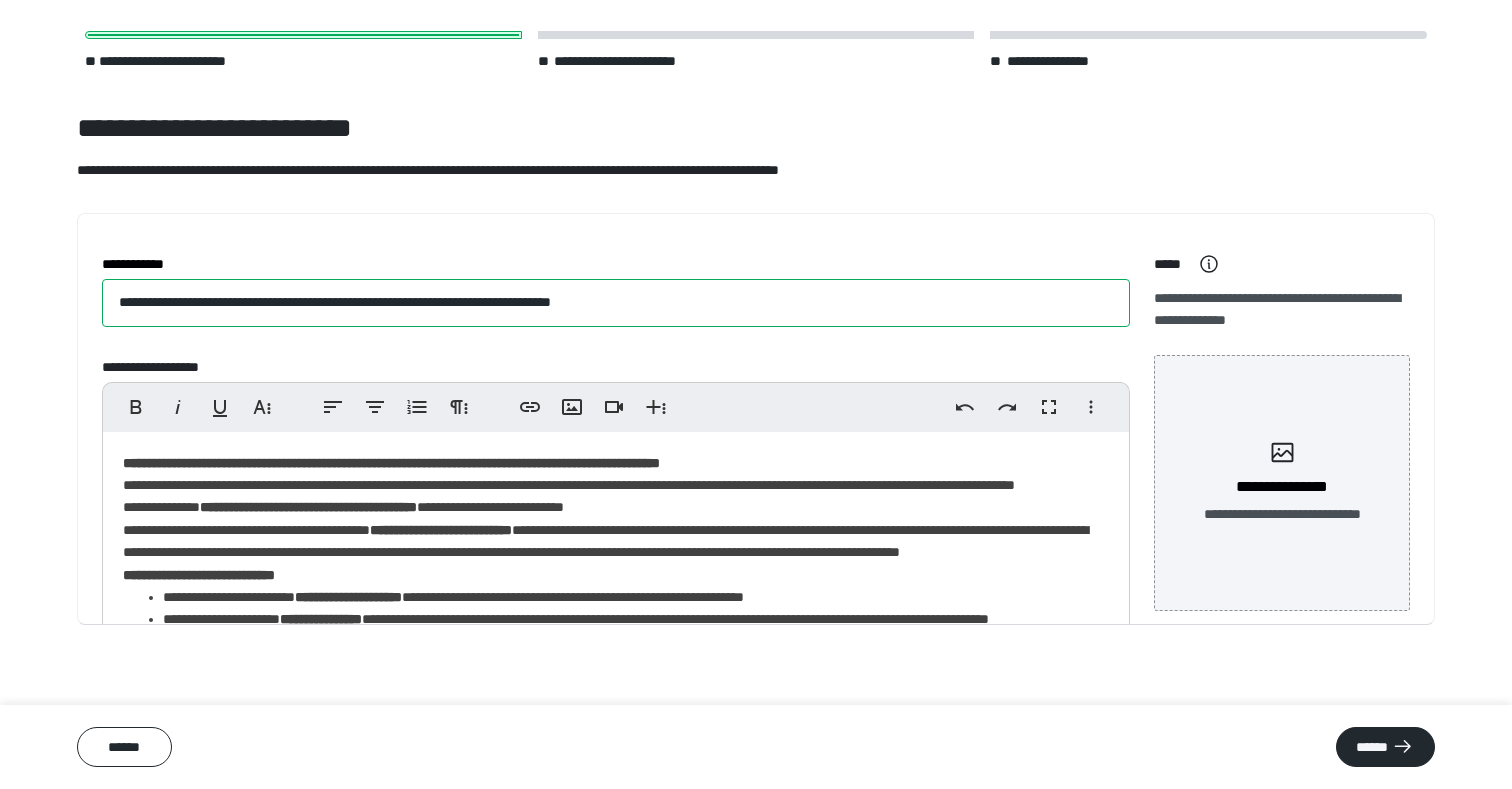 click on "**********" at bounding box center [616, 303] 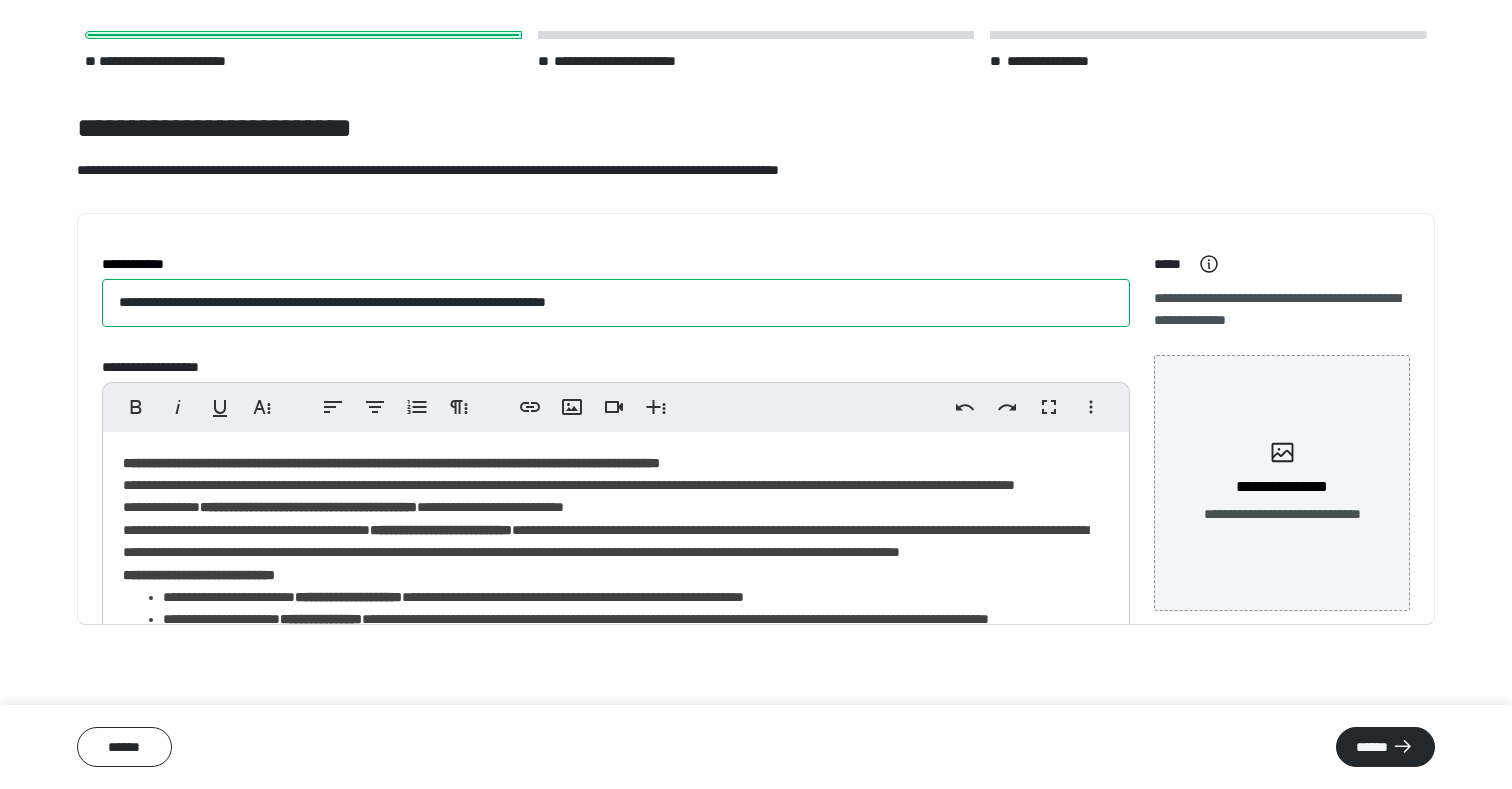 click on "**********" at bounding box center (616, 303) 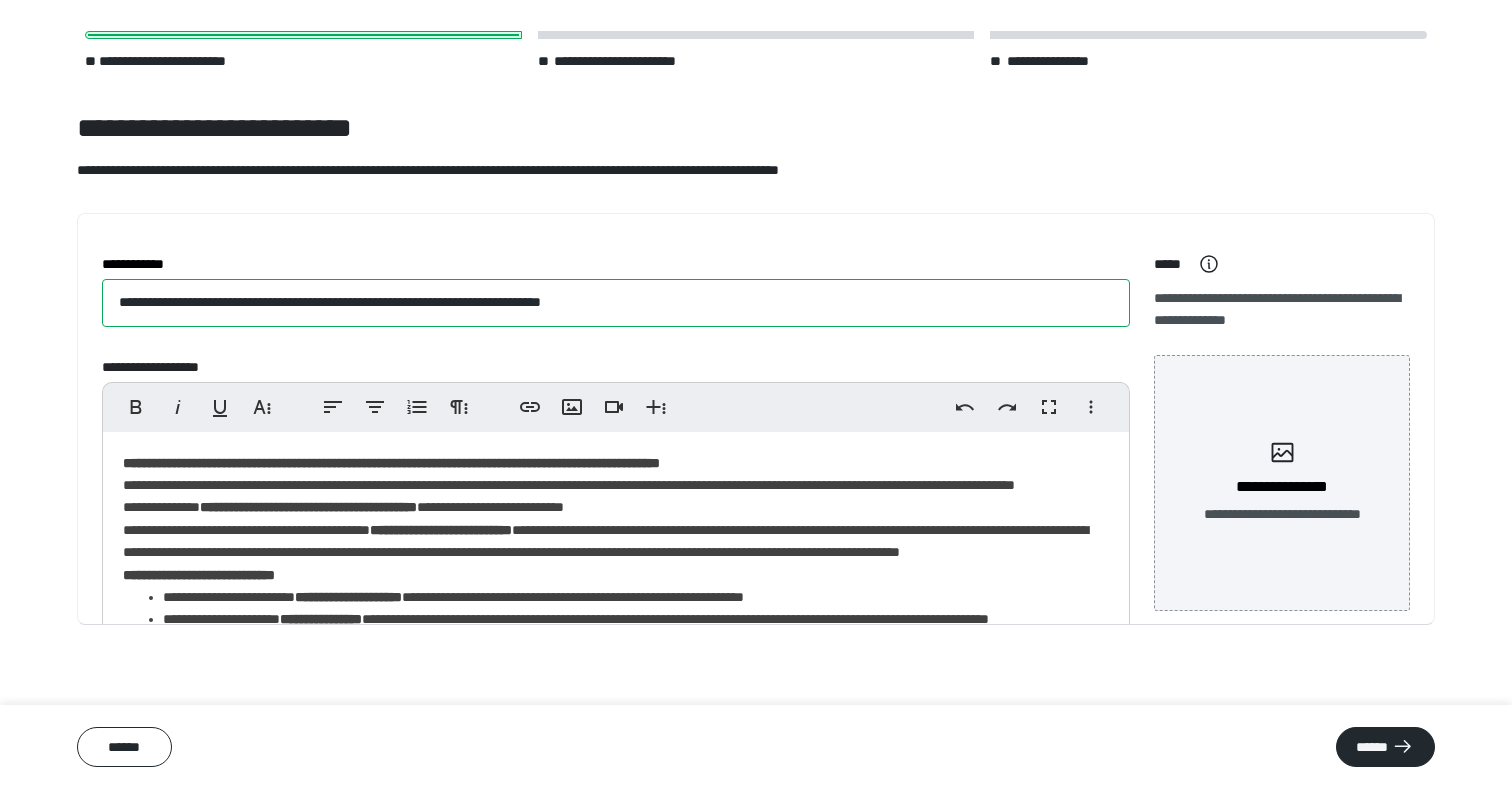 type on "**********" 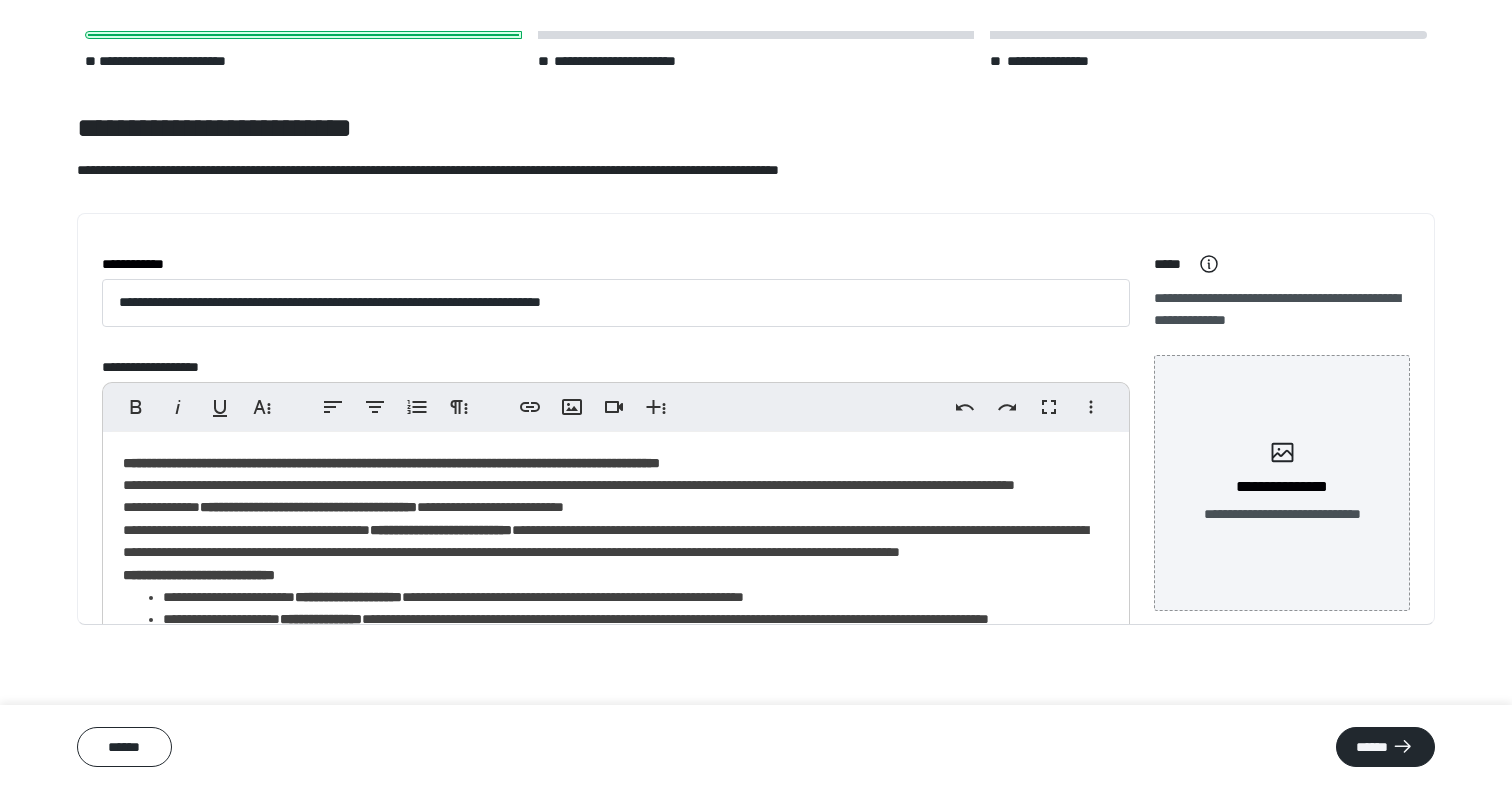 click on "**********" at bounding box center (391, 463) 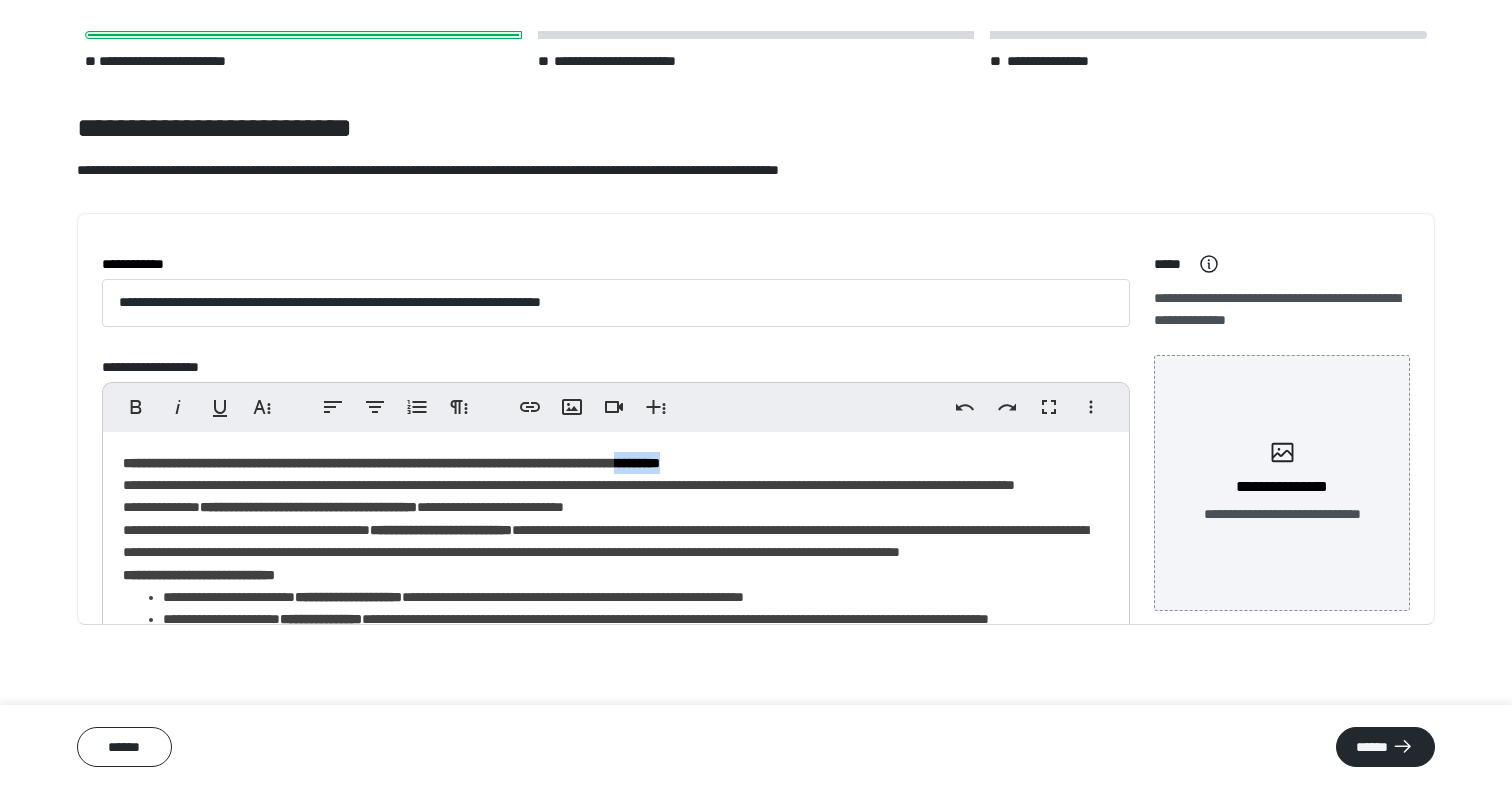 click on "**********" at bounding box center [391, 463] 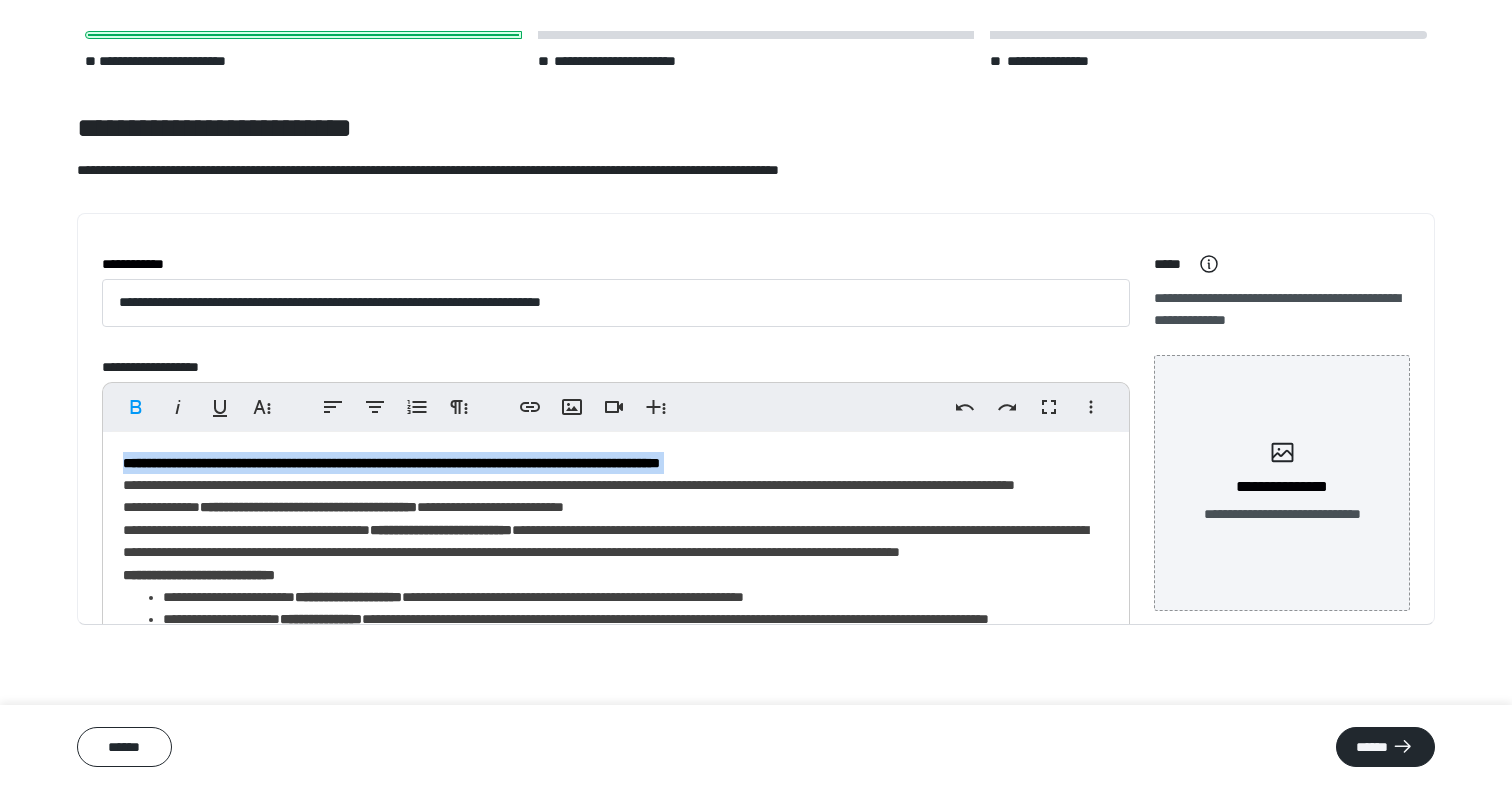 click on "**********" at bounding box center [391, 463] 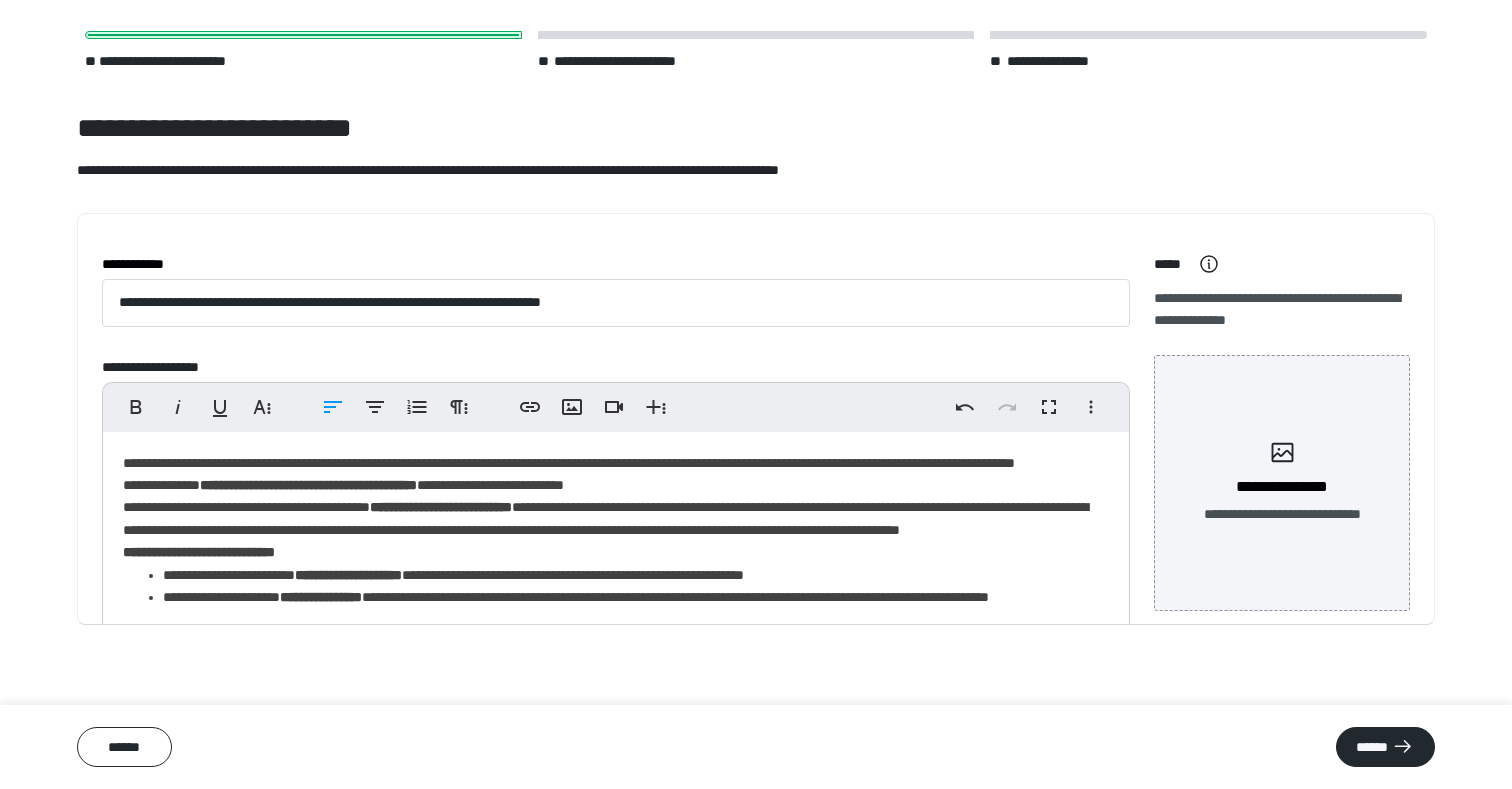 click on "**********" at bounding box center (616, 711) 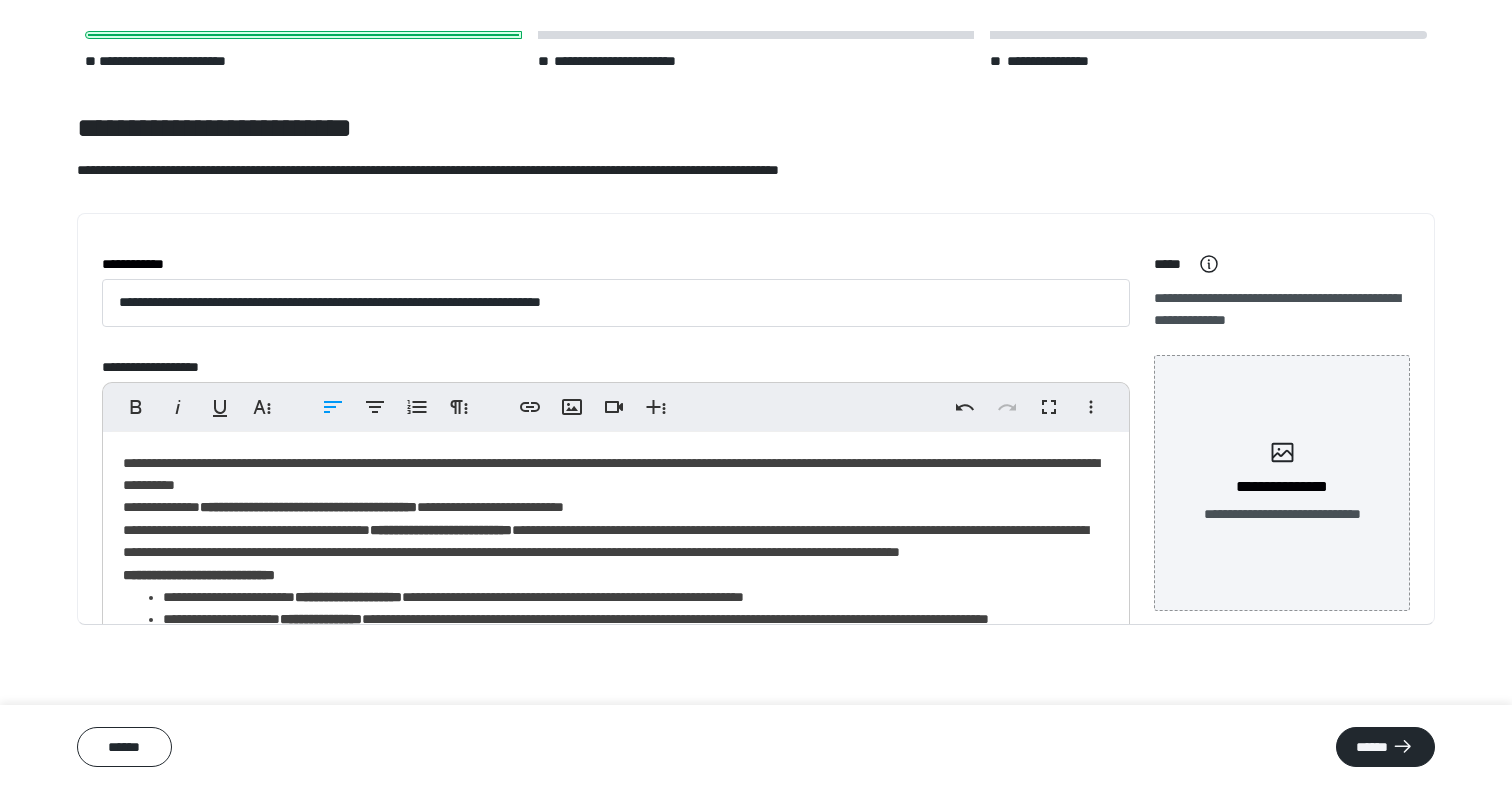 click on "**********" at bounding box center (616, 711) 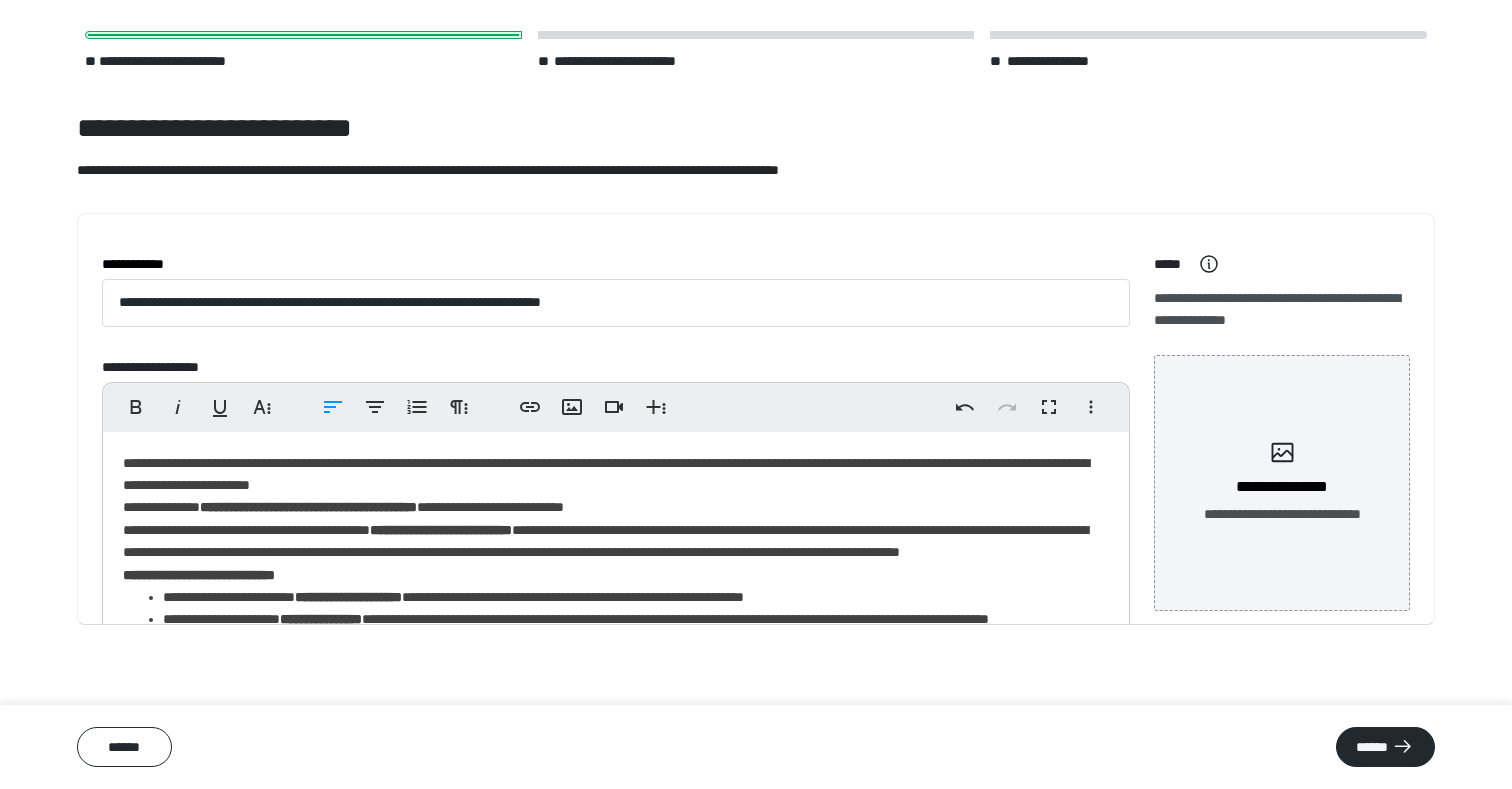 click on "**********" at bounding box center (616, 711) 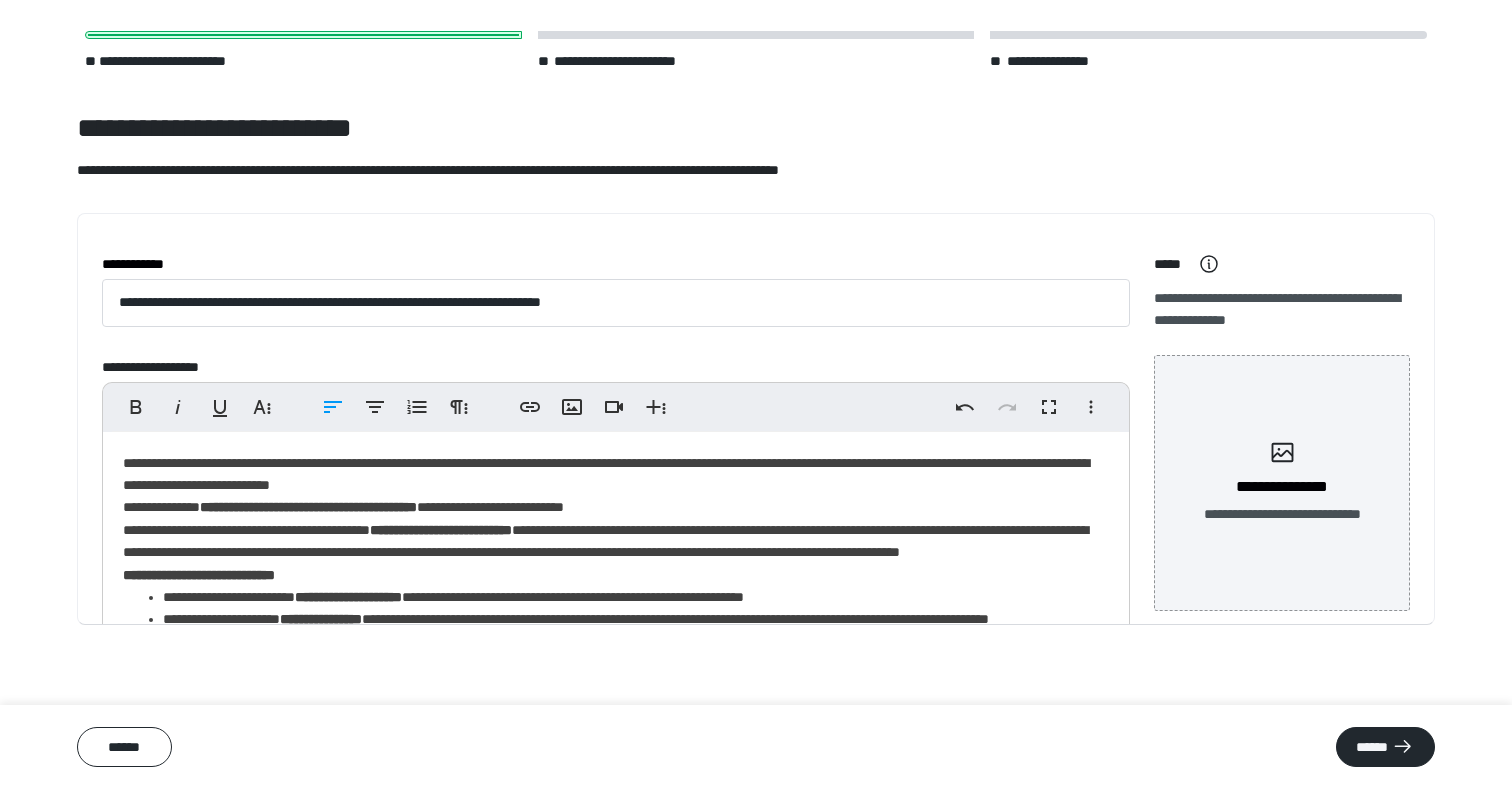 click on "**********" at bounding box center (616, 711) 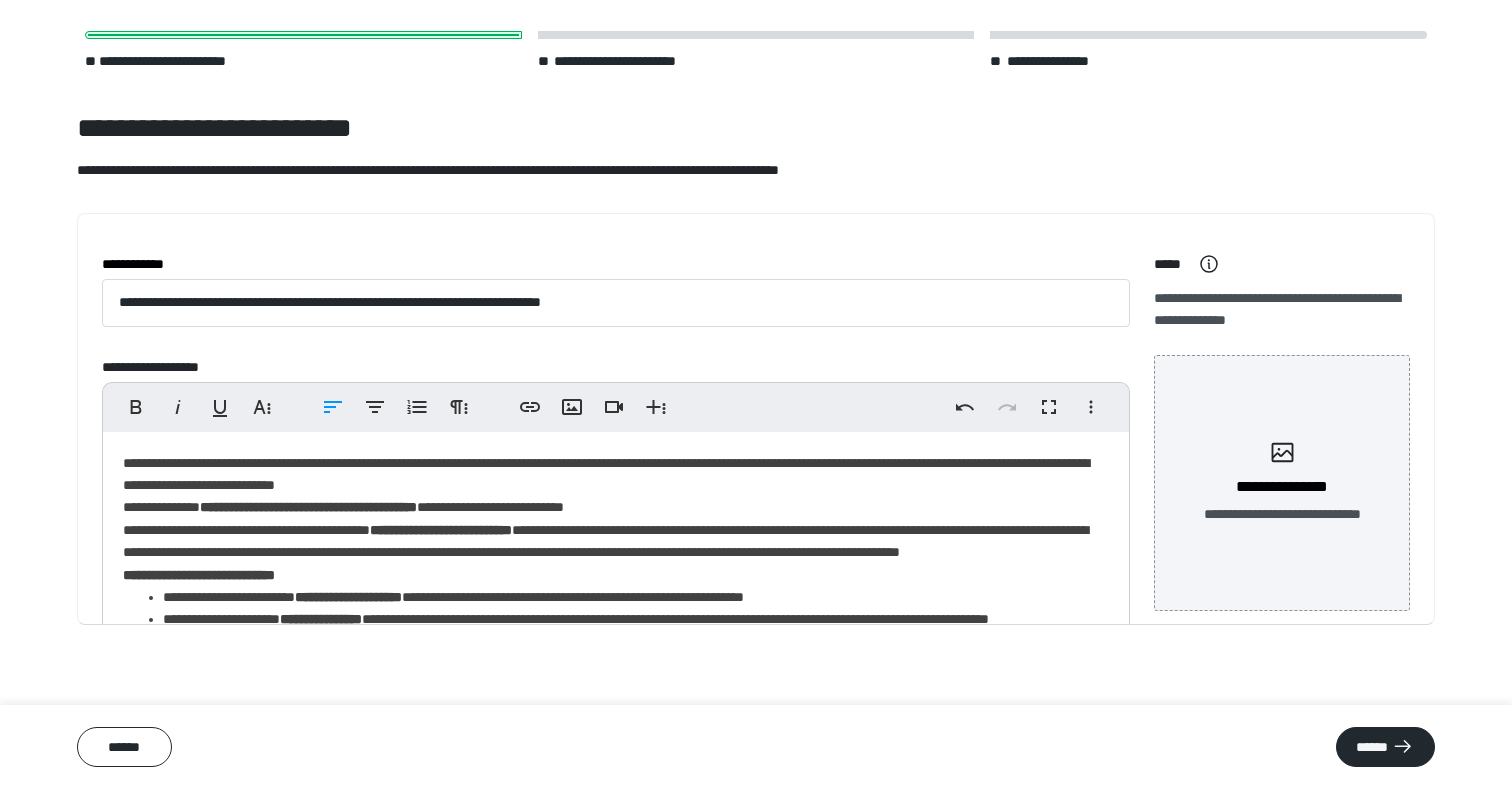 click on "**********" at bounding box center [616, 711] 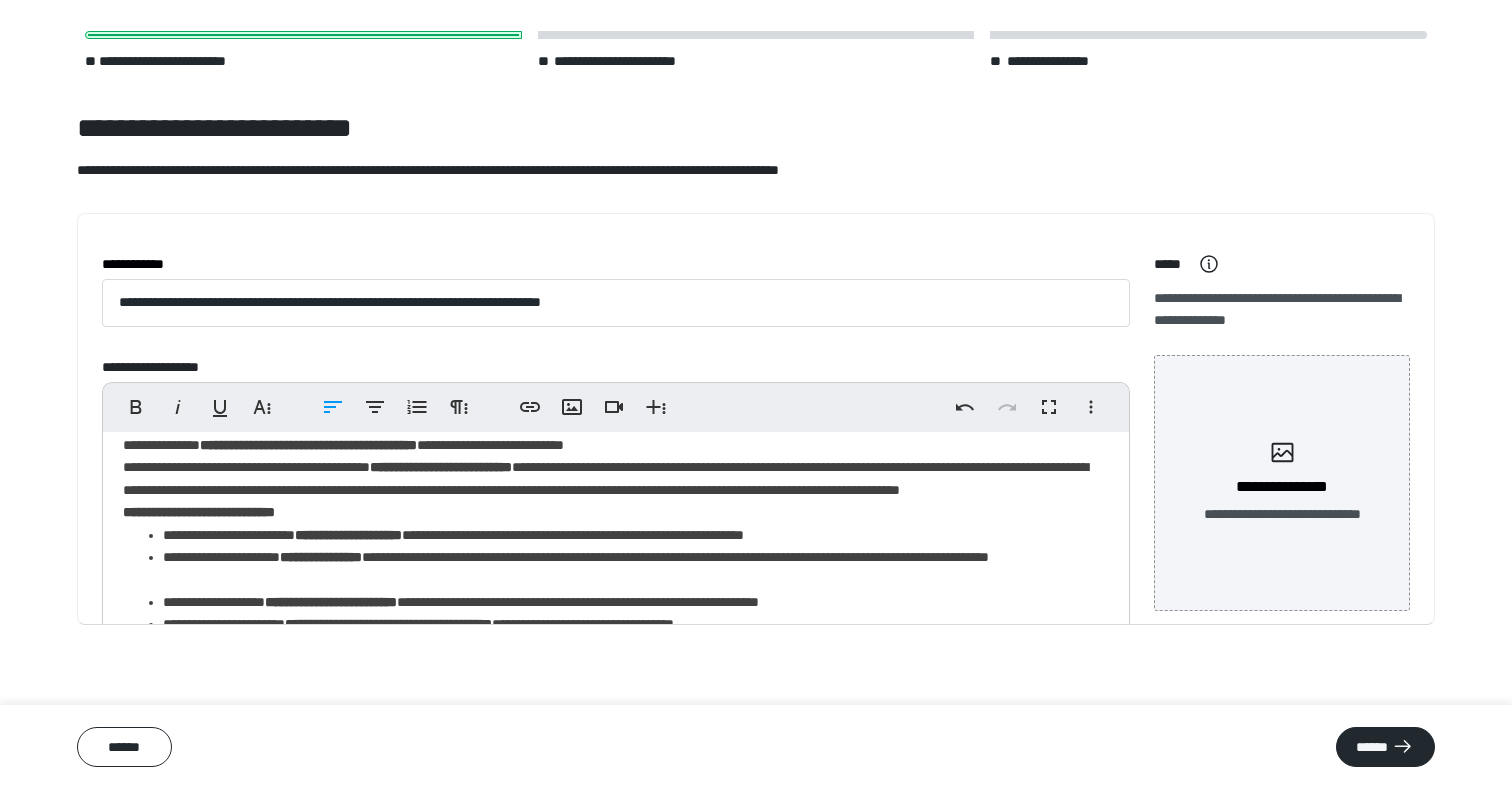 scroll, scrollTop: 48, scrollLeft: 0, axis: vertical 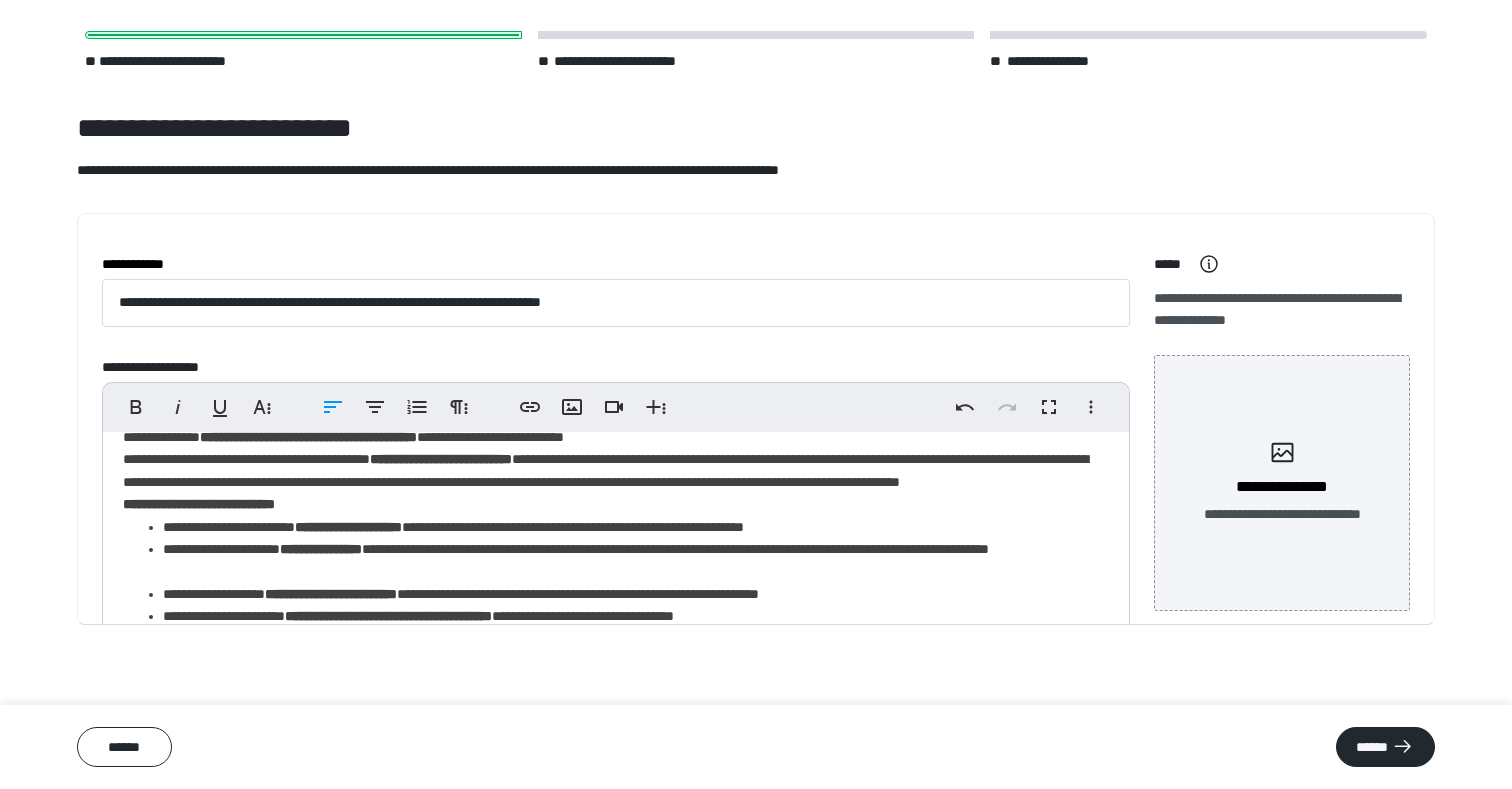 click on "**********" at bounding box center [441, 459] 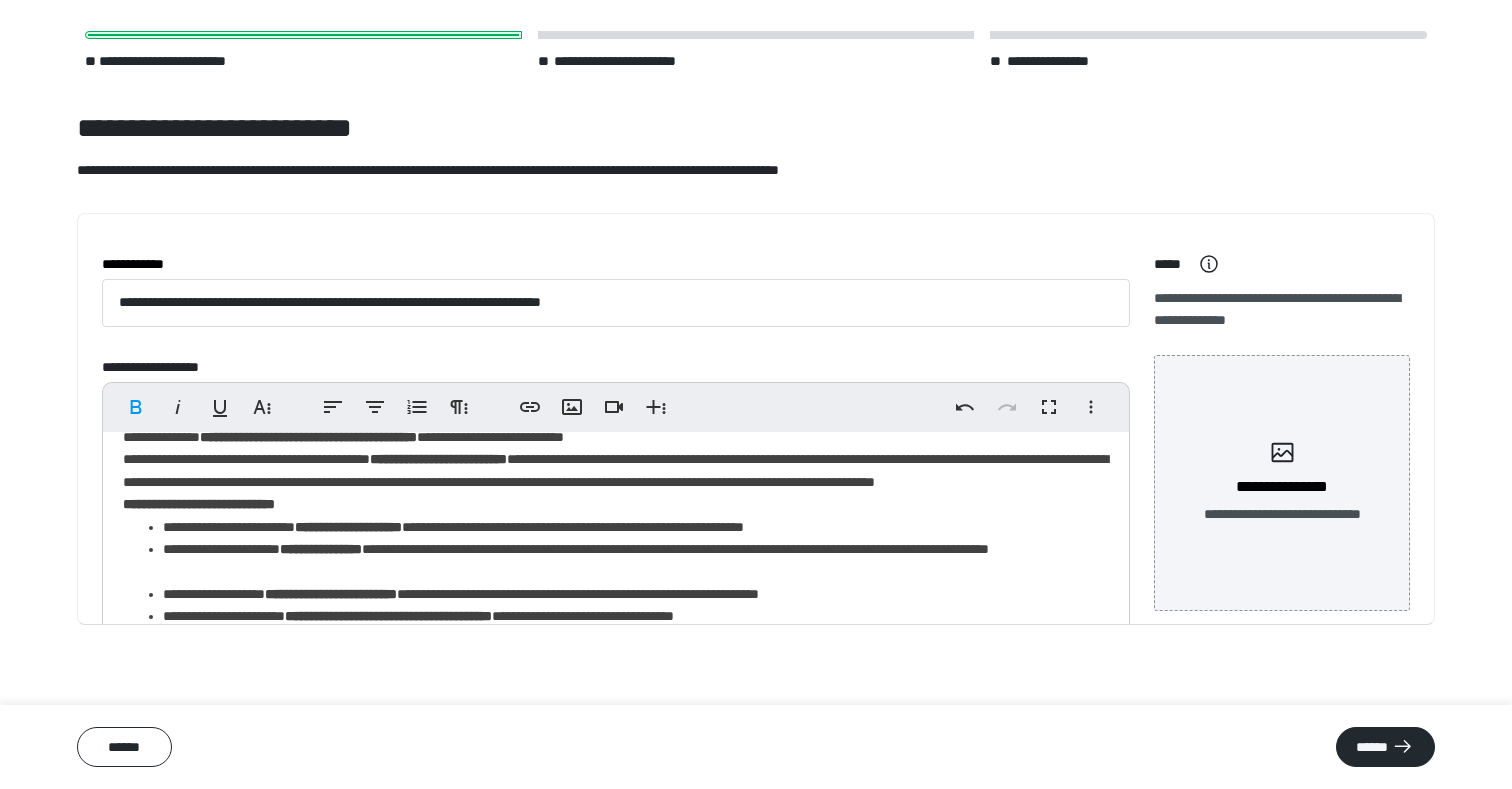 click on "**********" at bounding box center [616, 663] 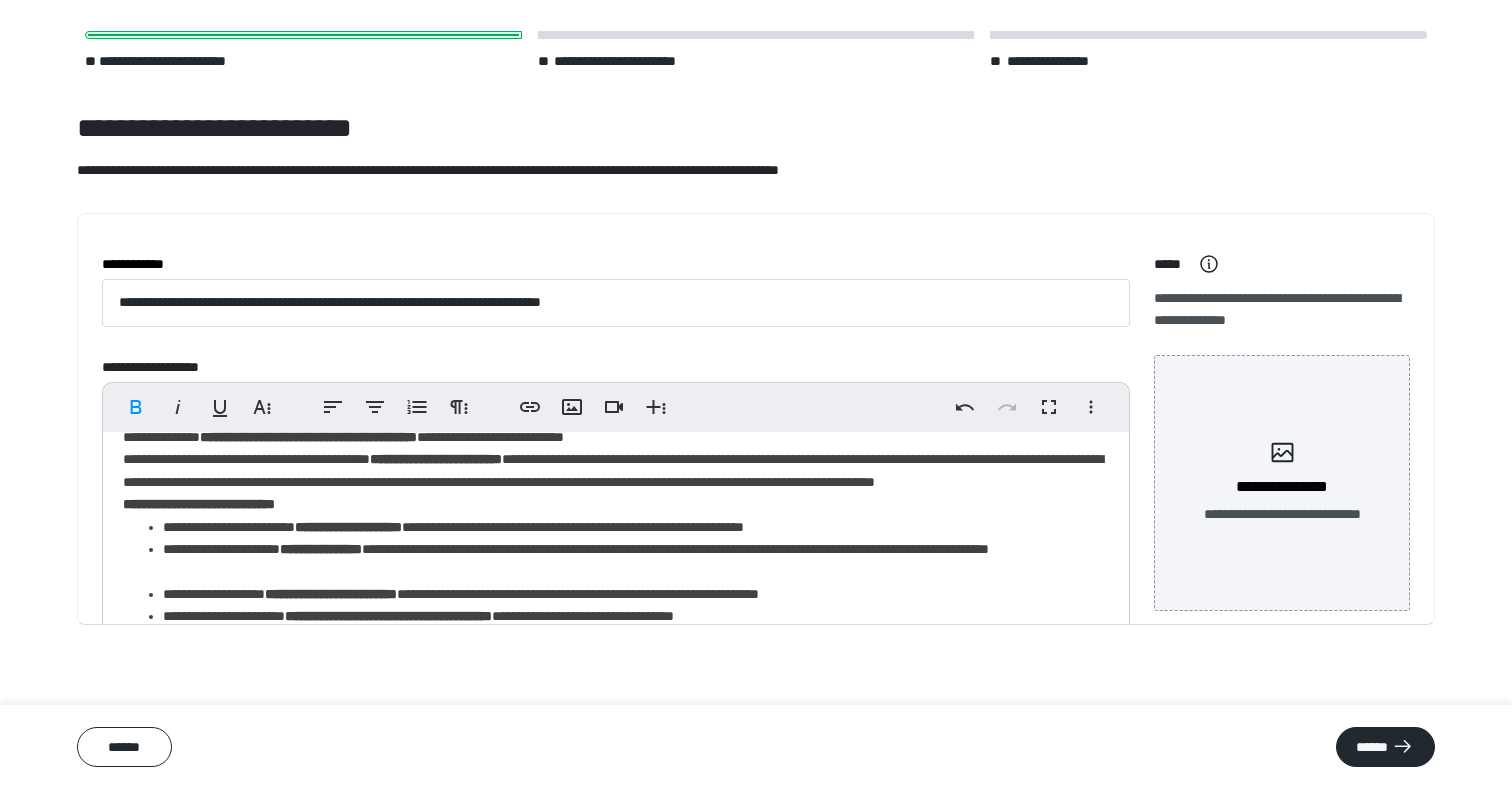 click on "**********" at bounding box center (436, 459) 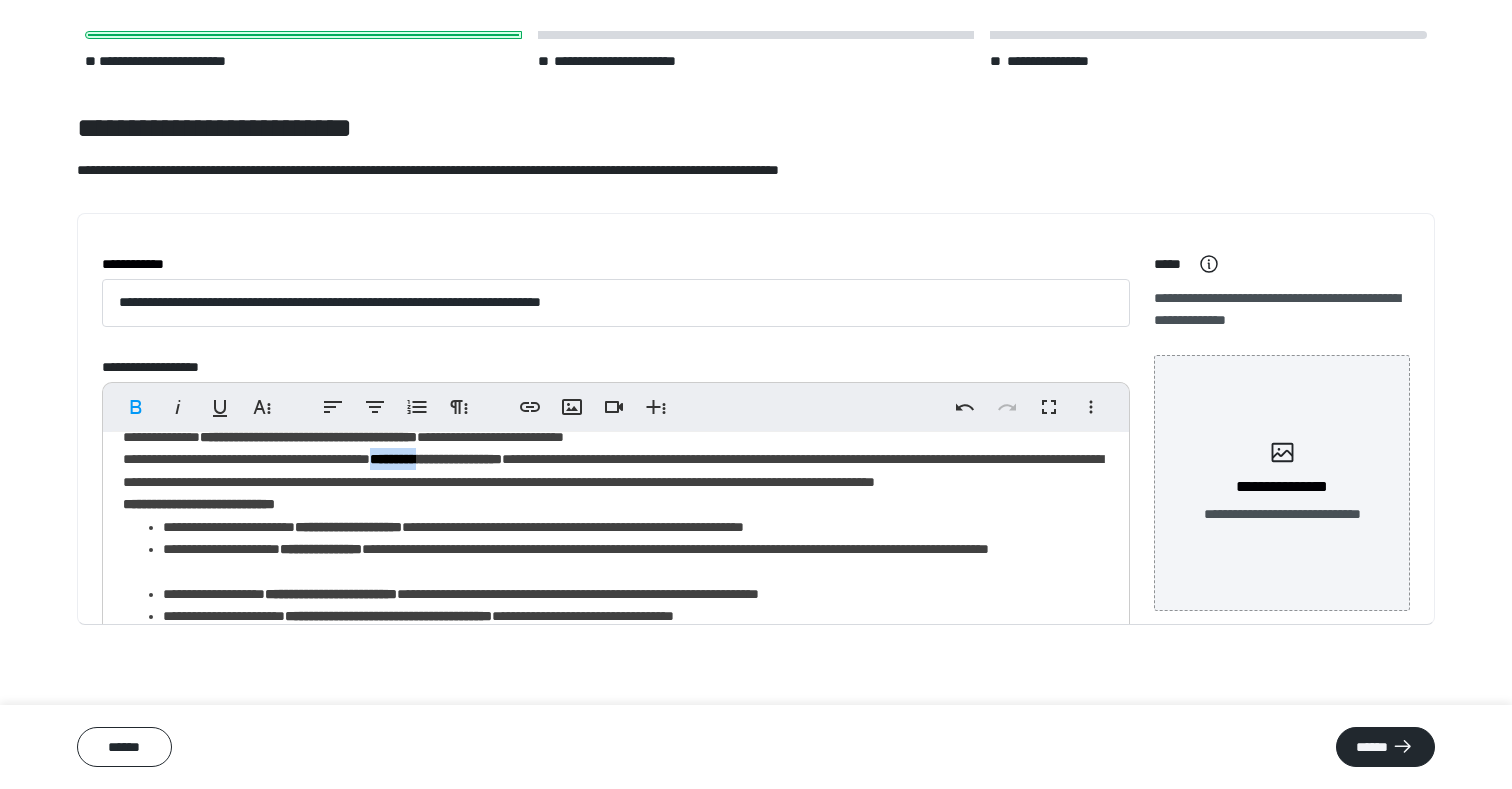 click on "**********" at bounding box center [436, 459] 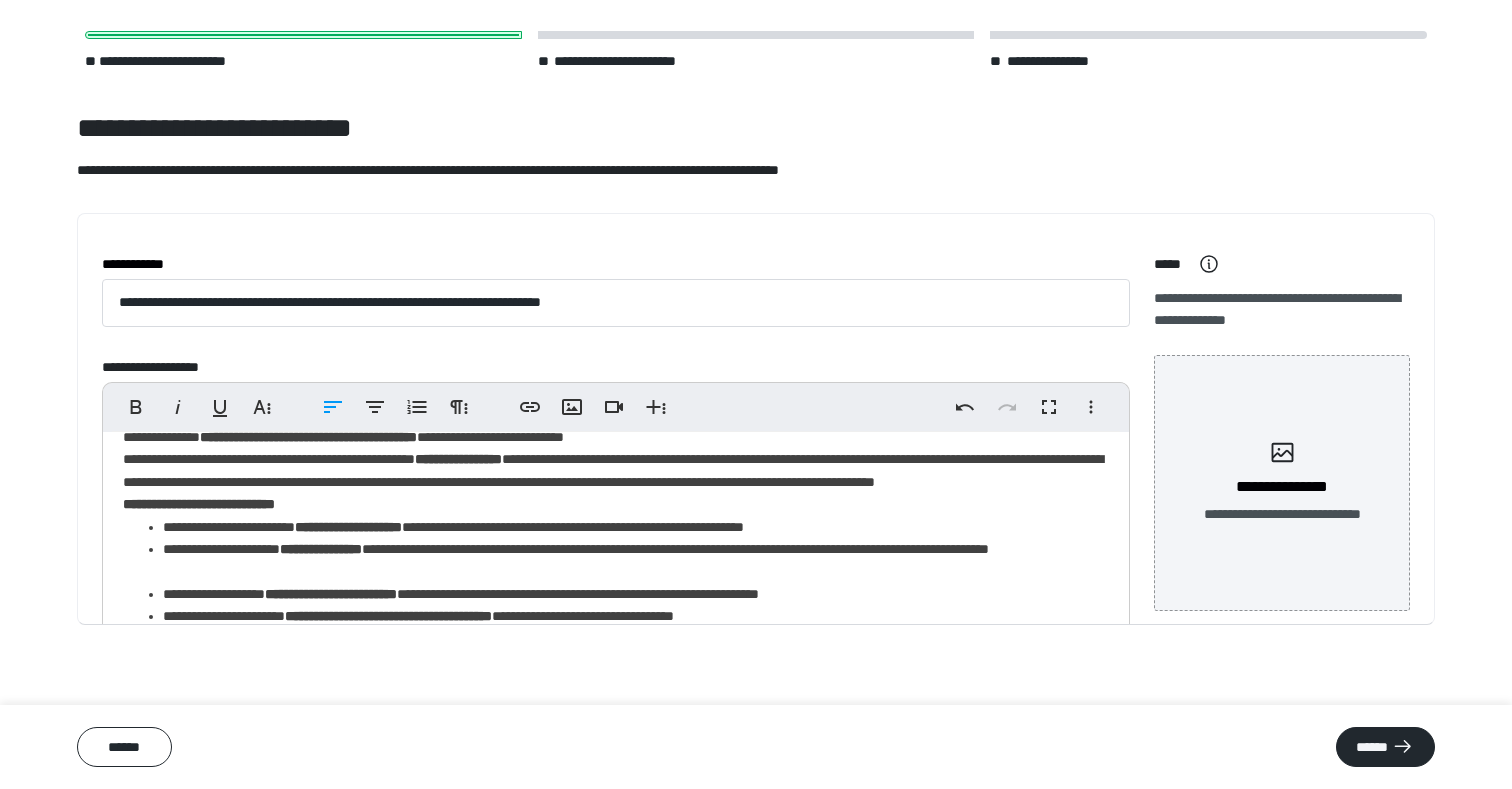 click on "**********" at bounding box center (458, 459) 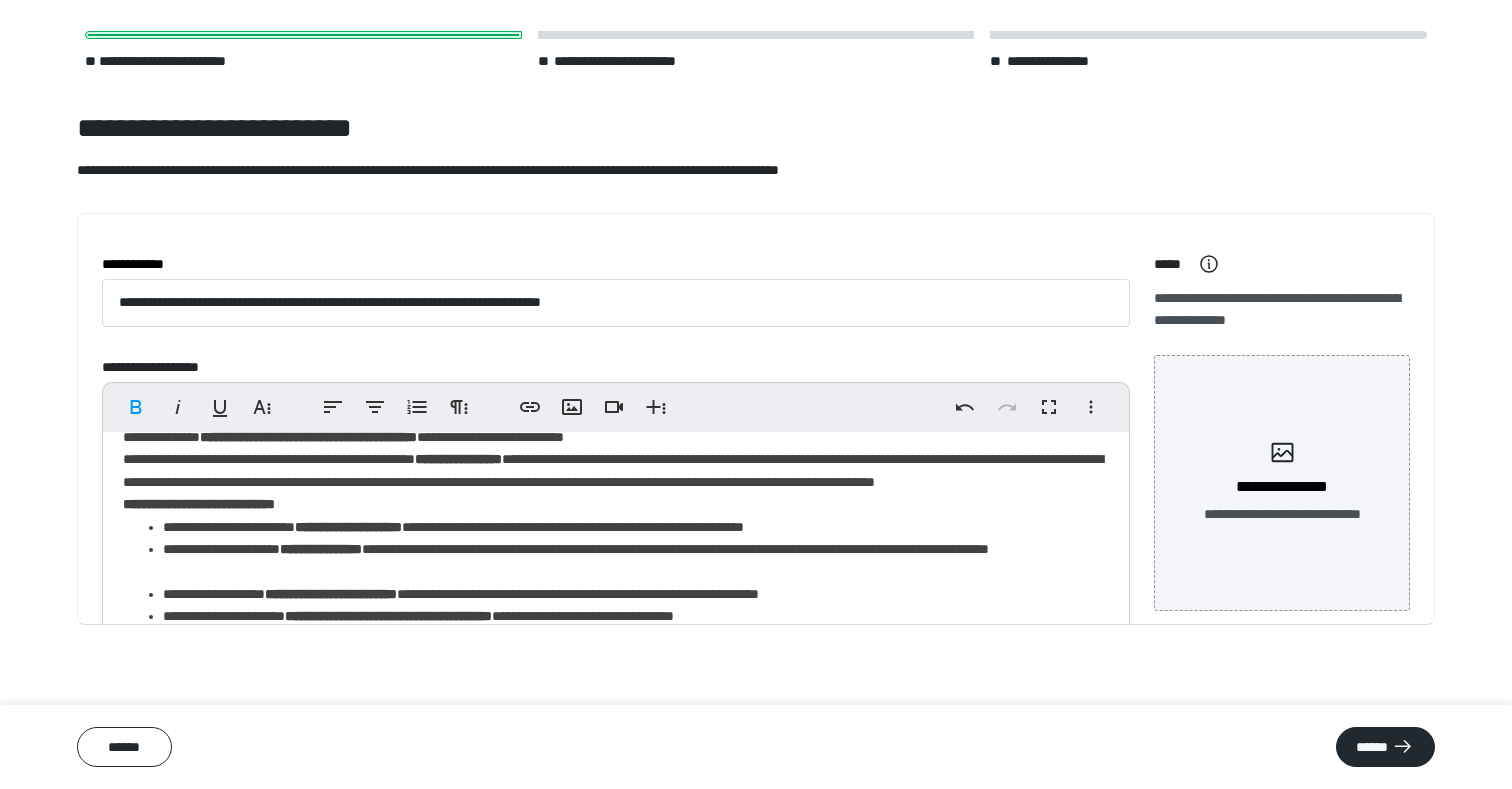 click on "**********" at bounding box center (616, 663) 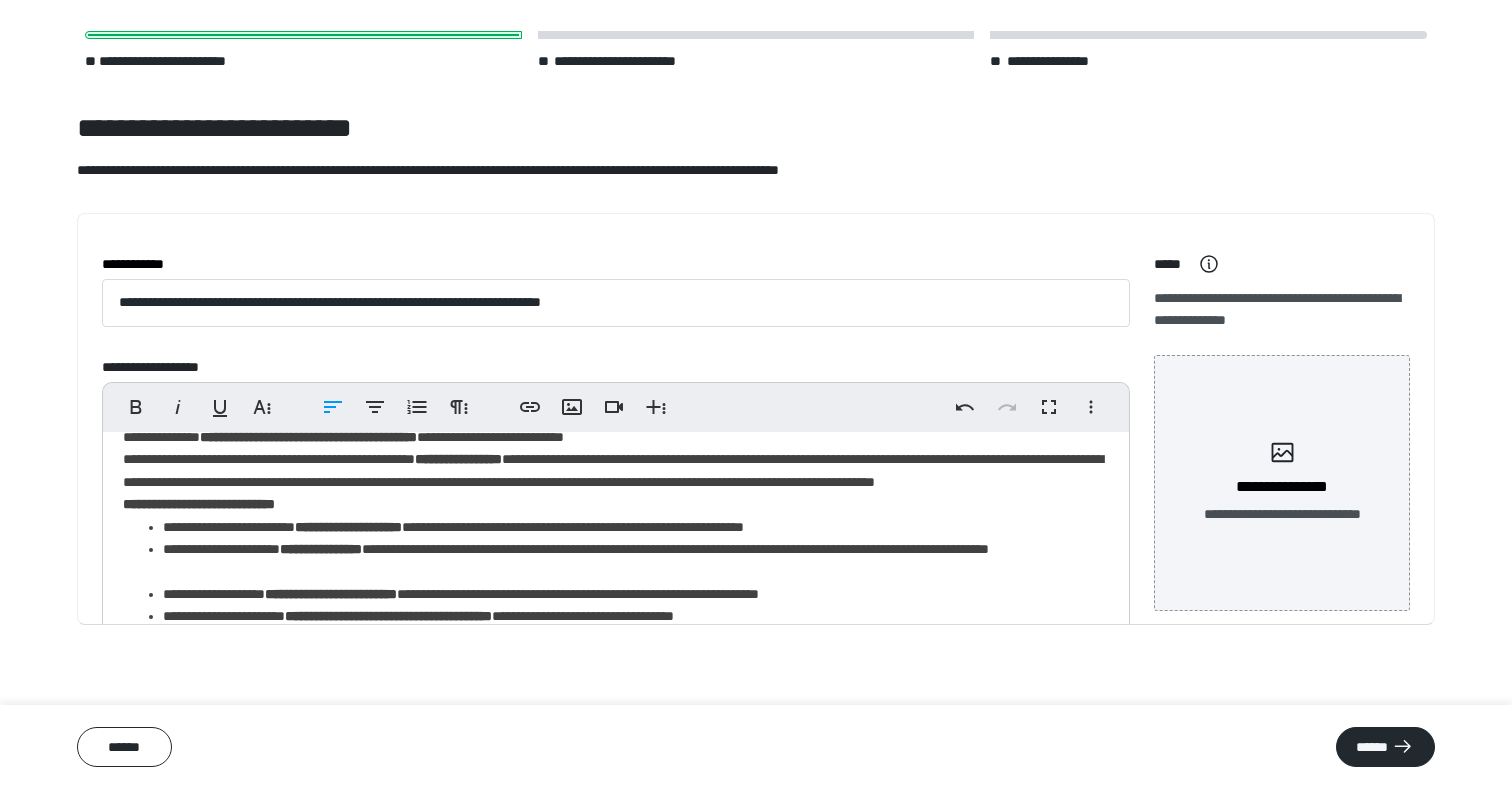 click on "**********" at bounding box center (616, 663) 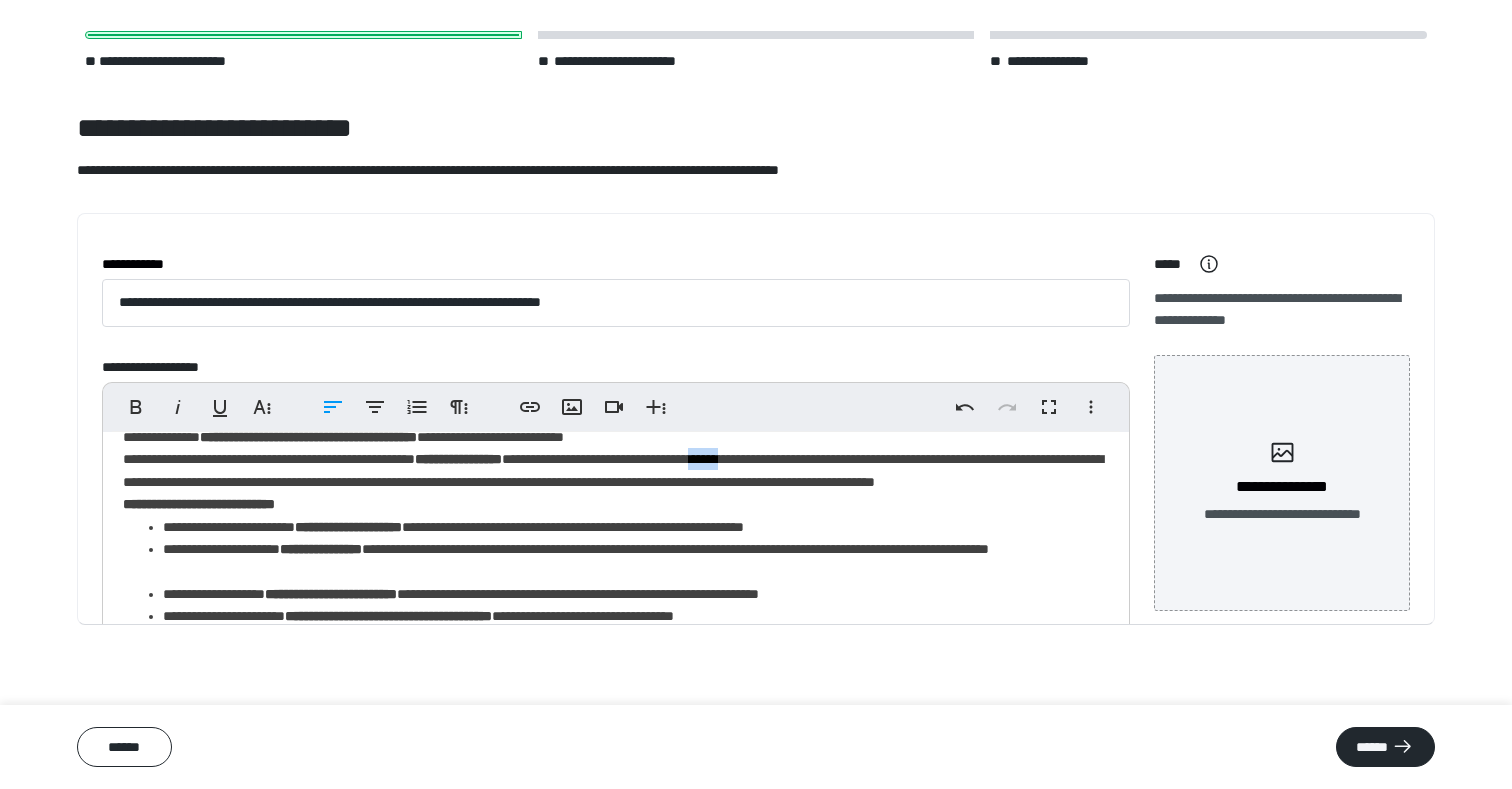 click on "**********" at bounding box center (616, 663) 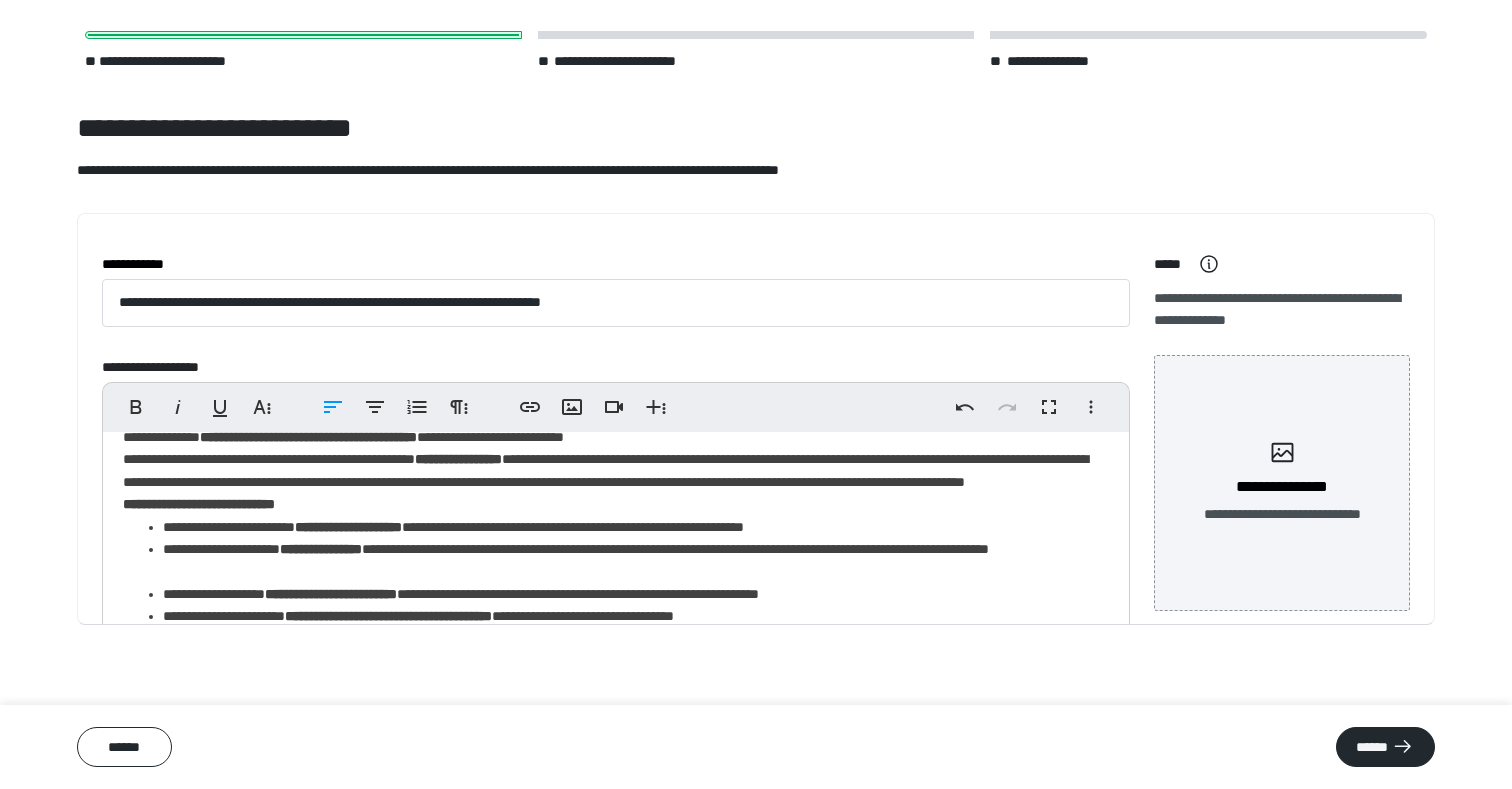 click on "**********" at bounding box center (616, 663) 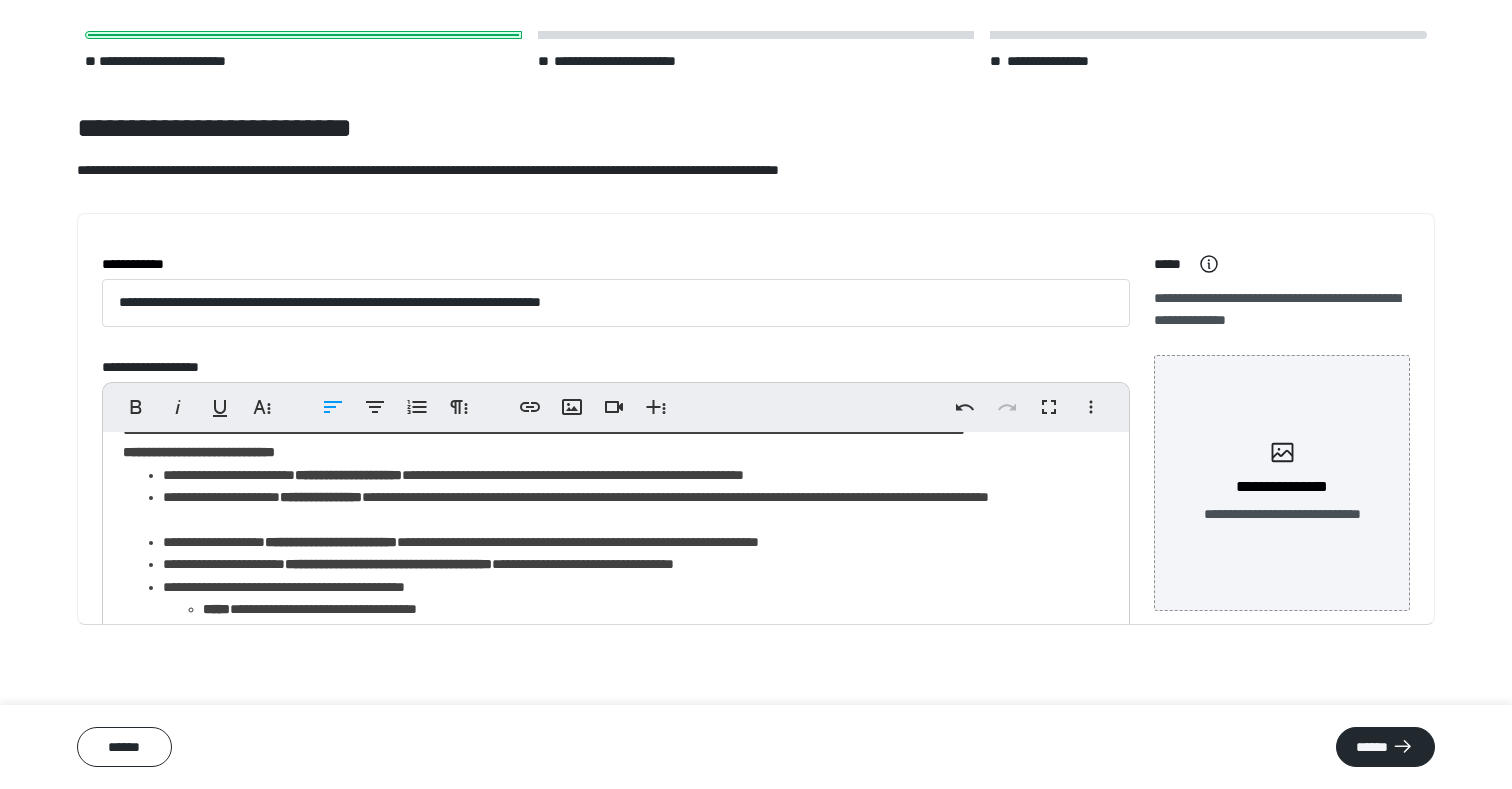 scroll, scrollTop: 102, scrollLeft: 0, axis: vertical 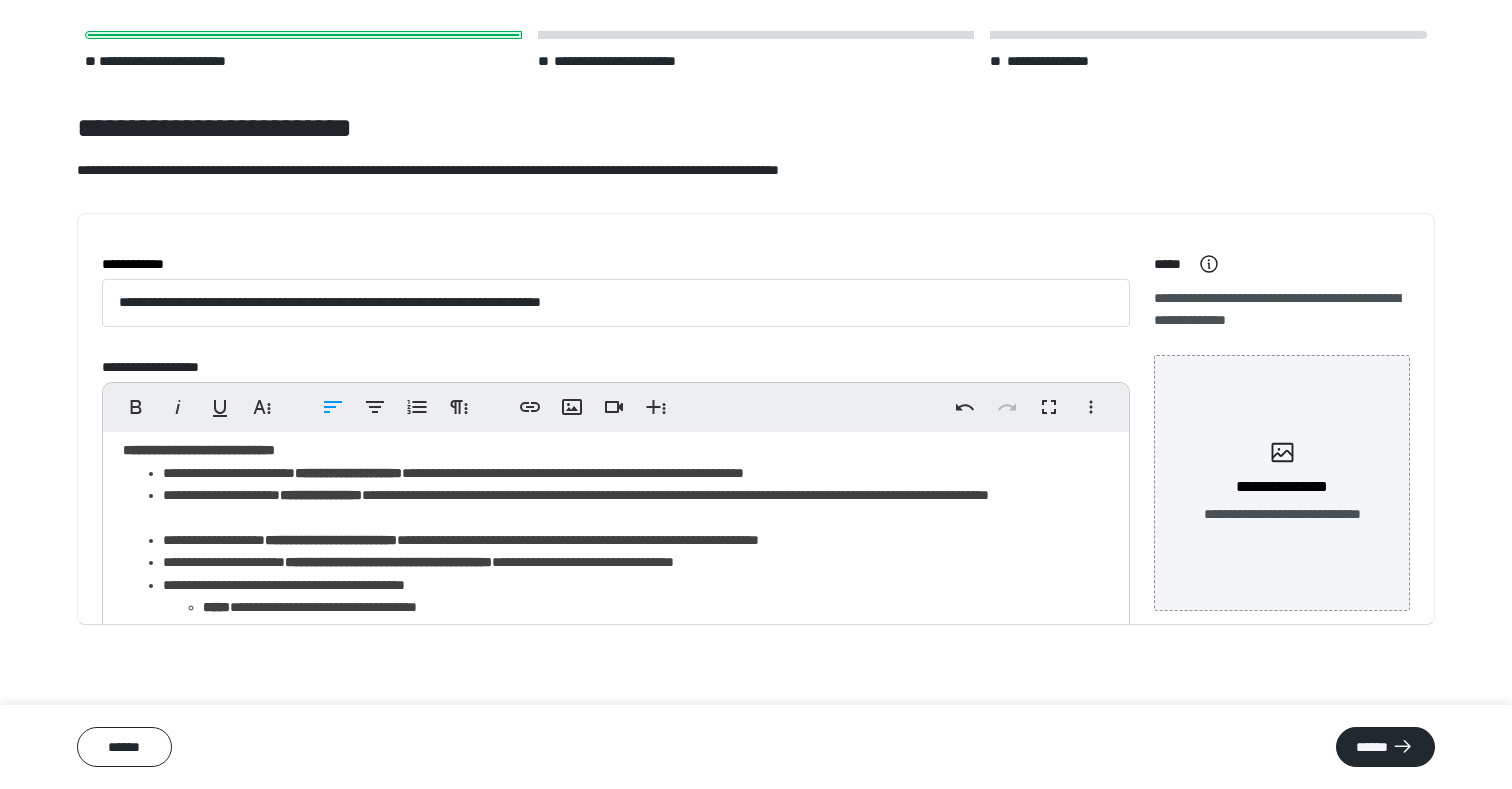 click on "**********" at bounding box center [616, 609] 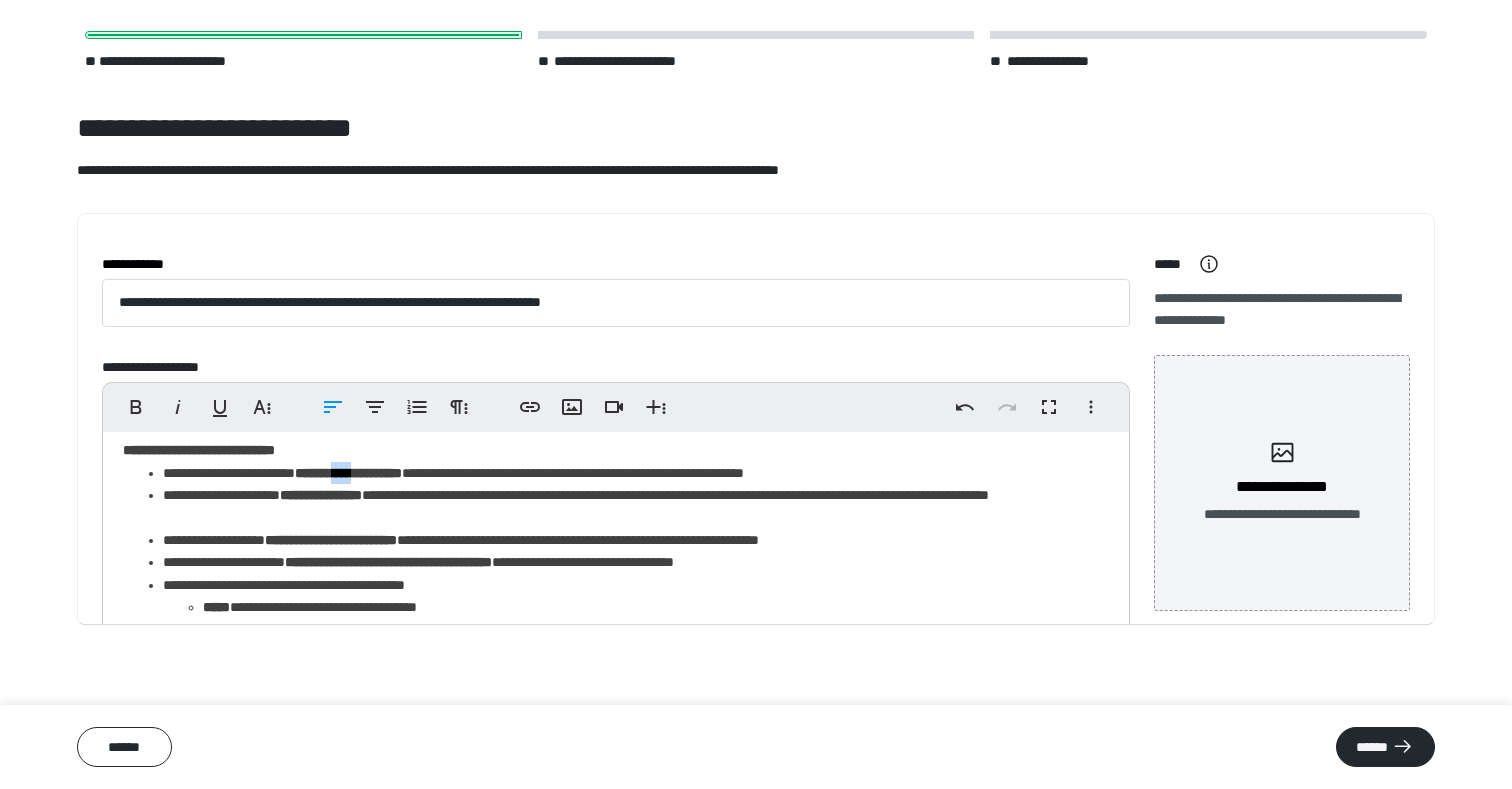 click on "**********" at bounding box center [348, 473] 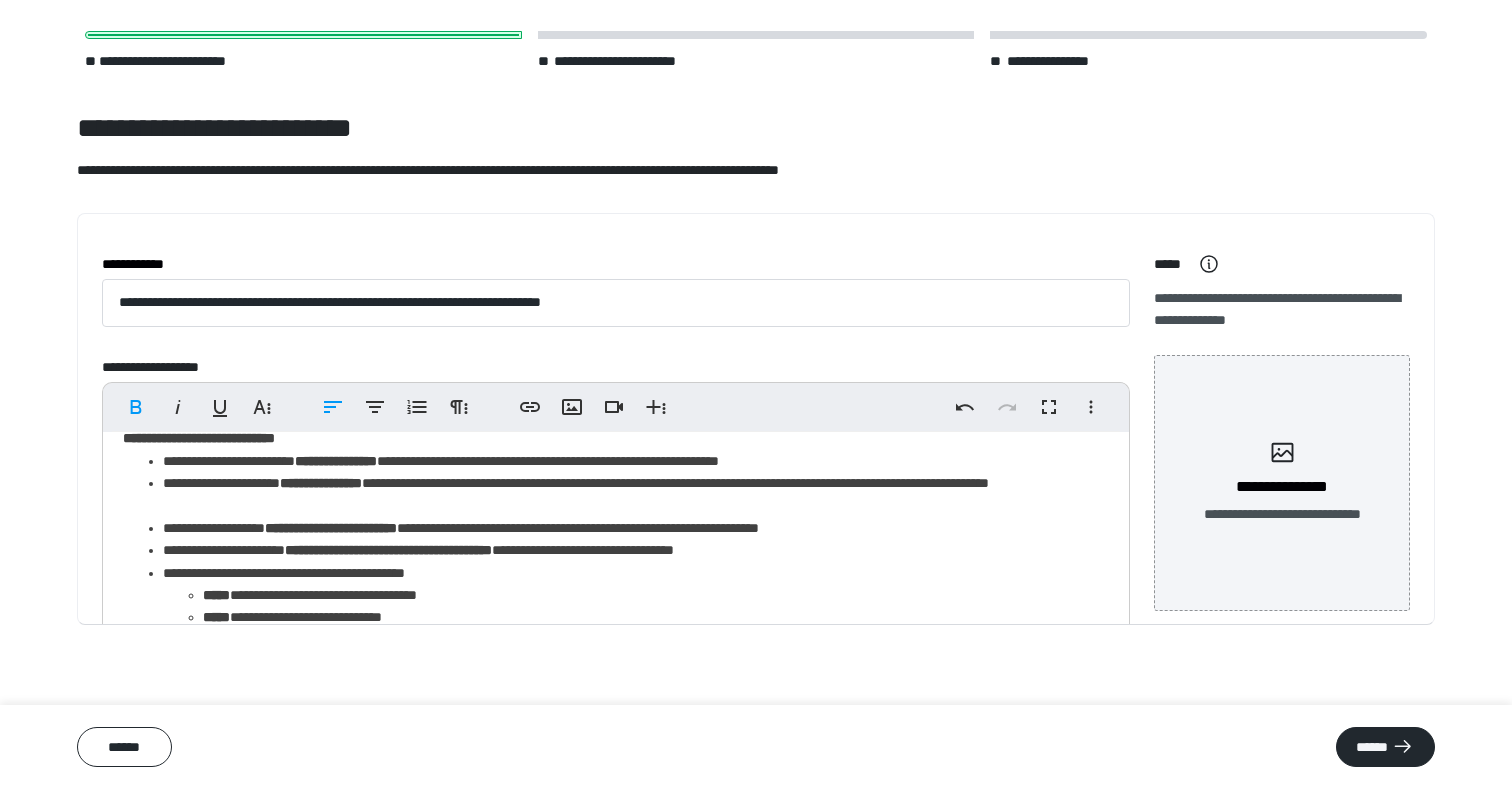 scroll, scrollTop: 115, scrollLeft: 0, axis: vertical 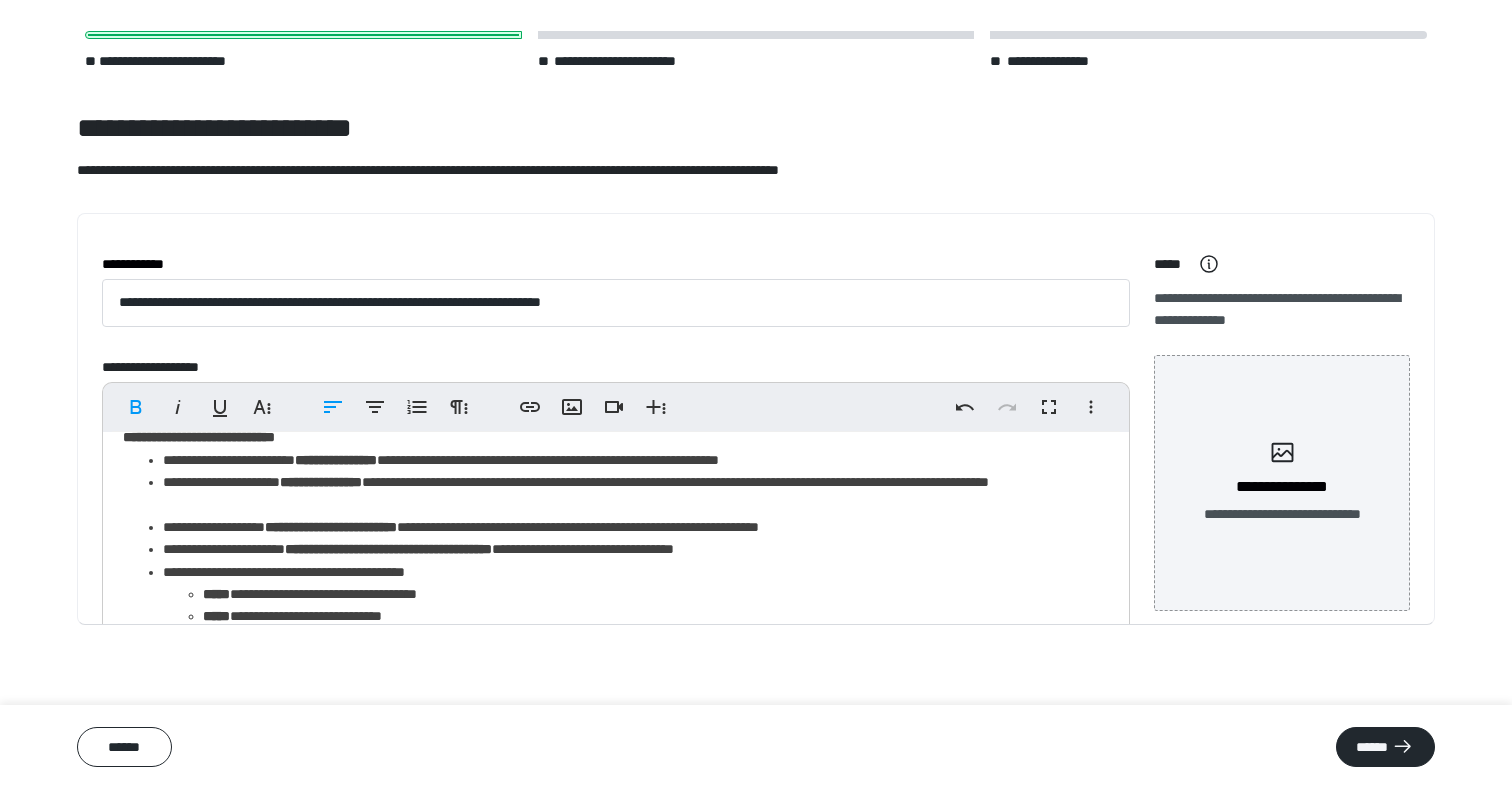 click on "**********" at bounding box center [616, 596] 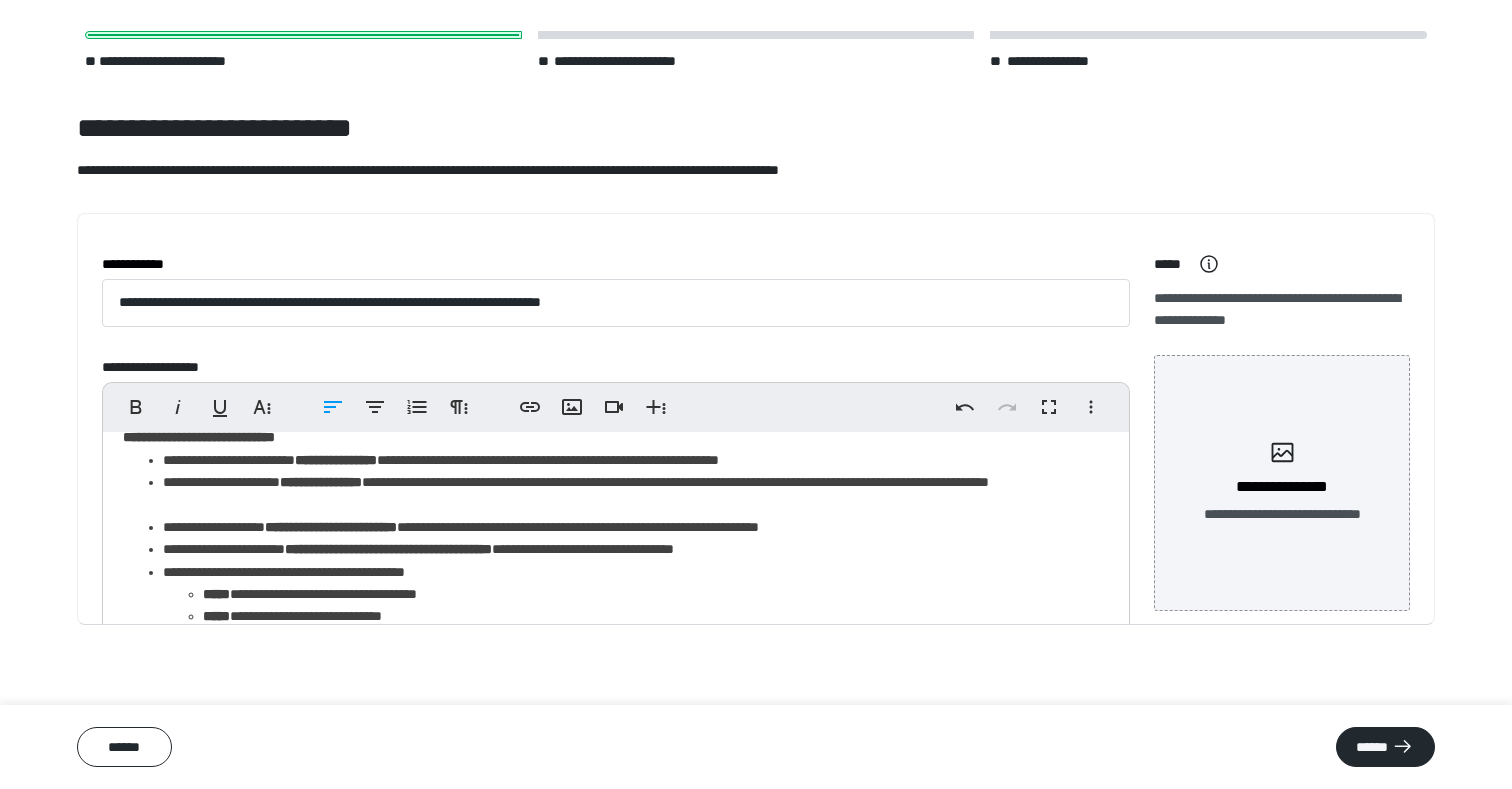 click on "**********" at bounding box center (616, 596) 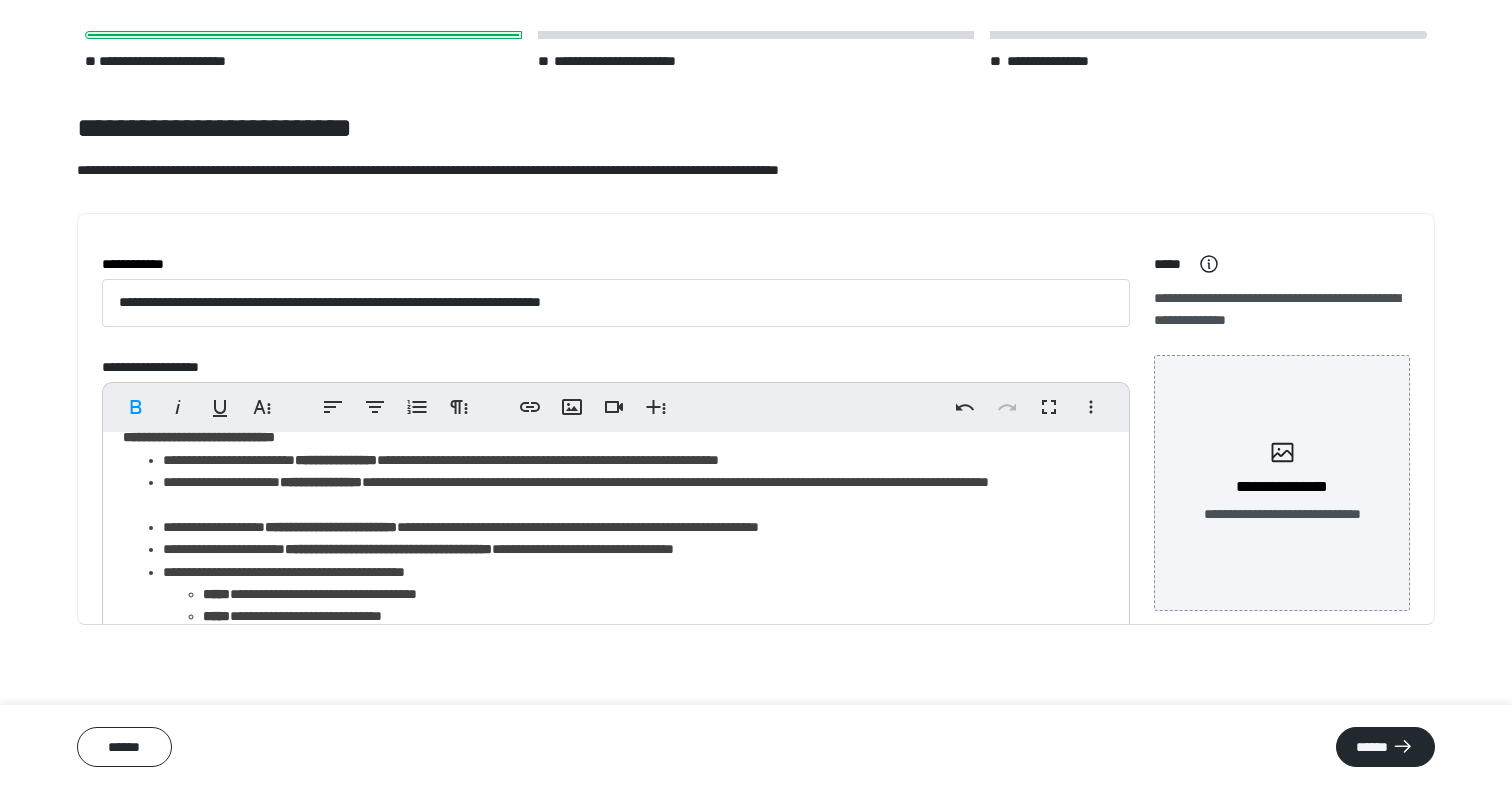 click on "**********" at bounding box center (636, 493) 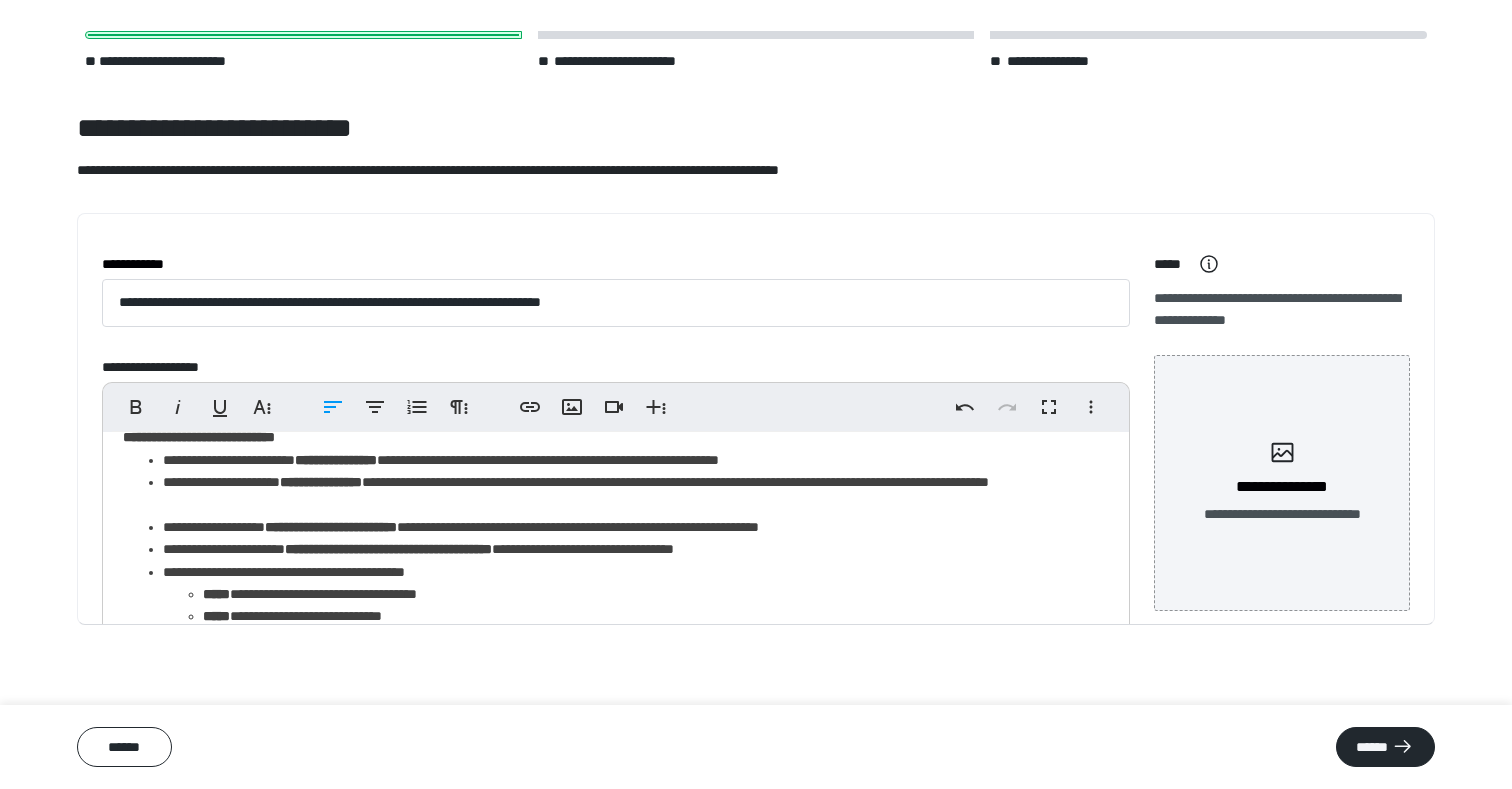 scroll, scrollTop: 160, scrollLeft: 0, axis: vertical 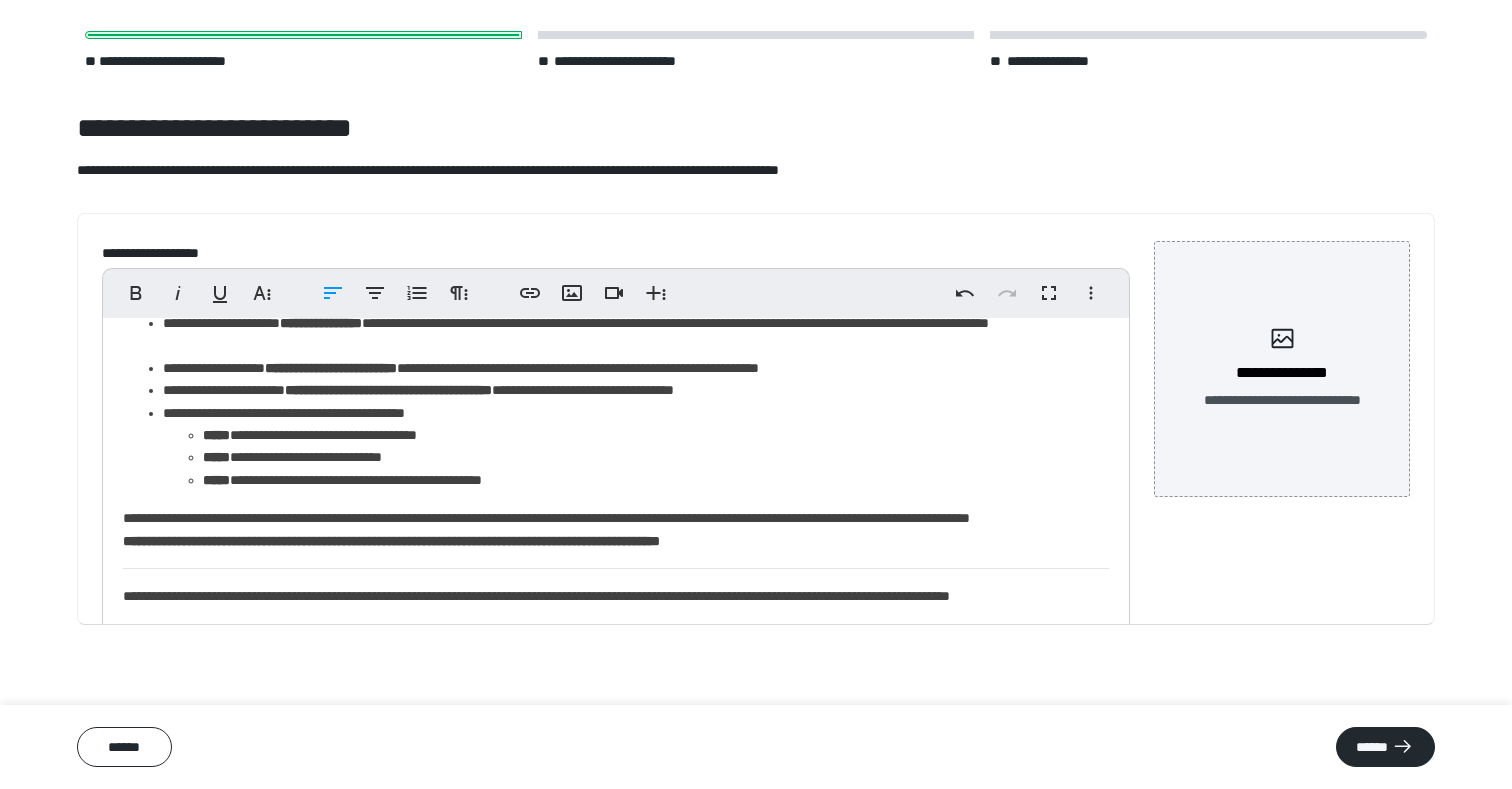 click on "**********" at bounding box center (616, 437) 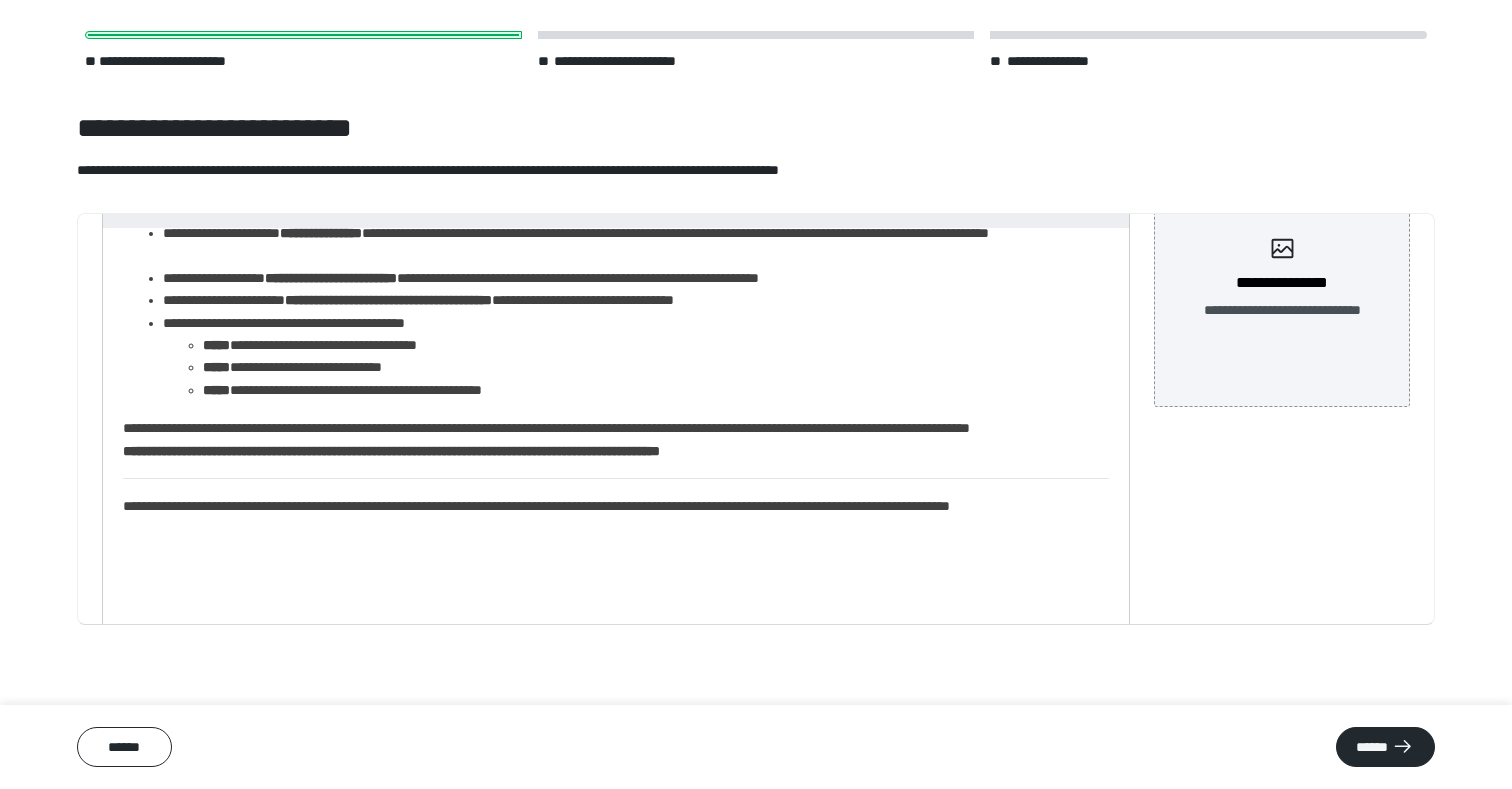 scroll, scrollTop: 213, scrollLeft: 0, axis: vertical 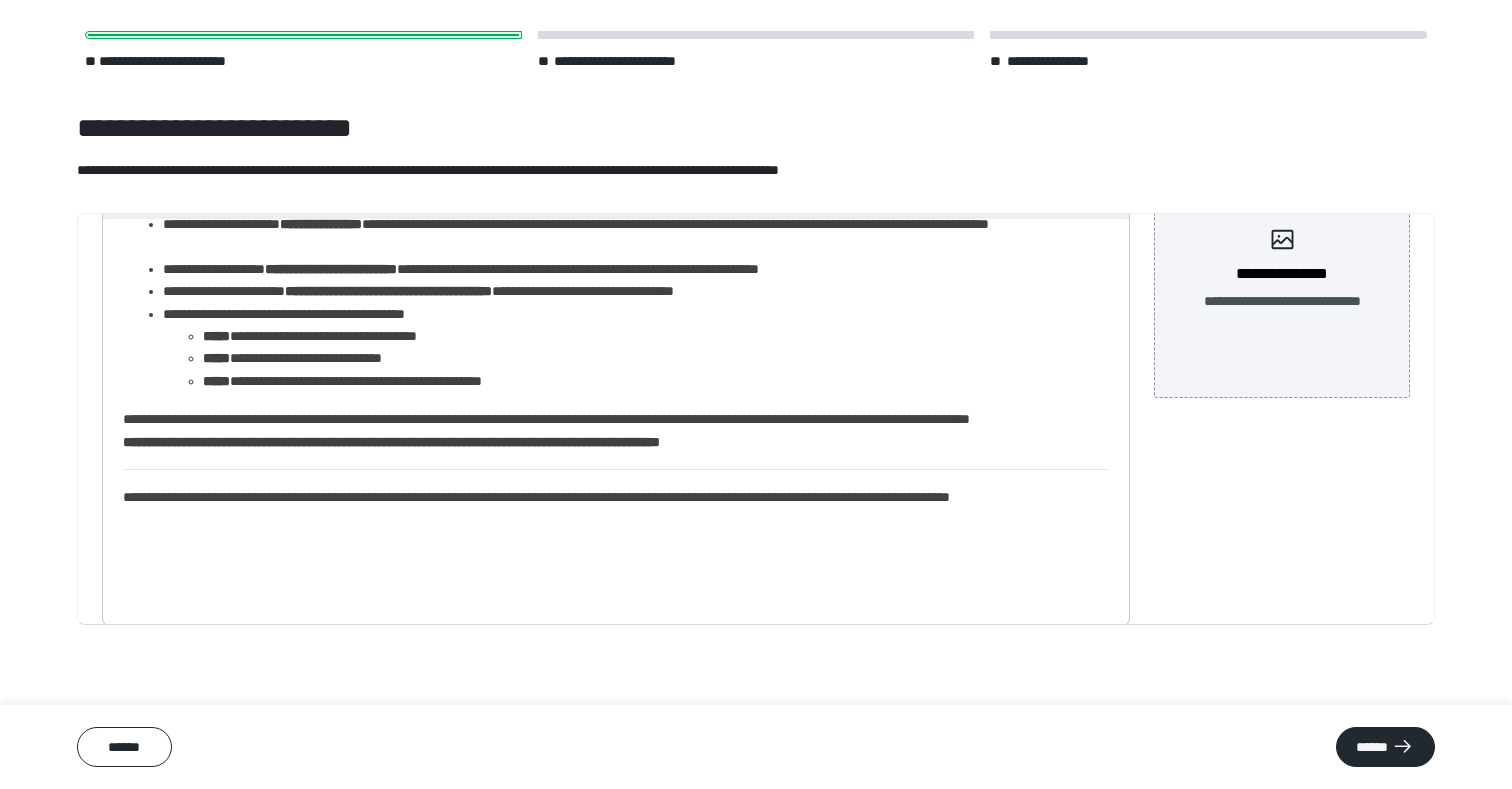 click on "**********" at bounding box center [391, 442] 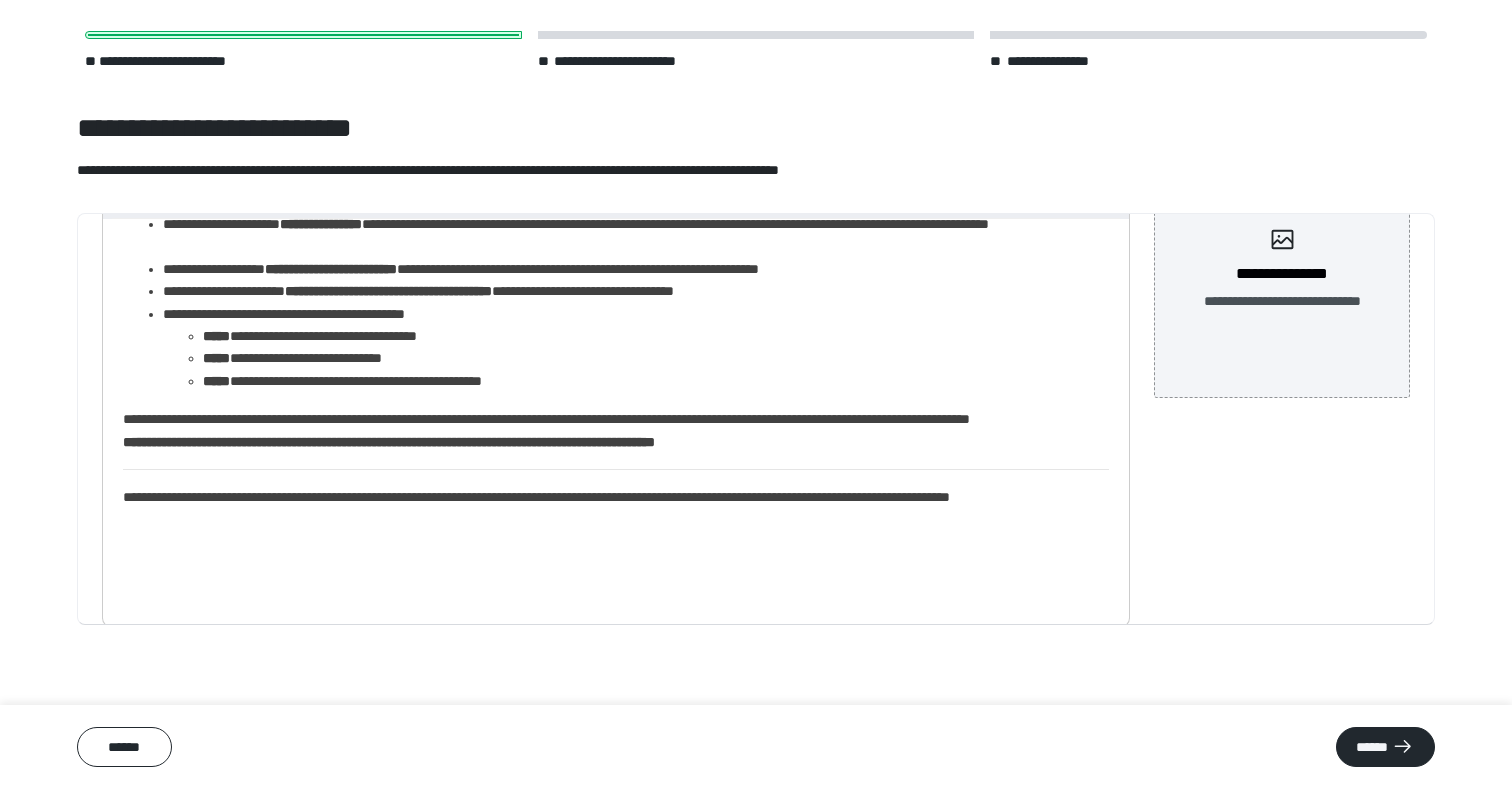 click on "**********" at bounding box center (389, 442) 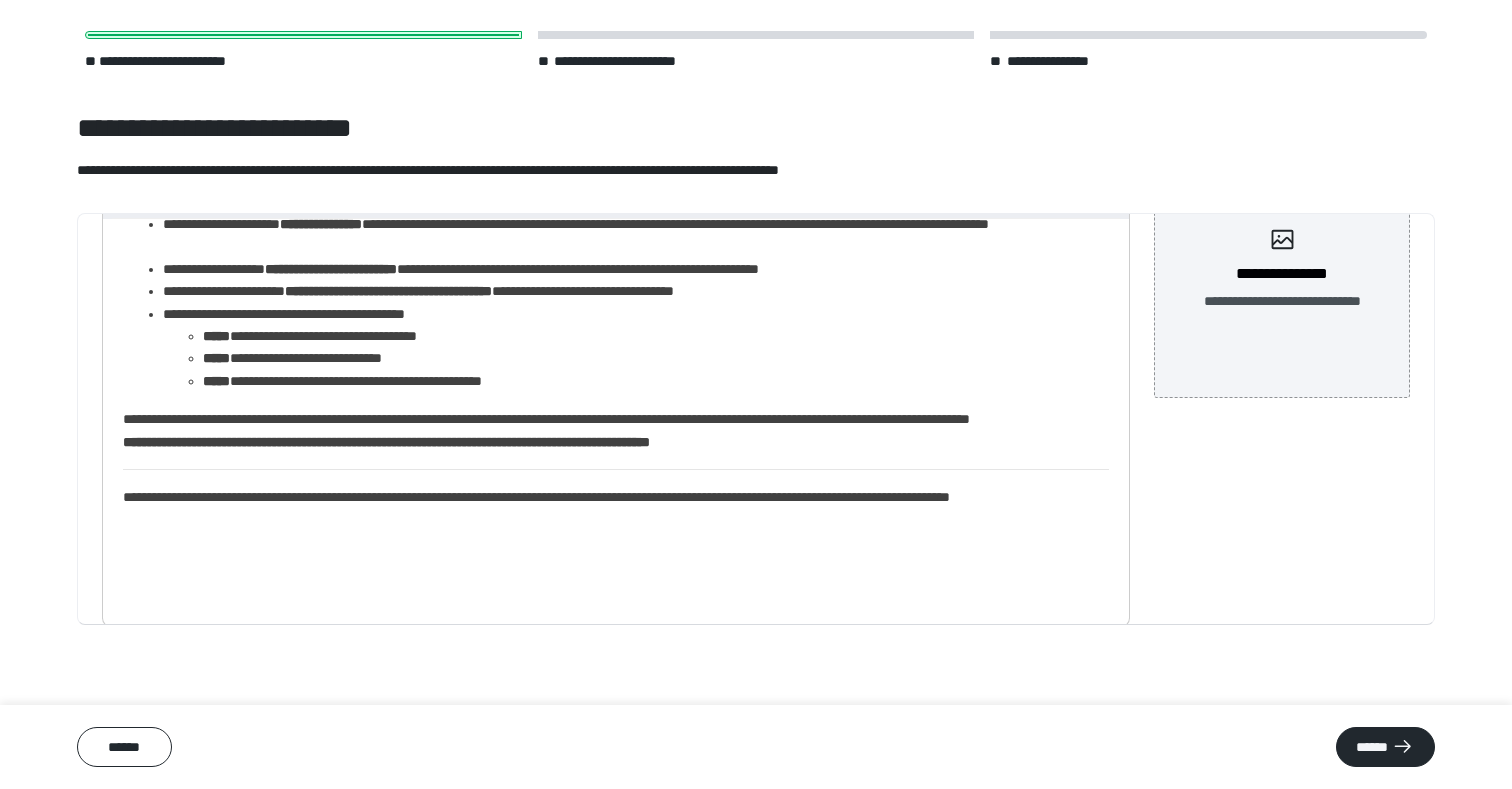 click on "**********" at bounding box center [616, 338] 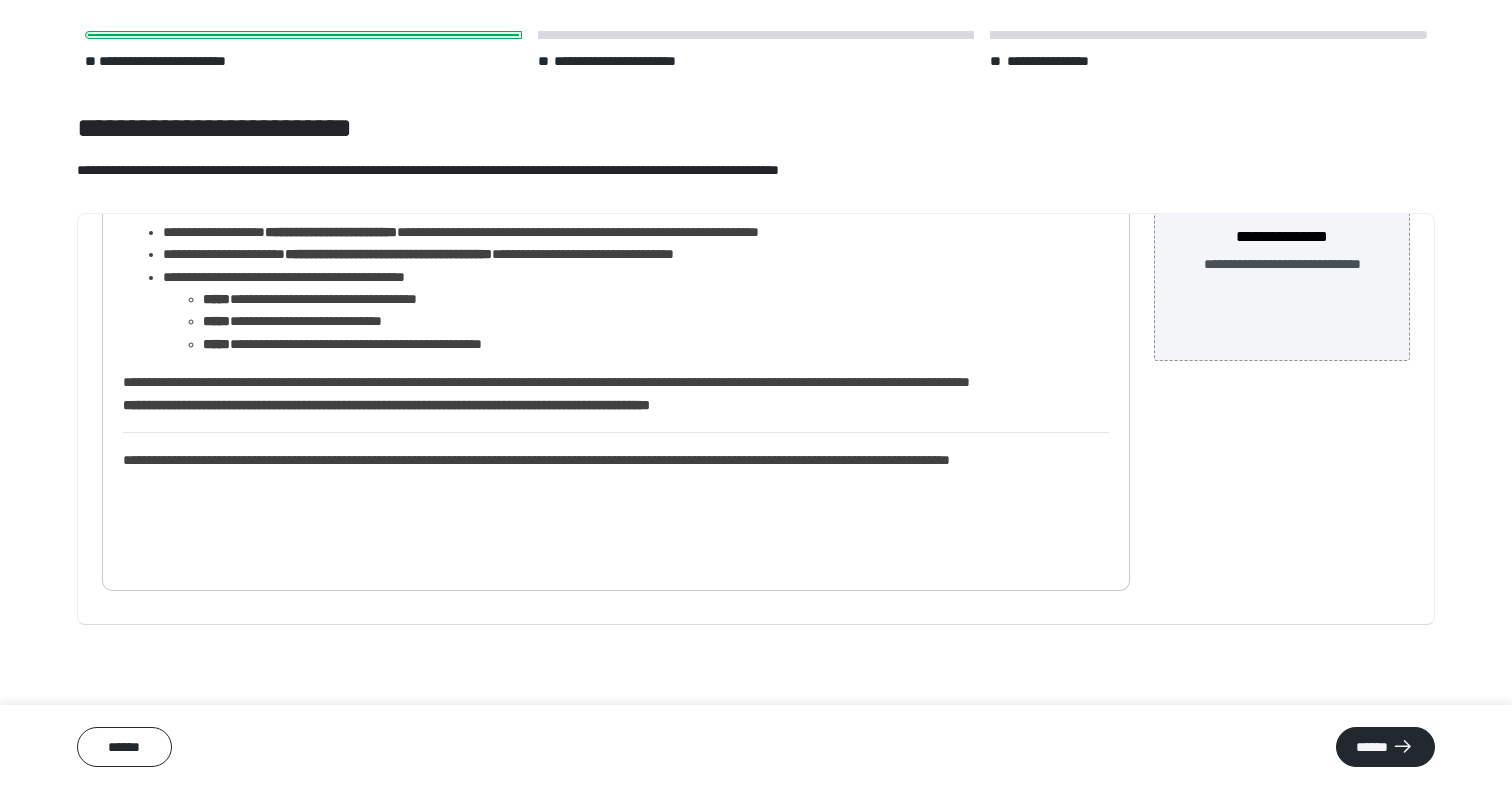 scroll, scrollTop: 252, scrollLeft: 0, axis: vertical 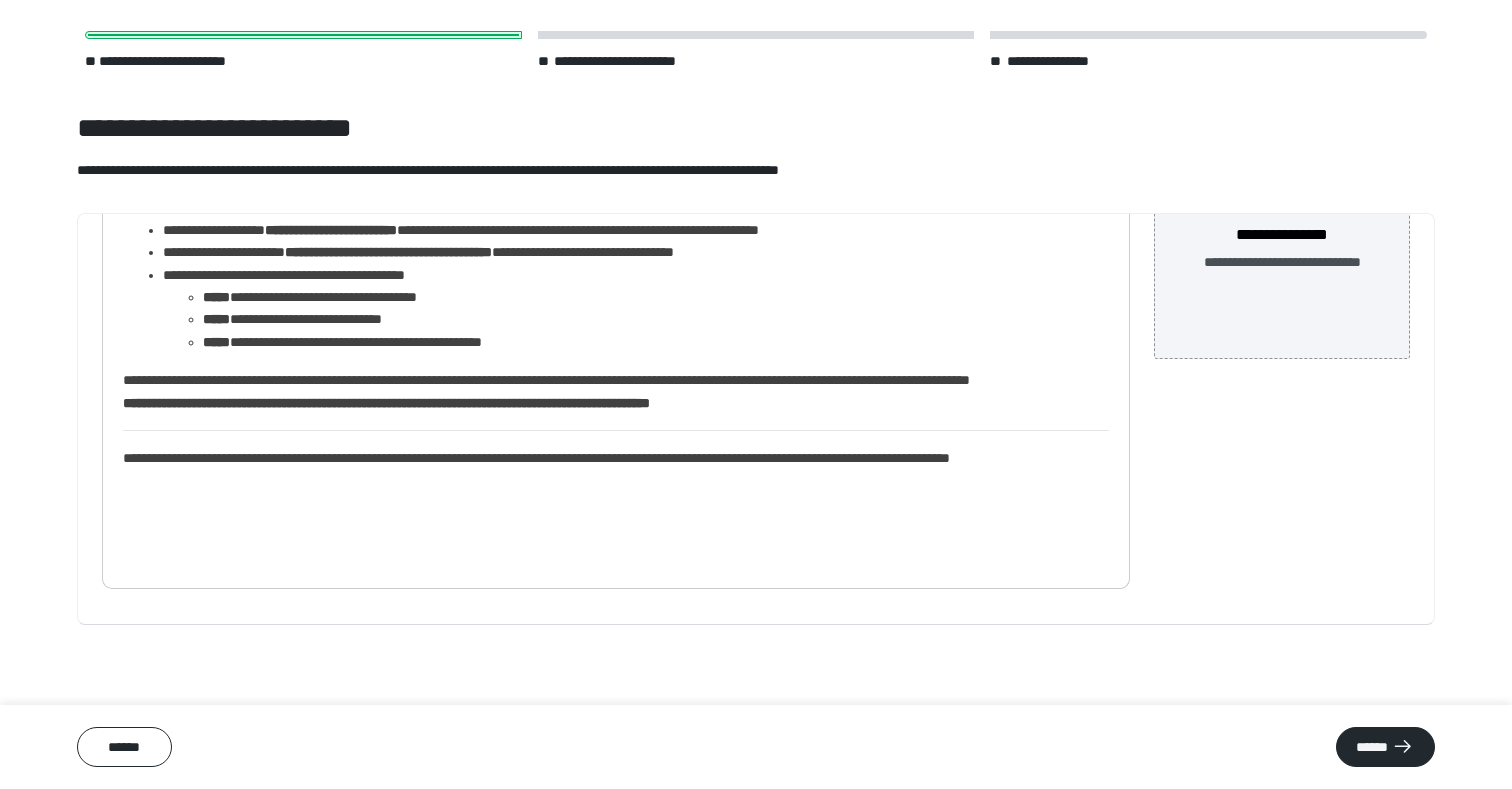 click on "**********" at bounding box center [616, 299] 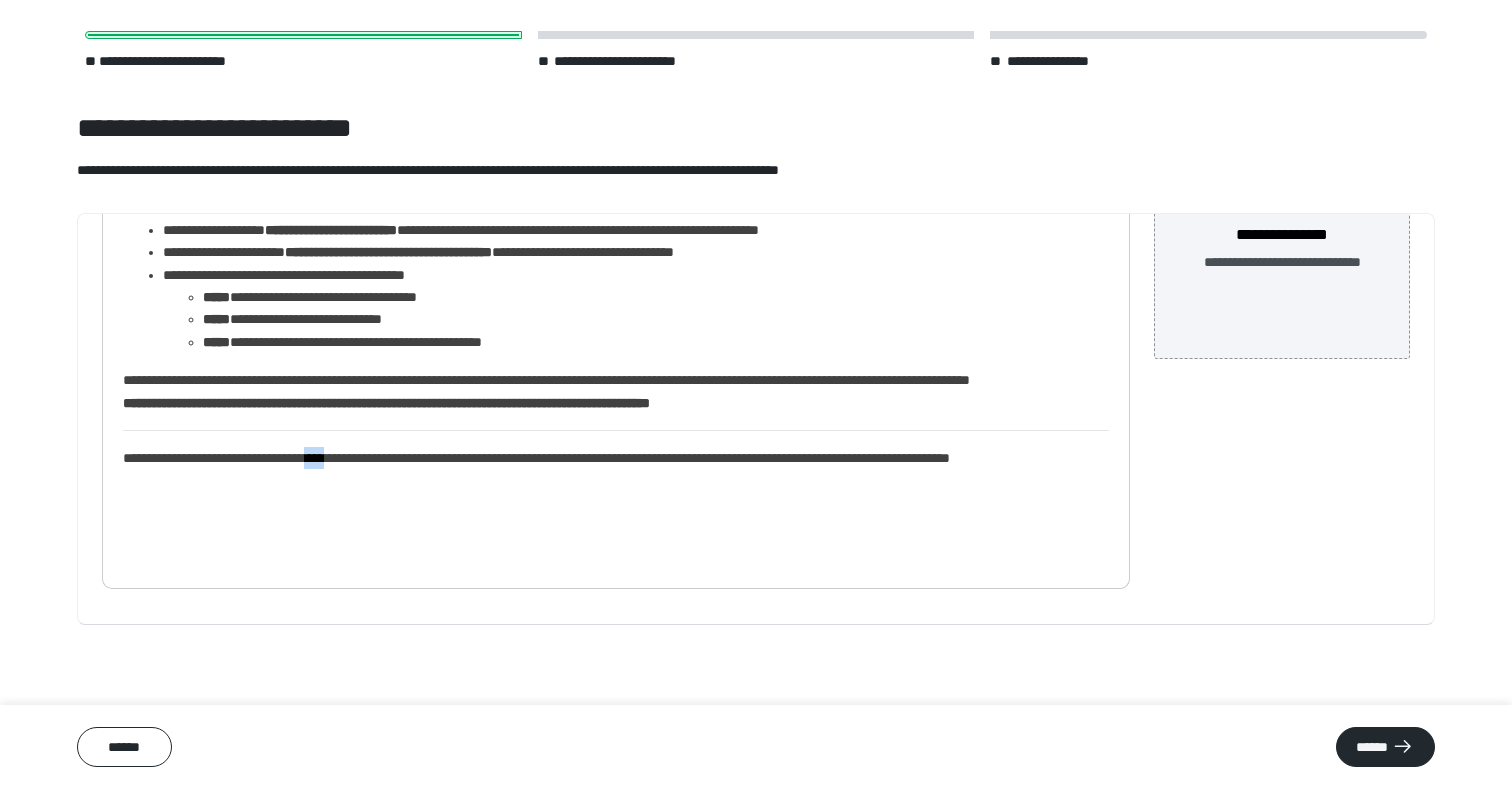 click on "**********" at bounding box center [616, 299] 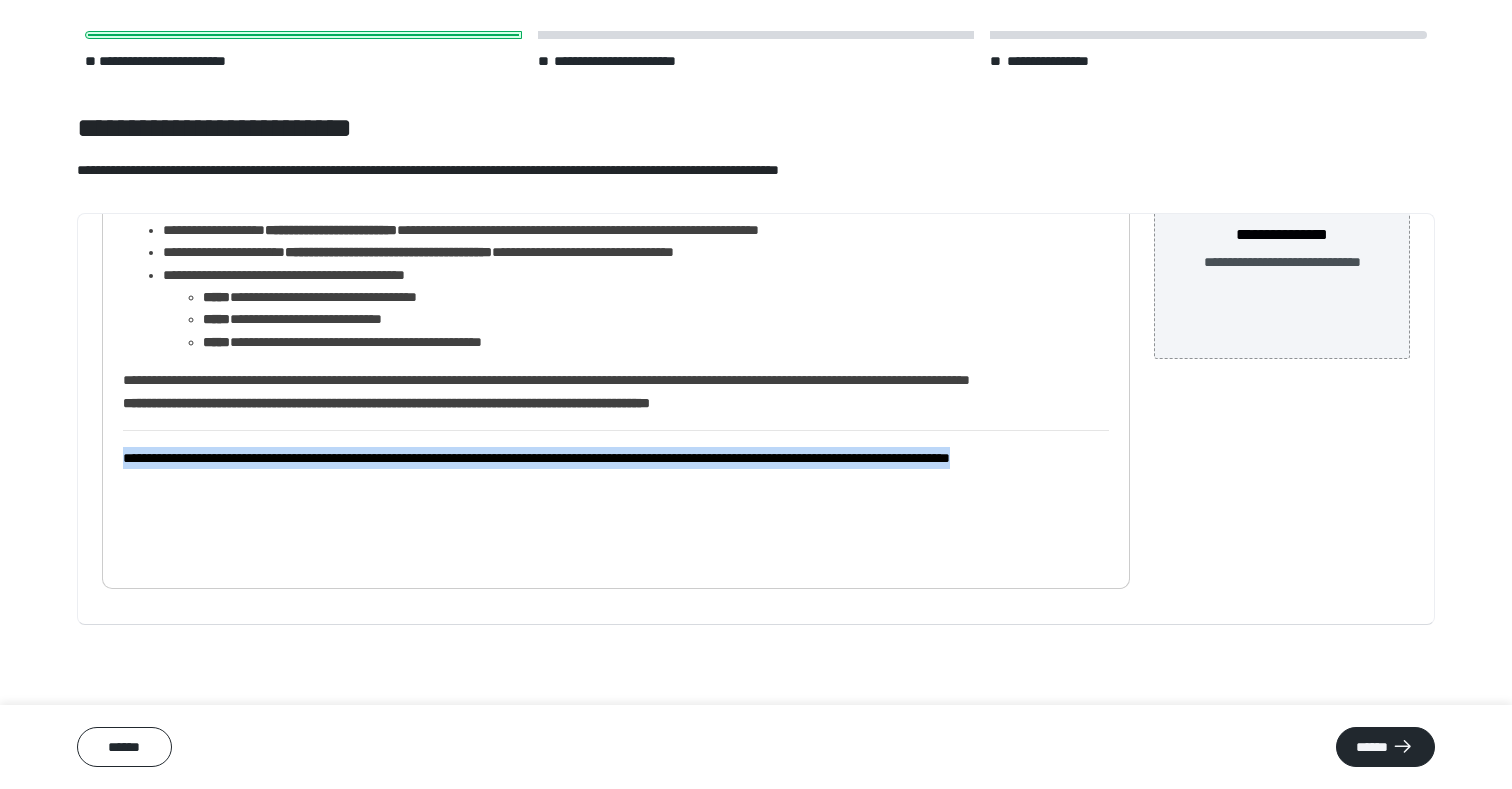 click on "**********" at bounding box center (616, 299) 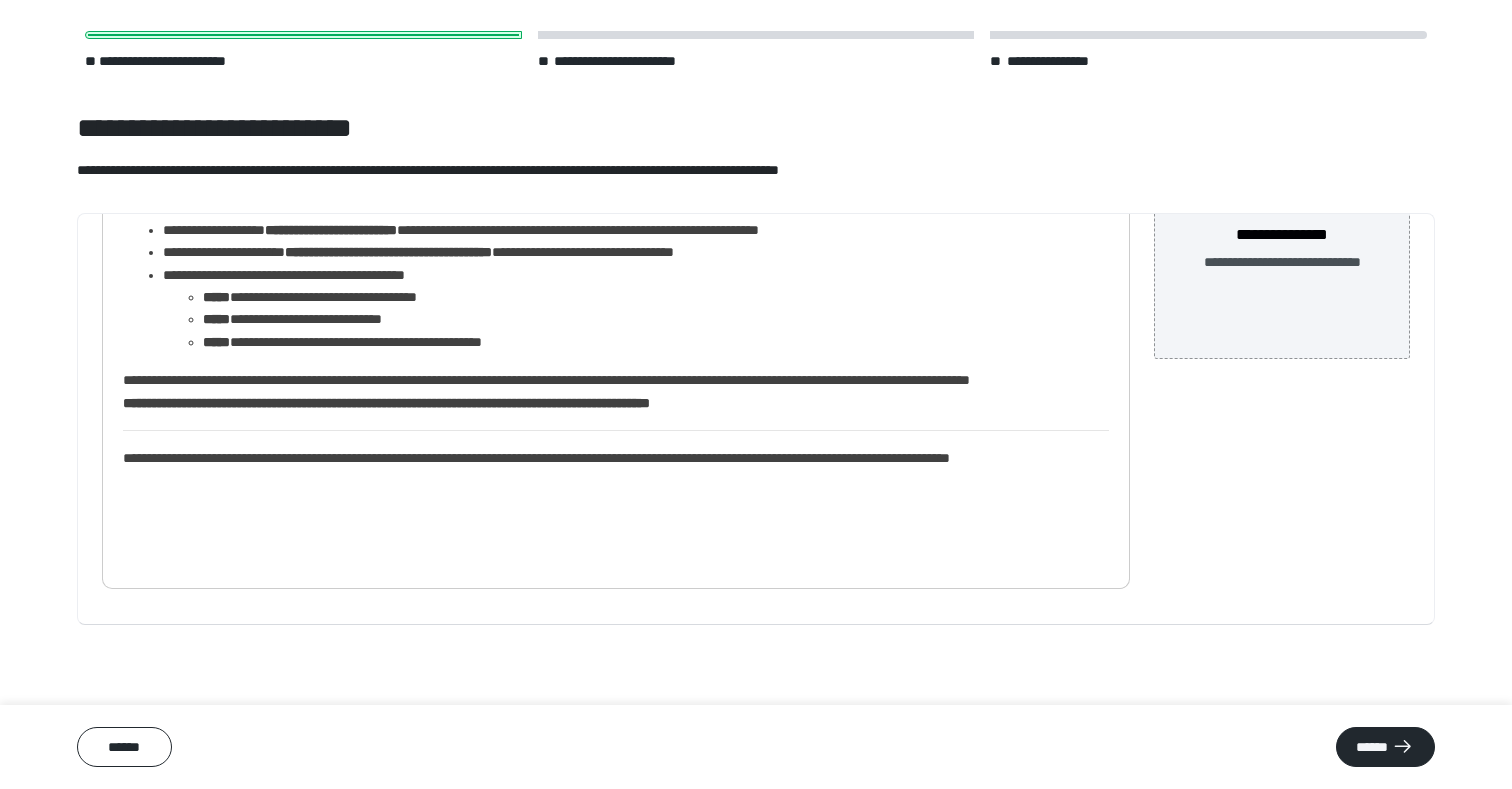scroll, scrollTop: 115, scrollLeft: 0, axis: vertical 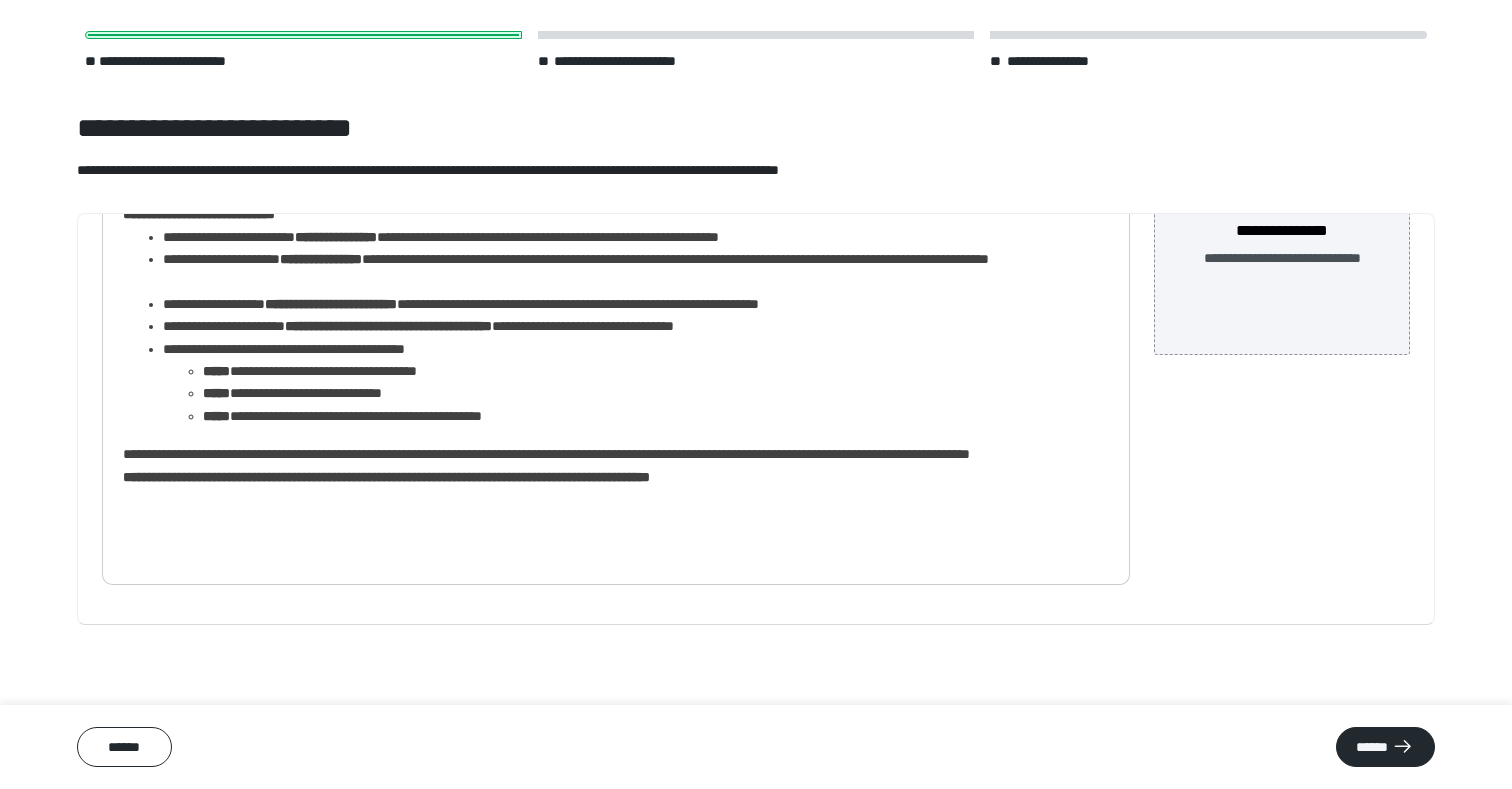 click on "**********" at bounding box center [386, 477] 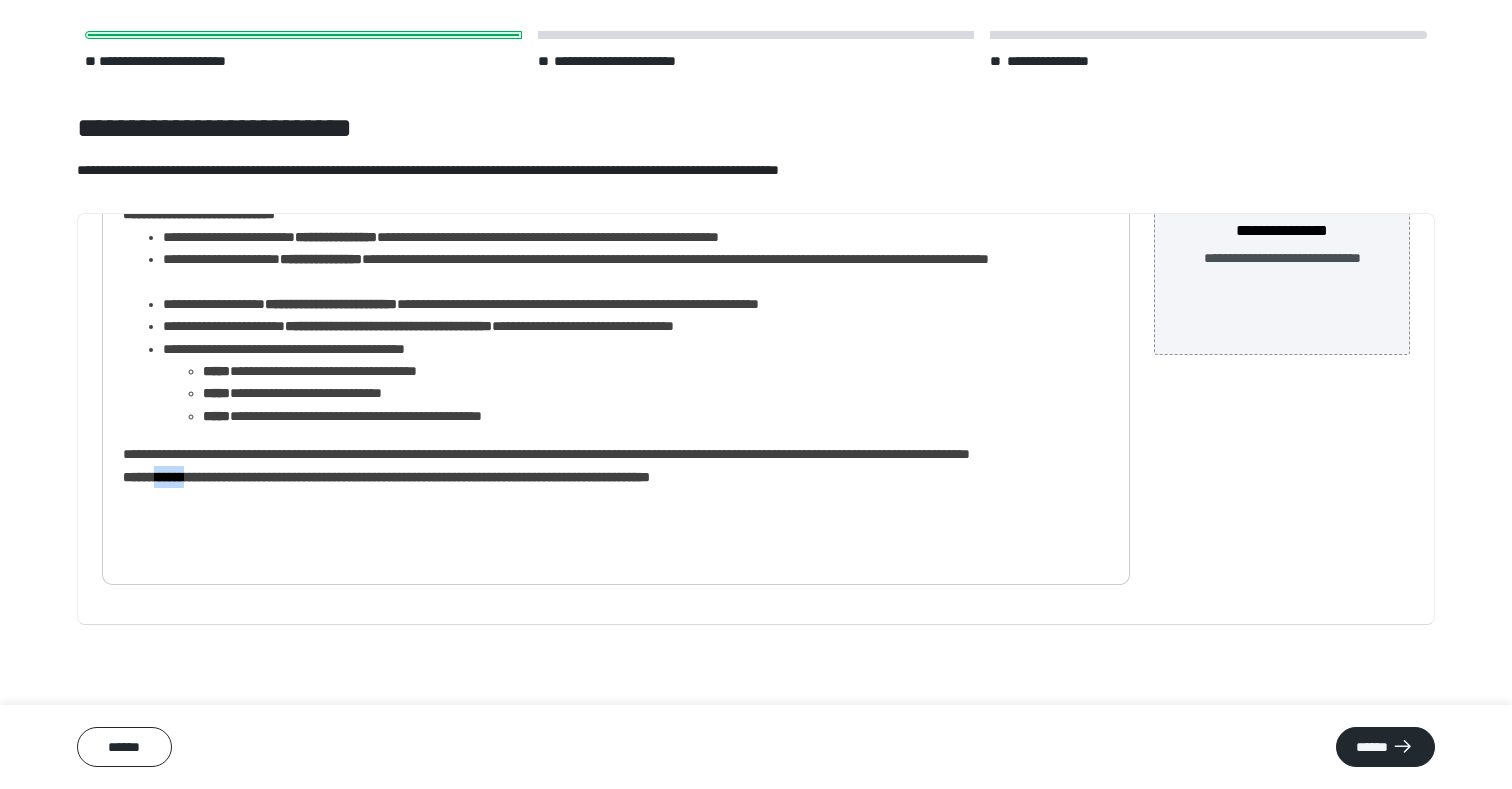 click on "**********" at bounding box center (386, 477) 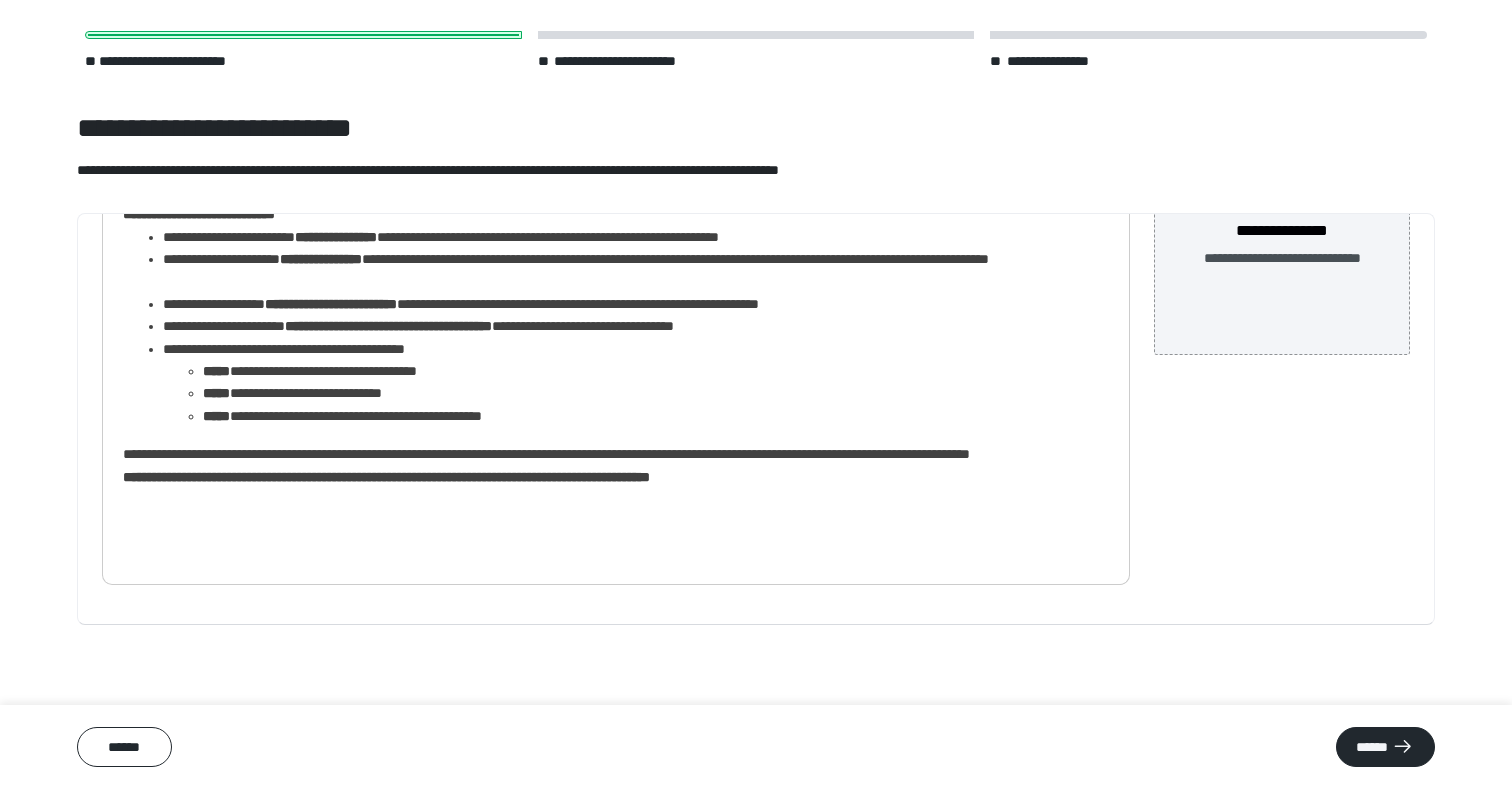 click on "**********" at bounding box center [616, 335] 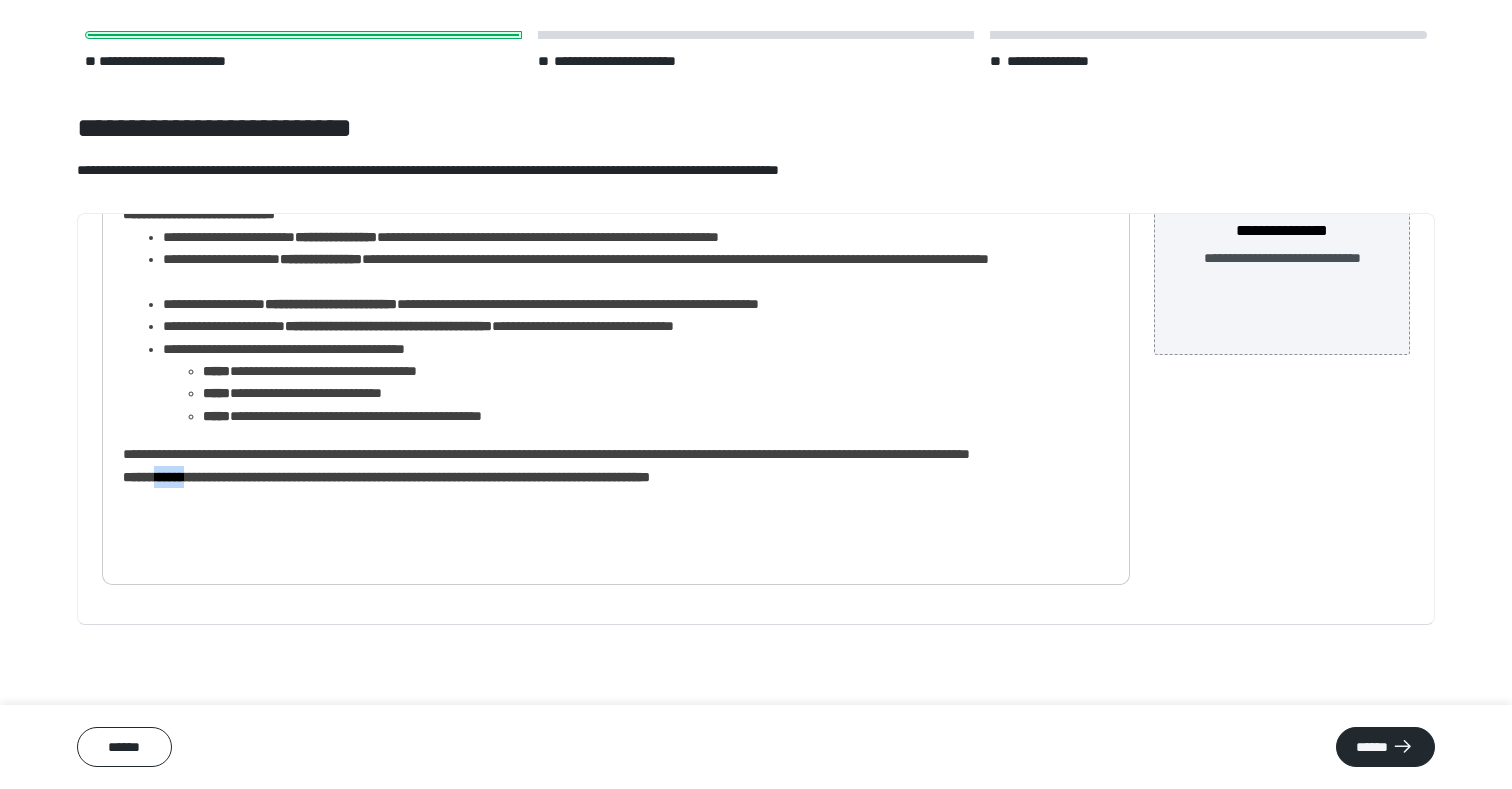 click on "**********" at bounding box center [386, 477] 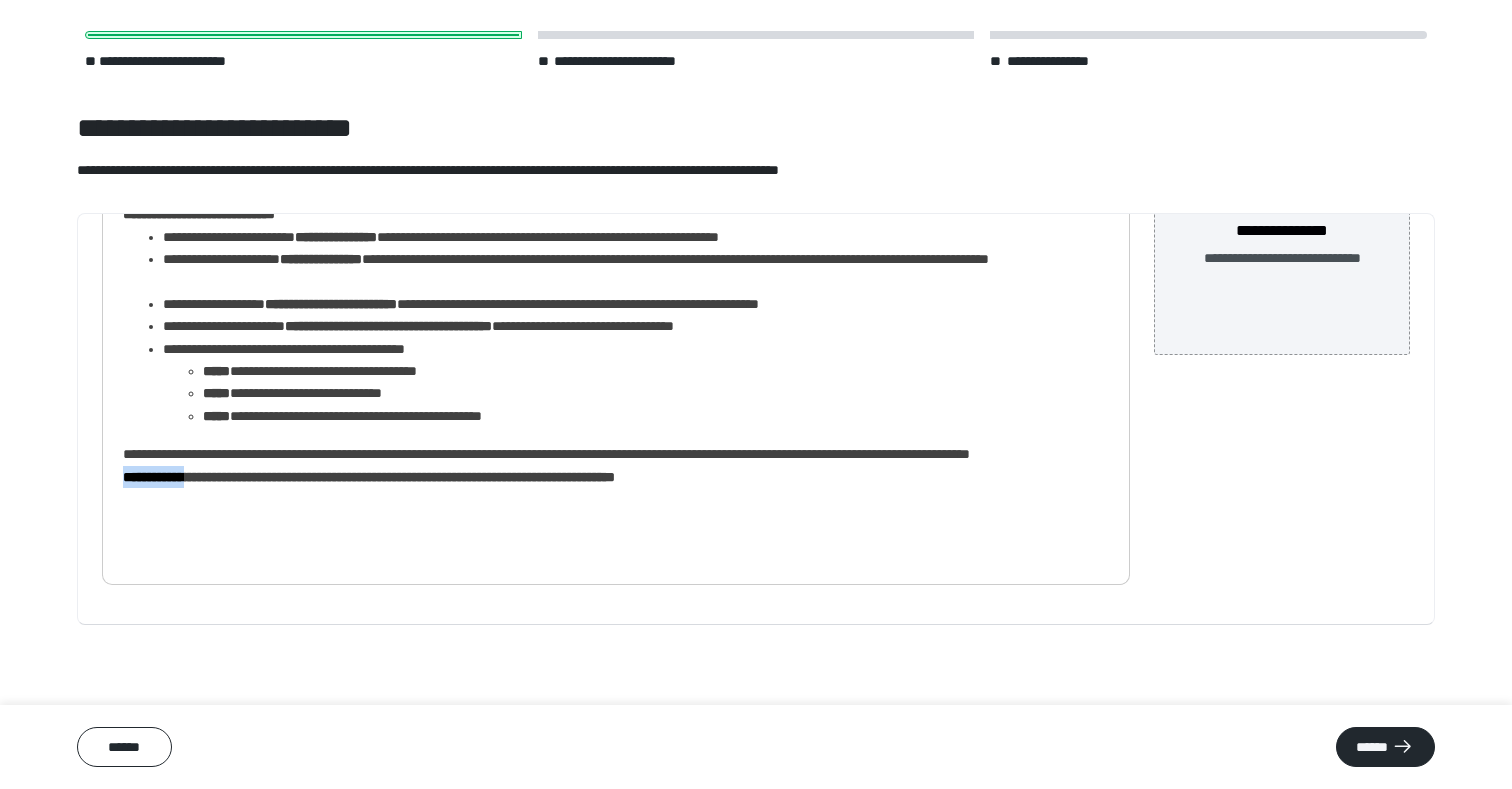 drag, startPoint x: 208, startPoint y: 543, endPoint x: 107, endPoint y: 543, distance: 101 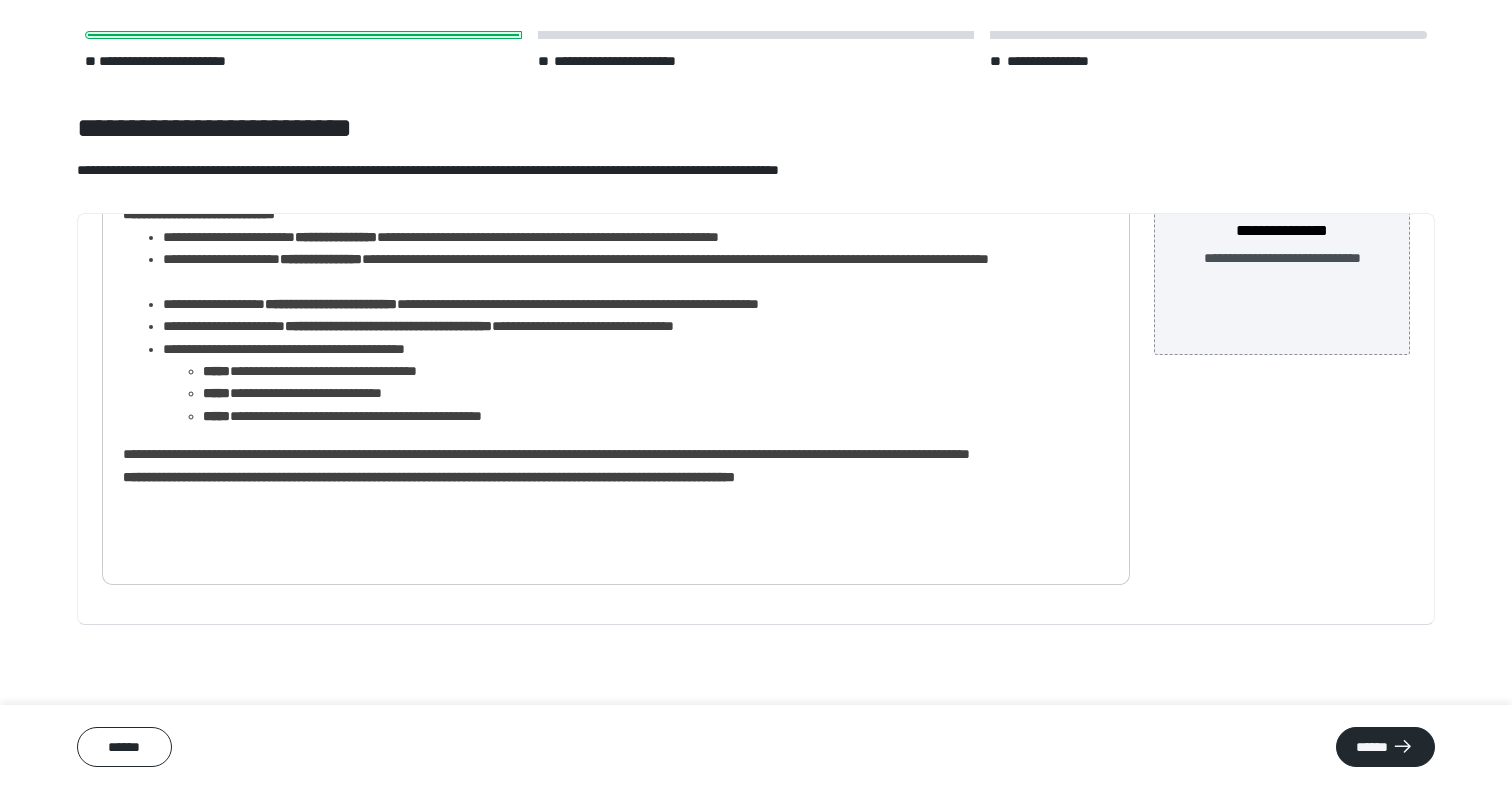 click on "**********" at bounding box center (429, 477) 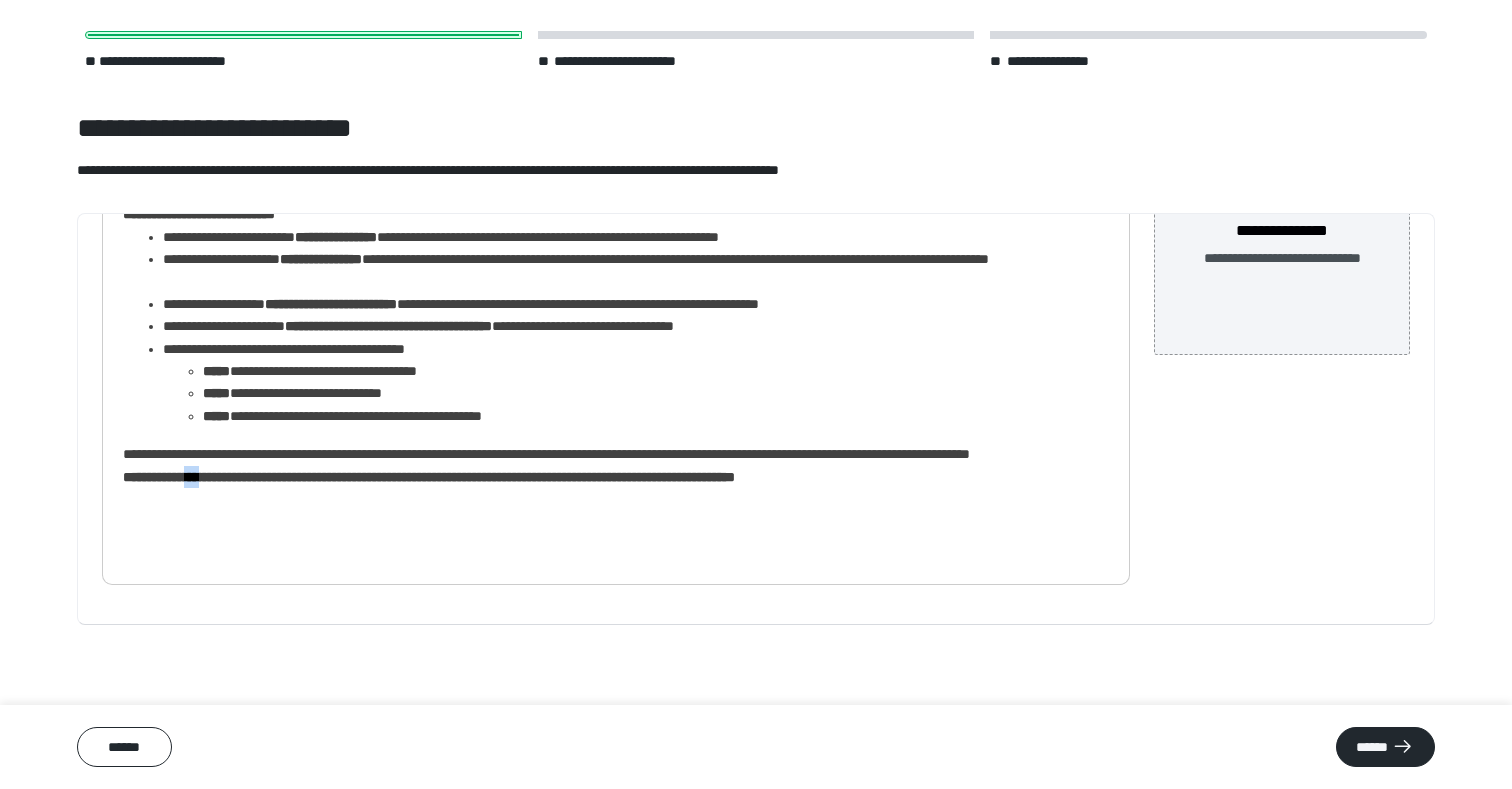 click on "**********" at bounding box center (429, 477) 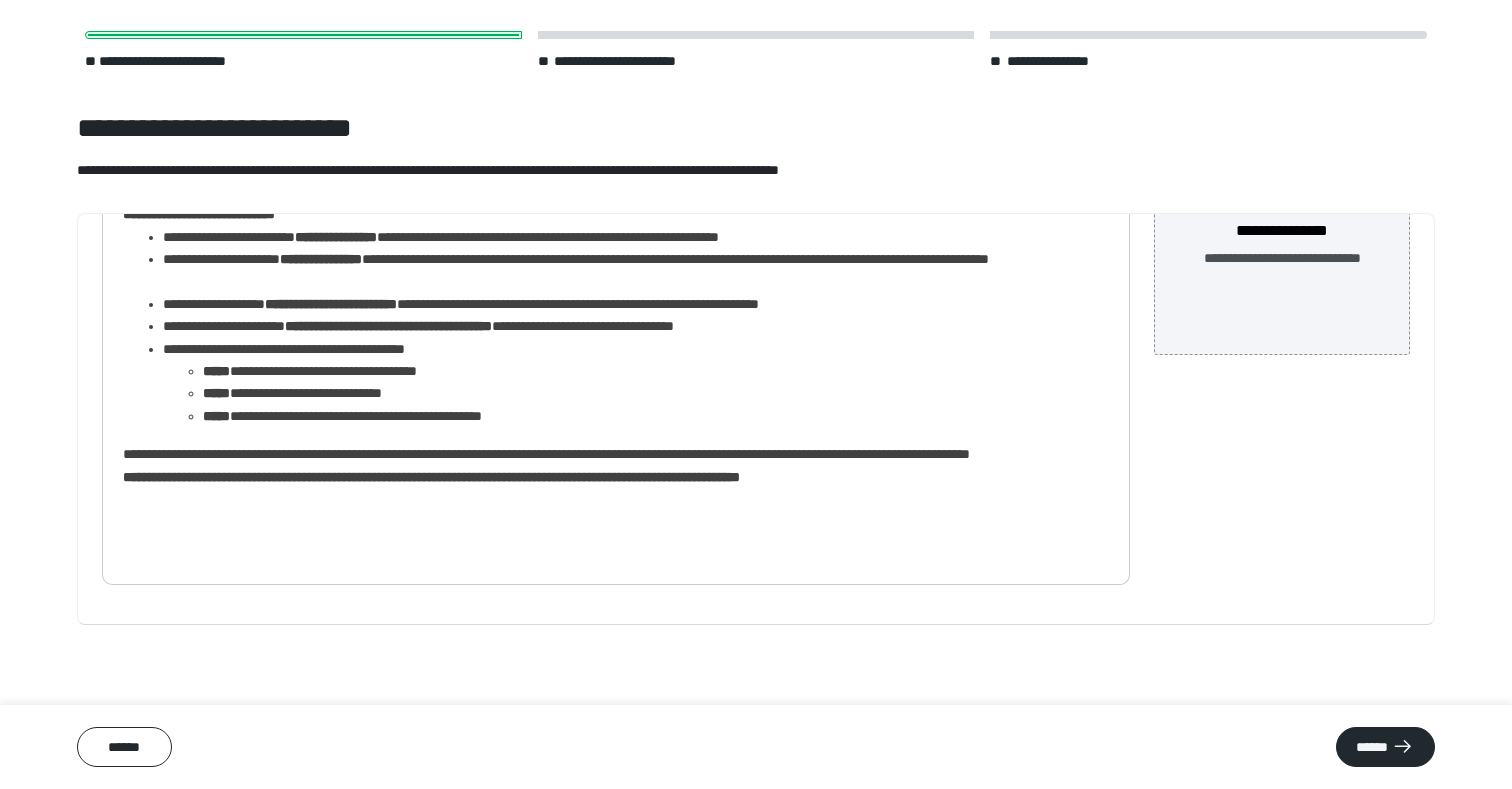 click on "**********" at bounding box center (431, 477) 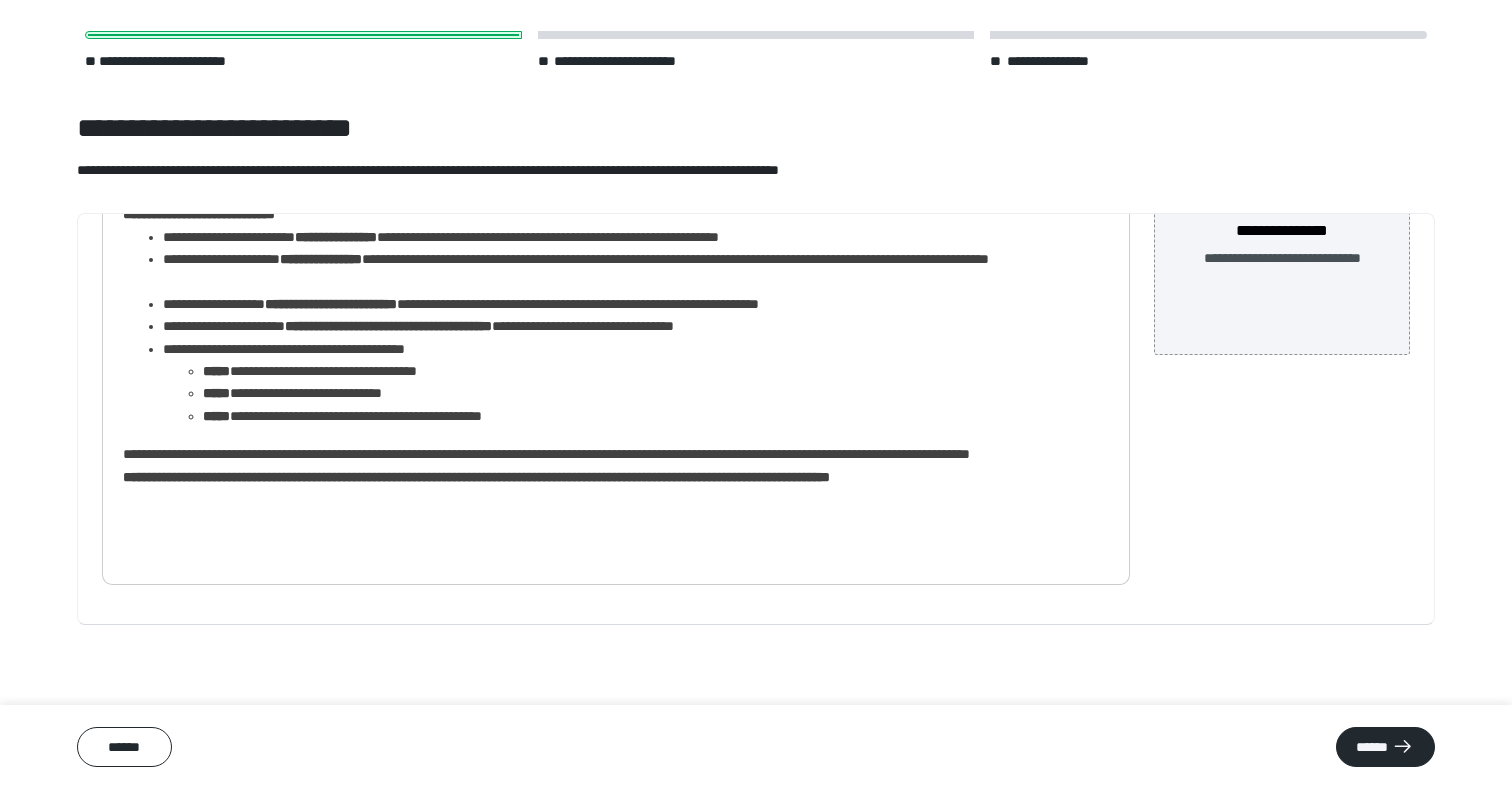 scroll, scrollTop: 105, scrollLeft: 0, axis: vertical 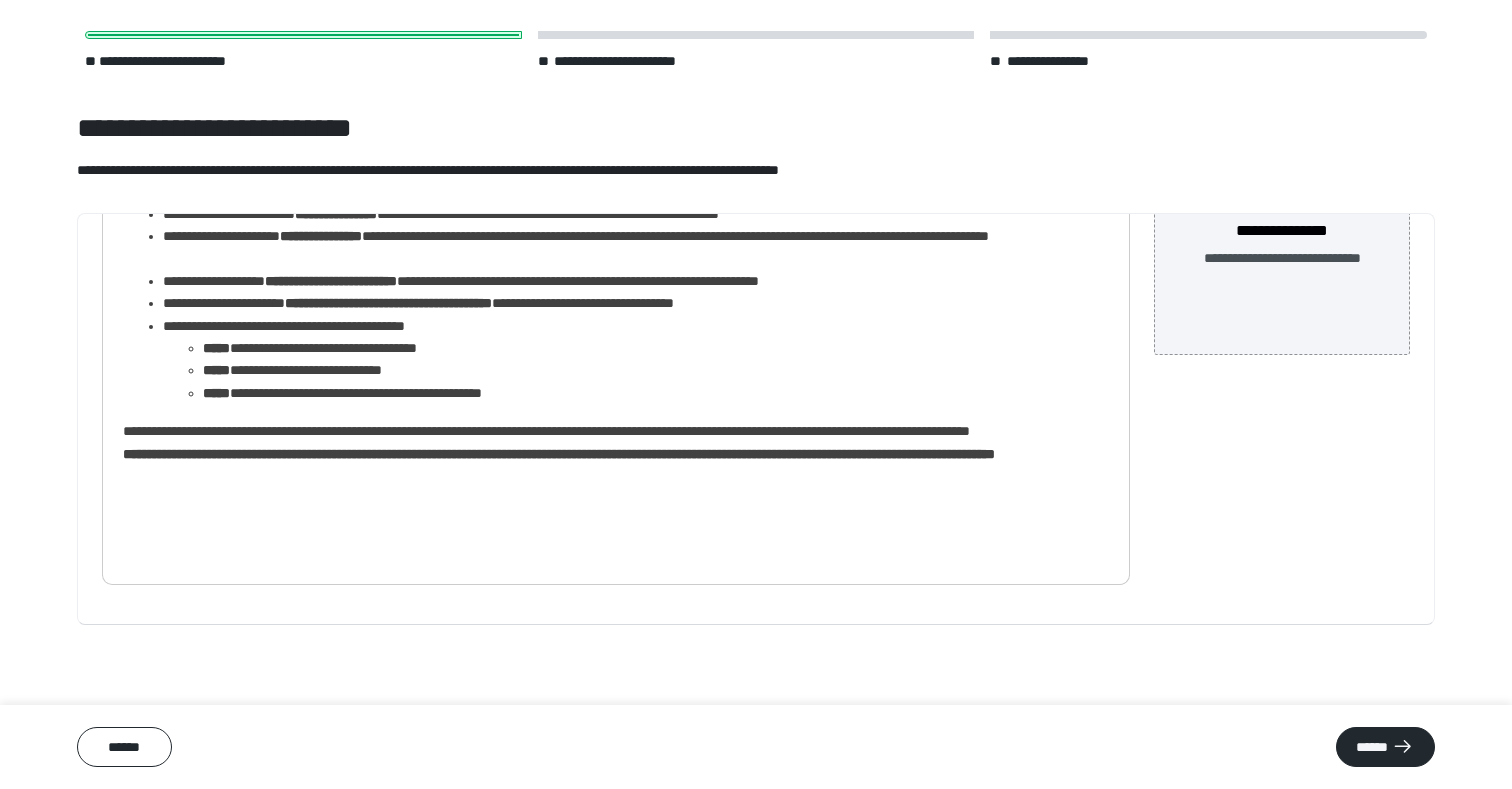 click on "**********" at bounding box center [559, 454] 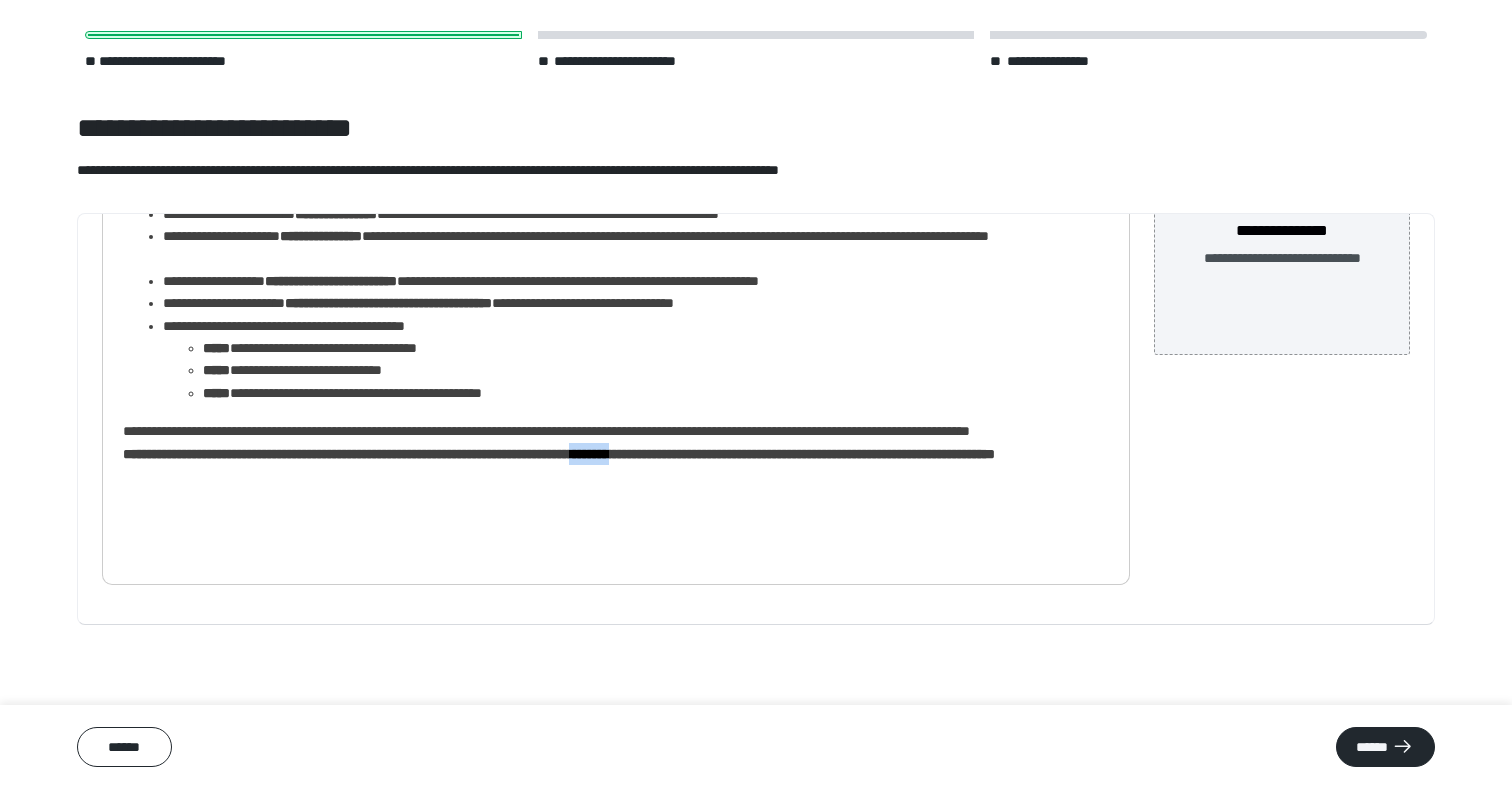 drag, startPoint x: 790, startPoint y: 521, endPoint x: 734, endPoint y: 520, distance: 56.008926 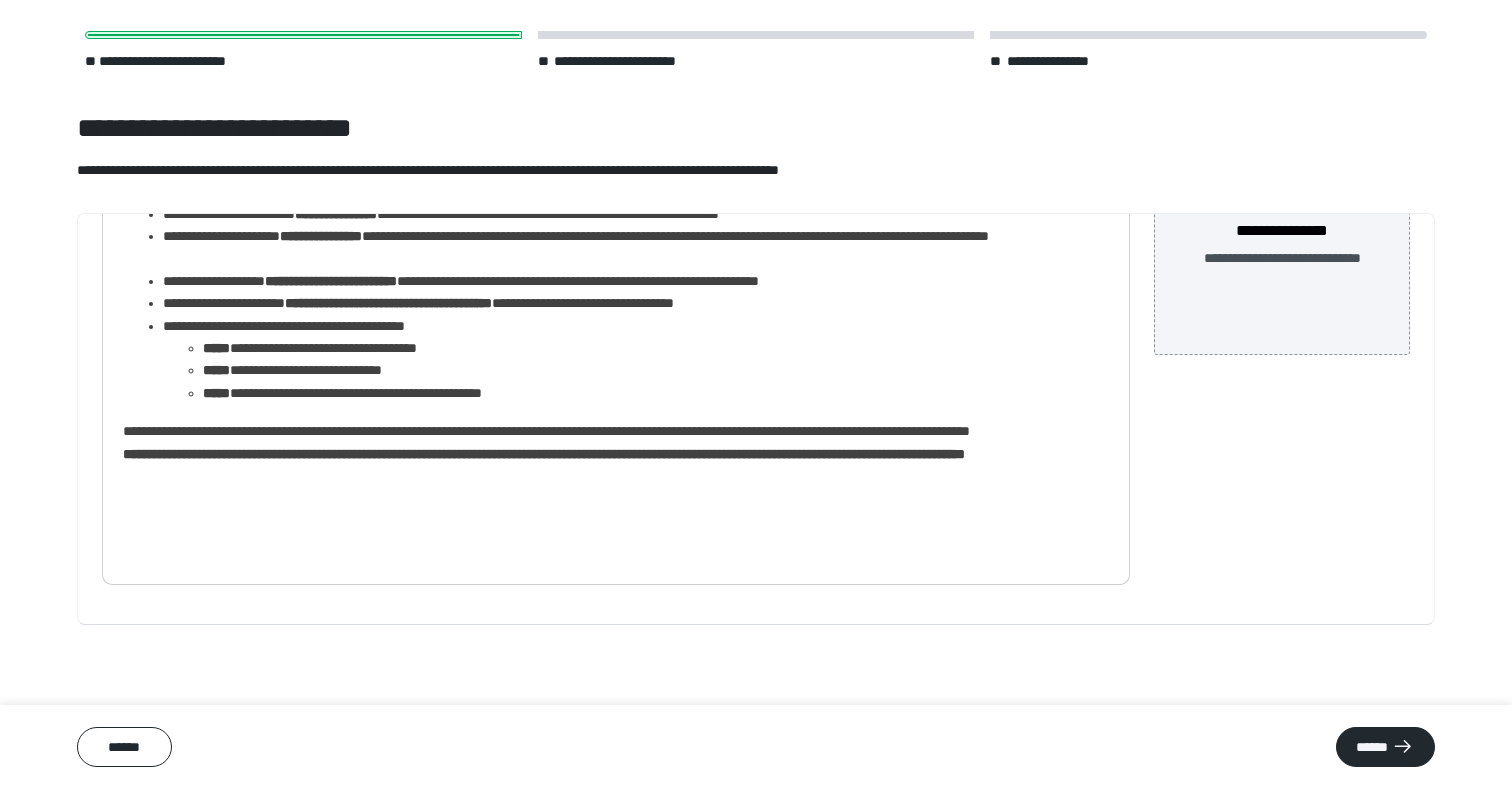 click on "**********" at bounding box center (544, 454) 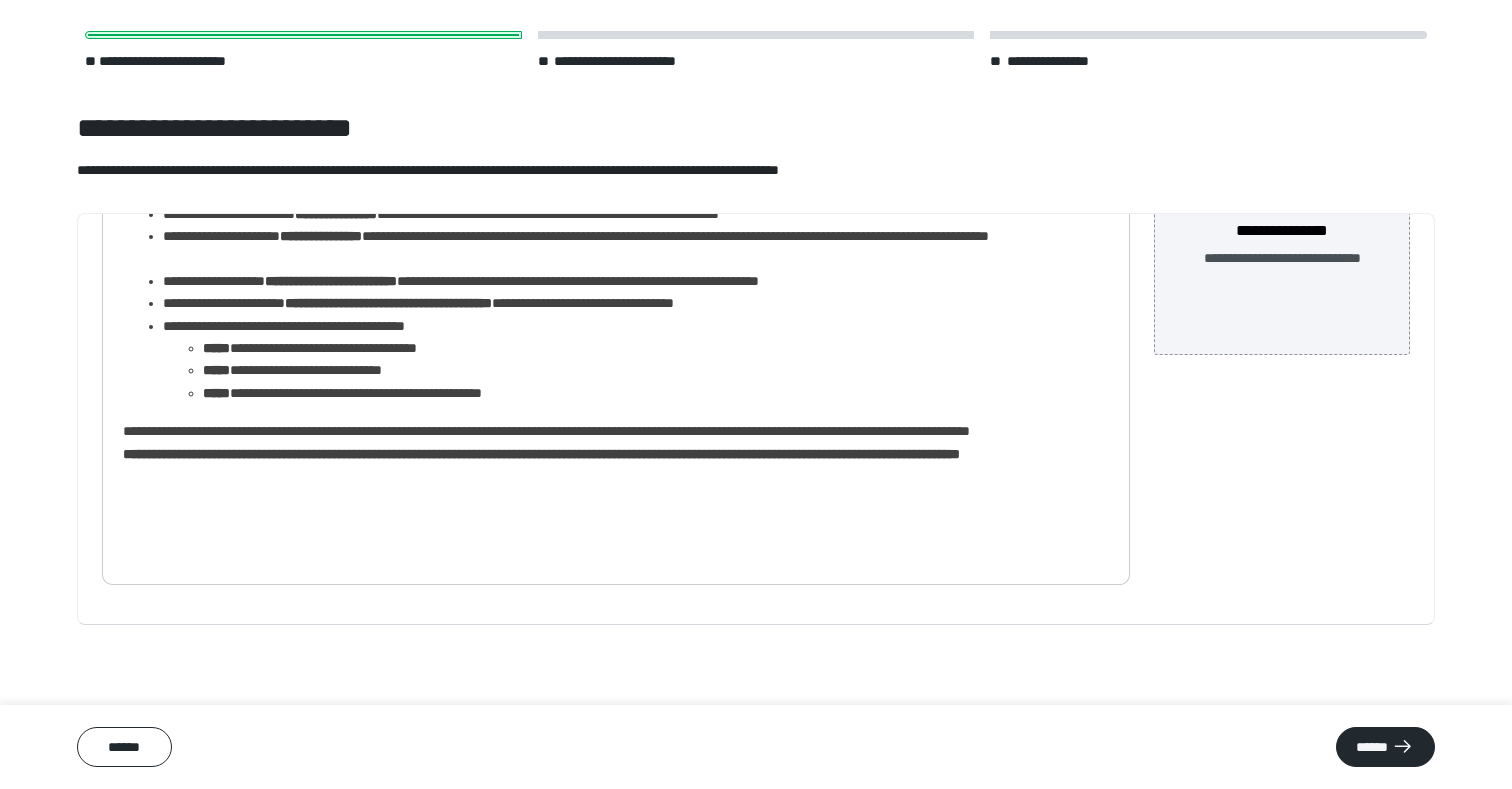 click on "**********" at bounding box center (616, 323) 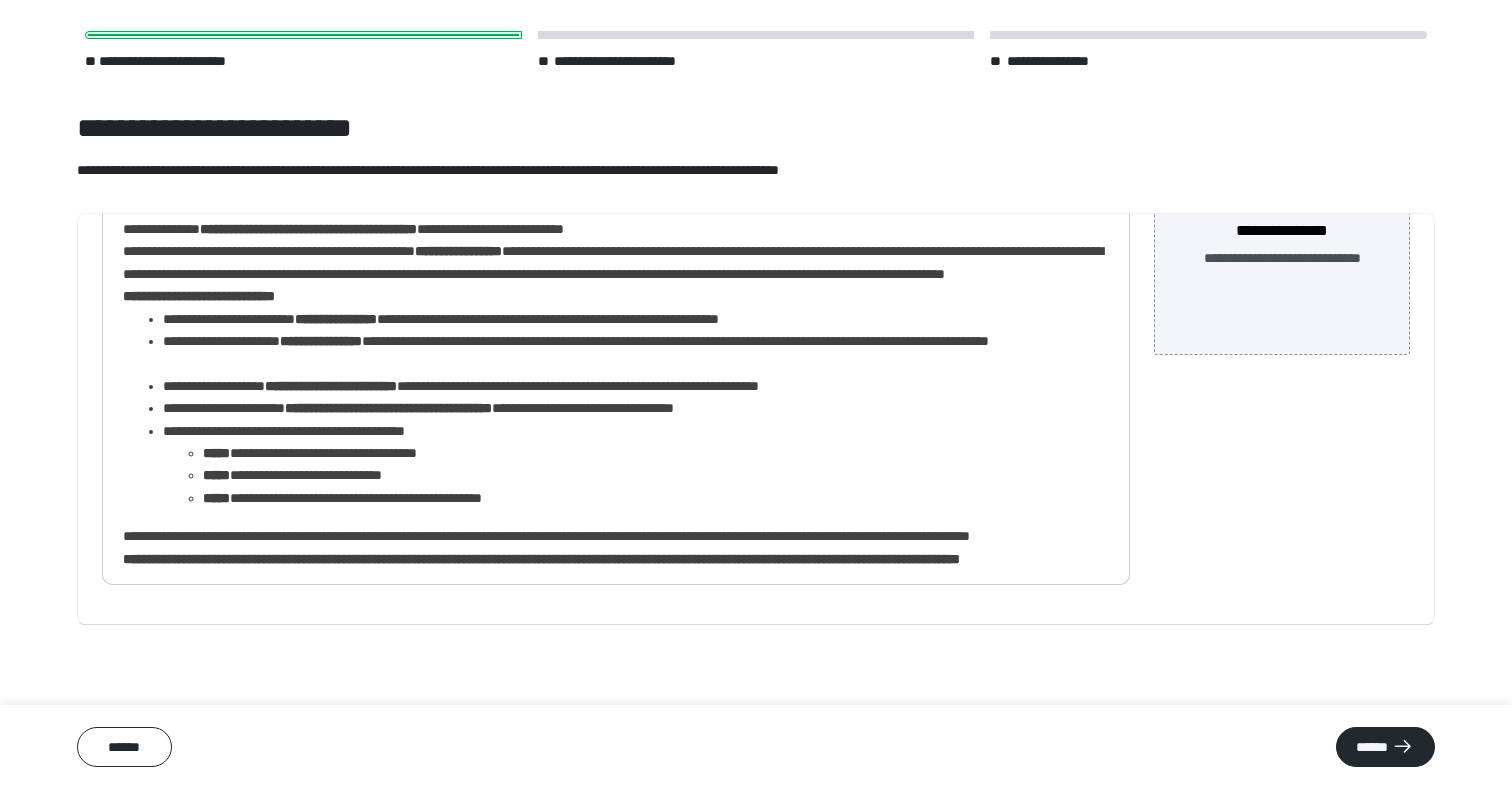 scroll, scrollTop: 0, scrollLeft: 0, axis: both 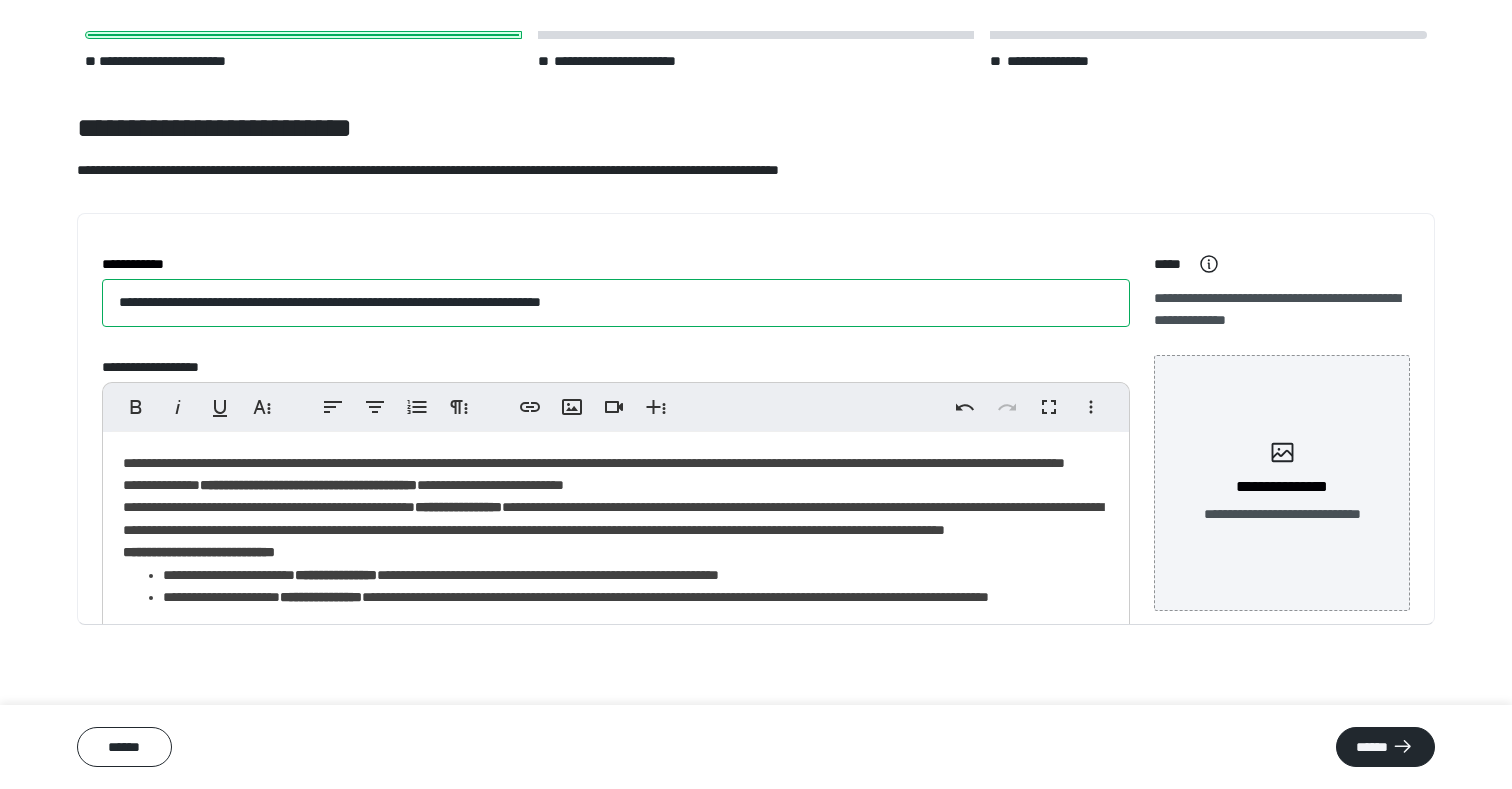 drag, startPoint x: 741, startPoint y: 305, endPoint x: 105, endPoint y: 298, distance: 636.0385 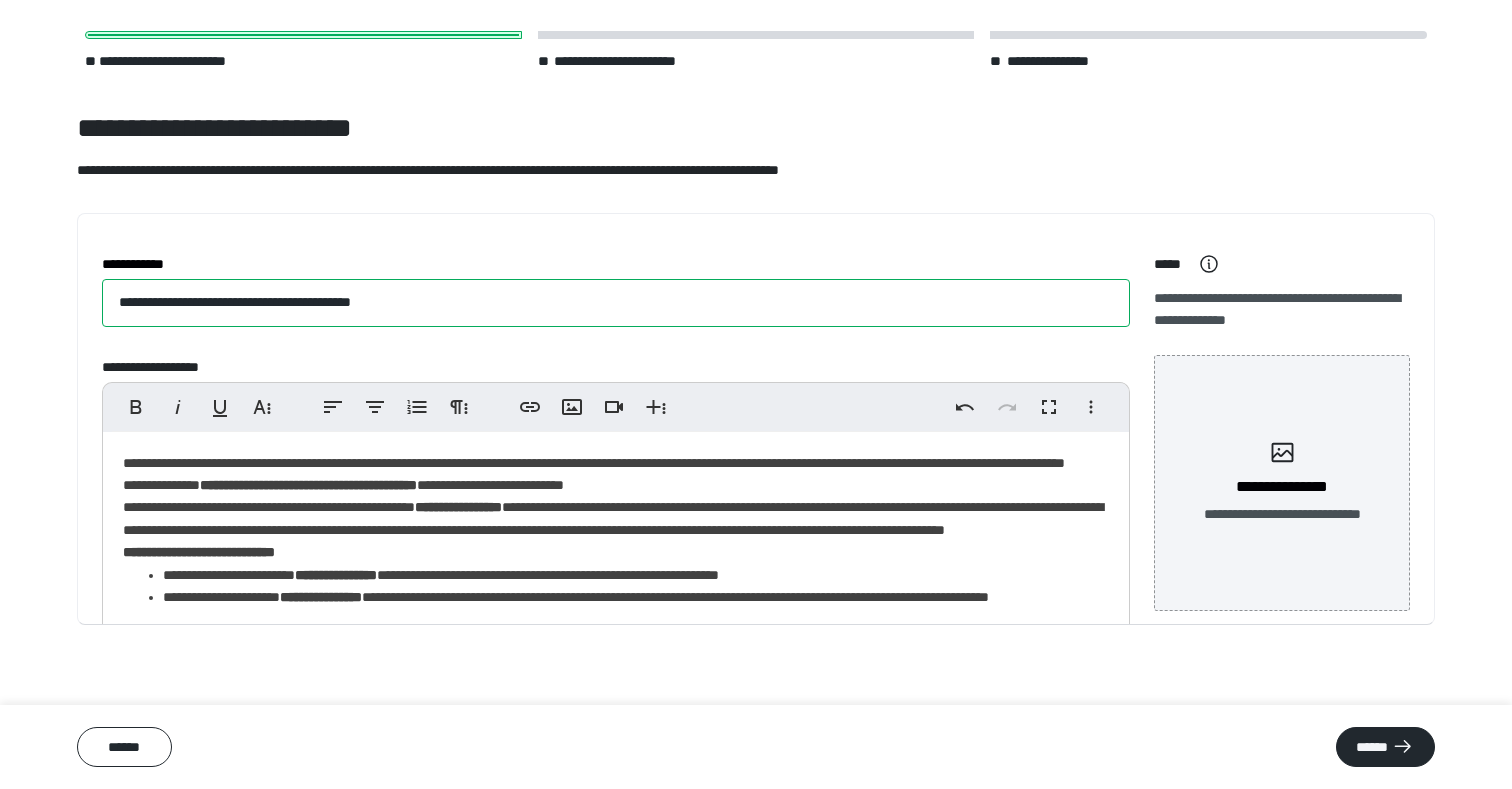 click on "**********" at bounding box center (616, 303) 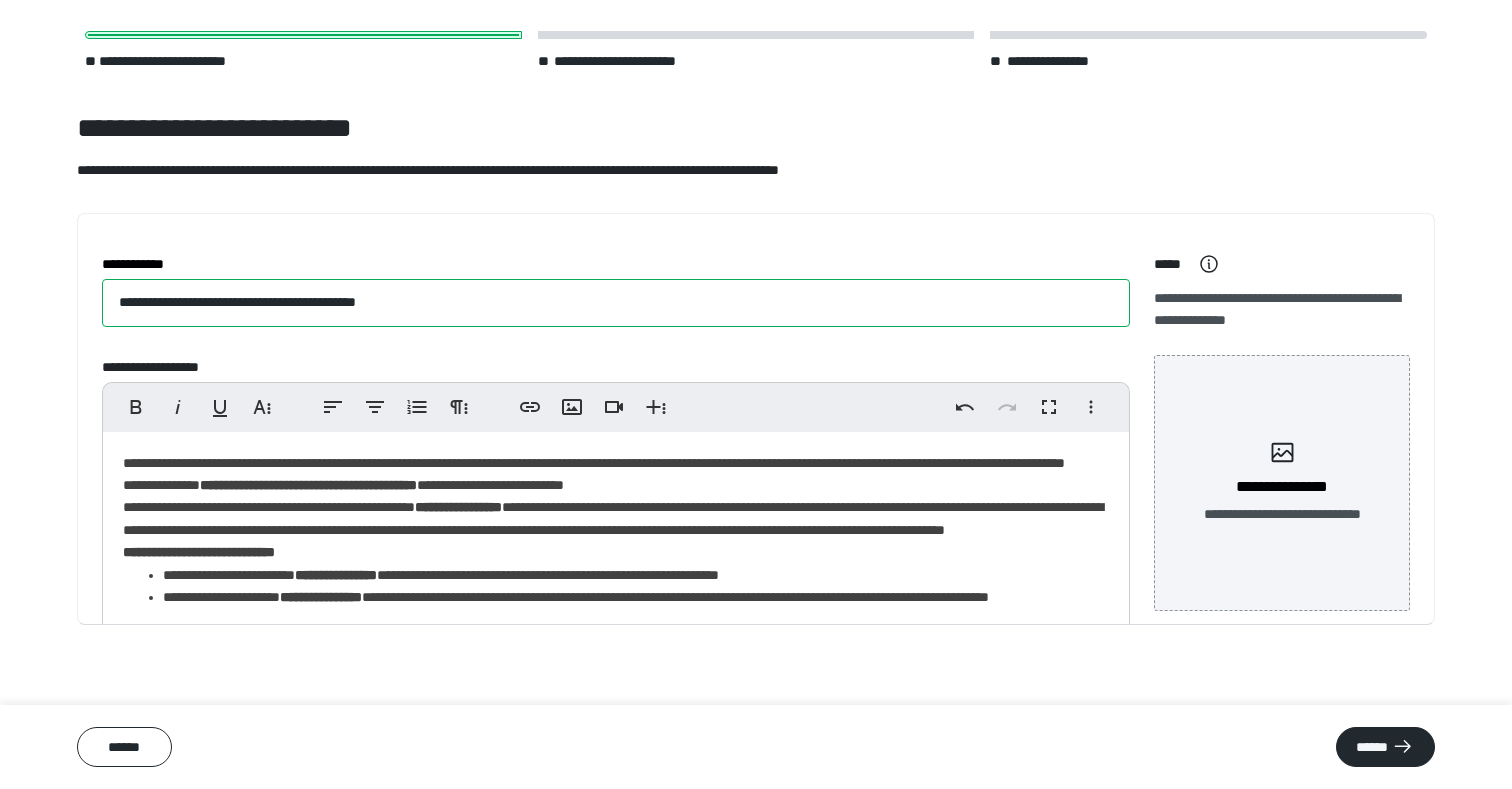 type on "**********" 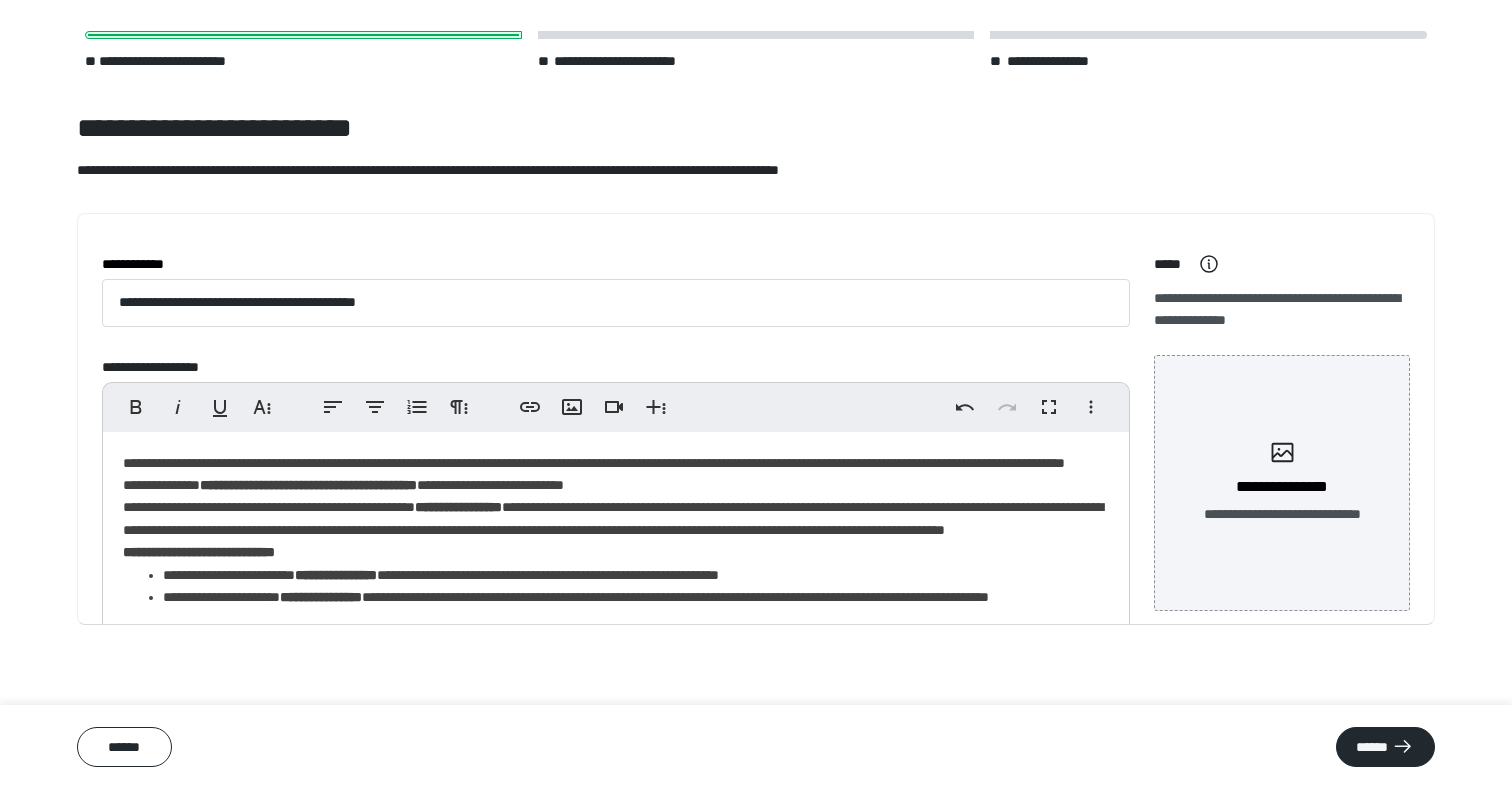 click on "**********" at bounding box center [756, 394] 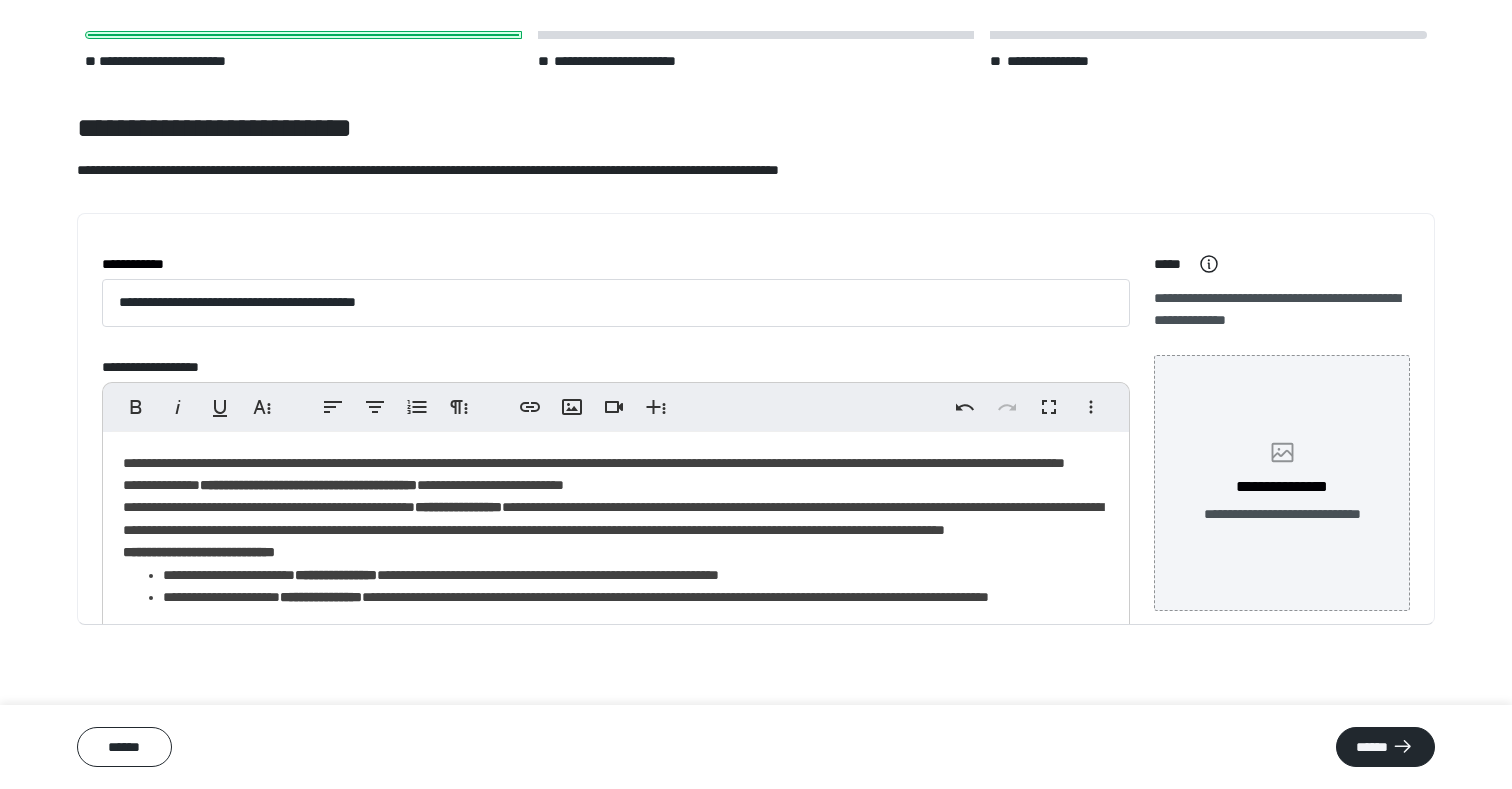 click on "**********" at bounding box center (1282, 483) 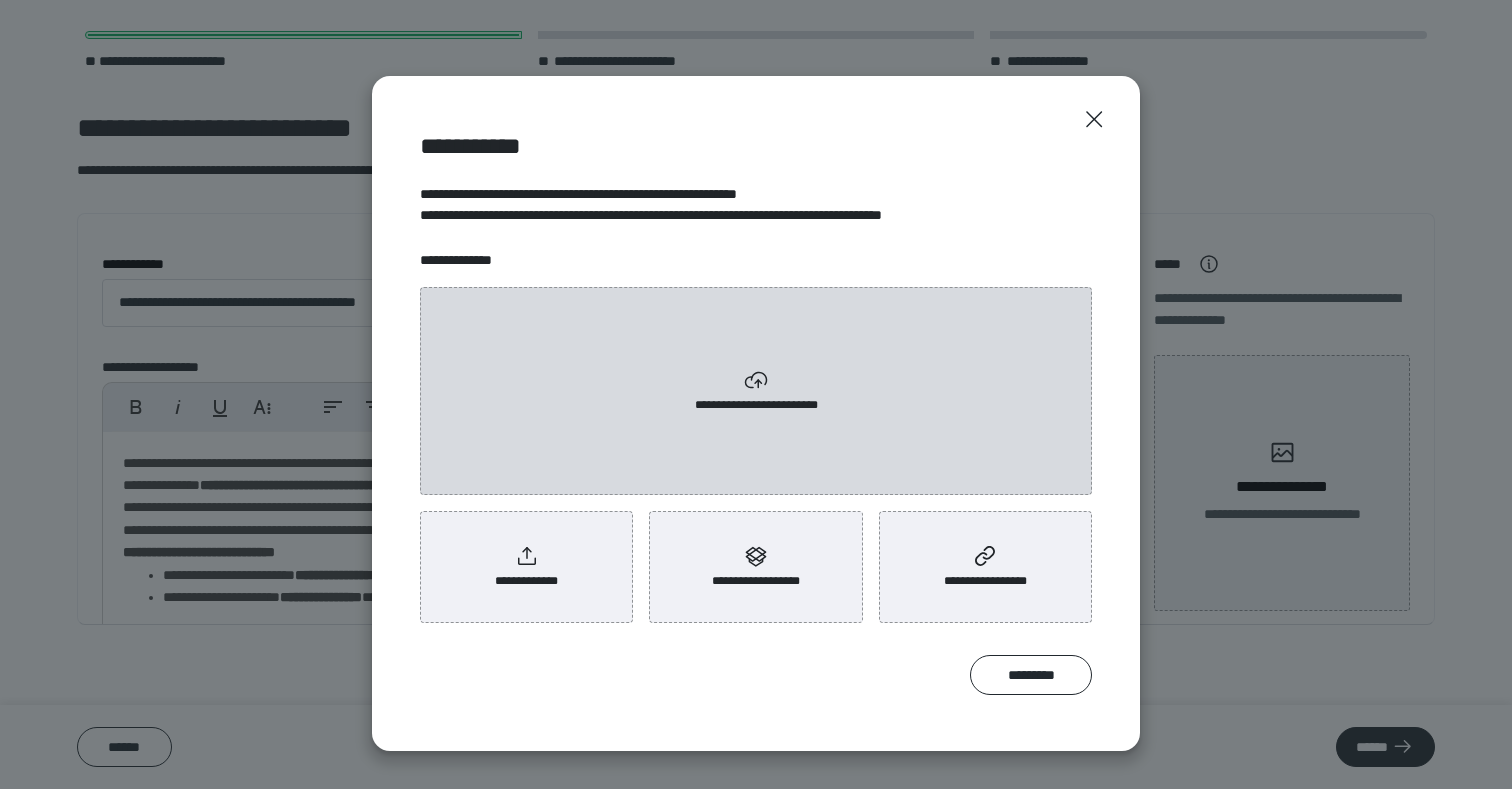click on "**********" at bounding box center (756, 391) 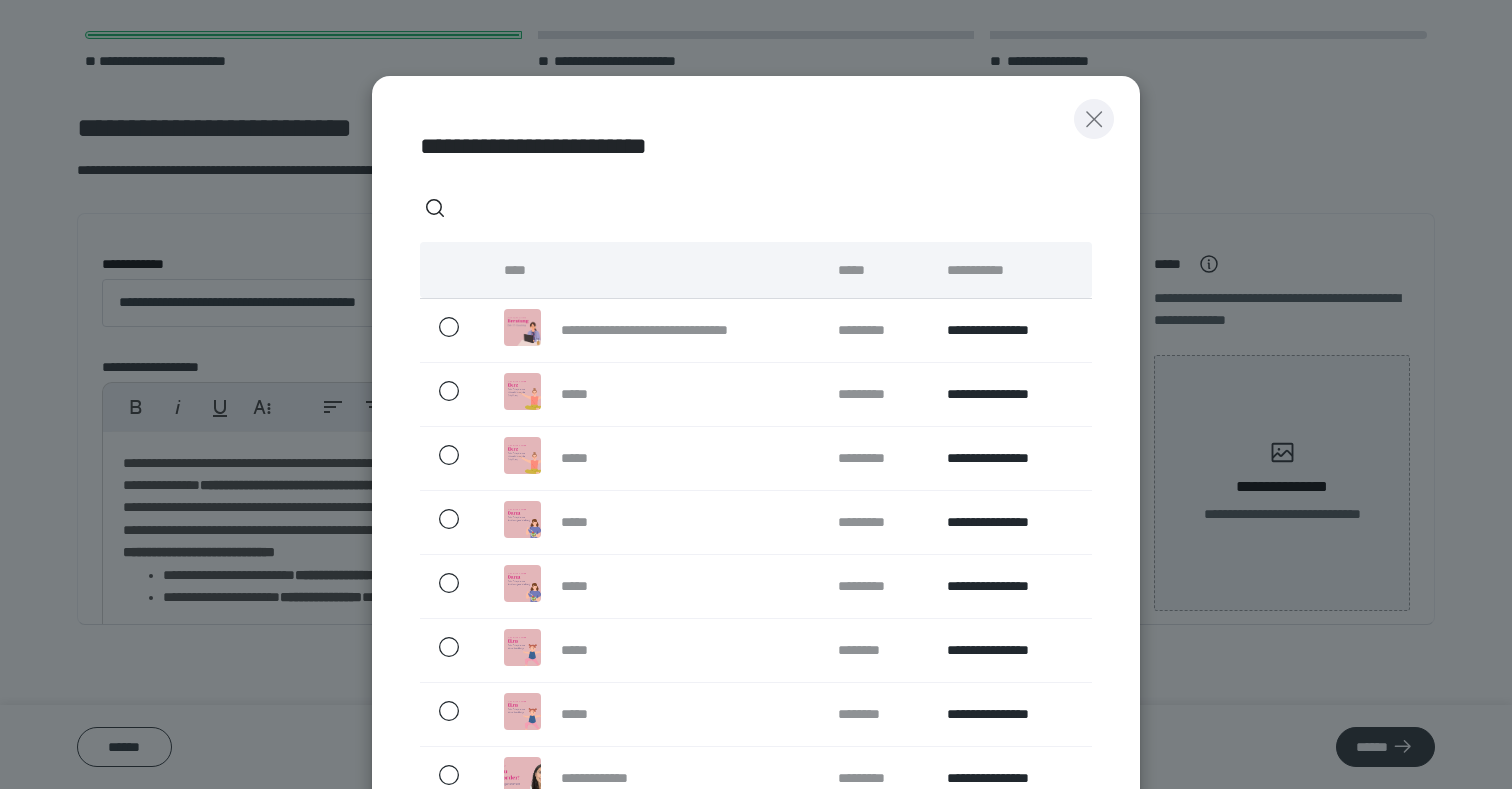 click 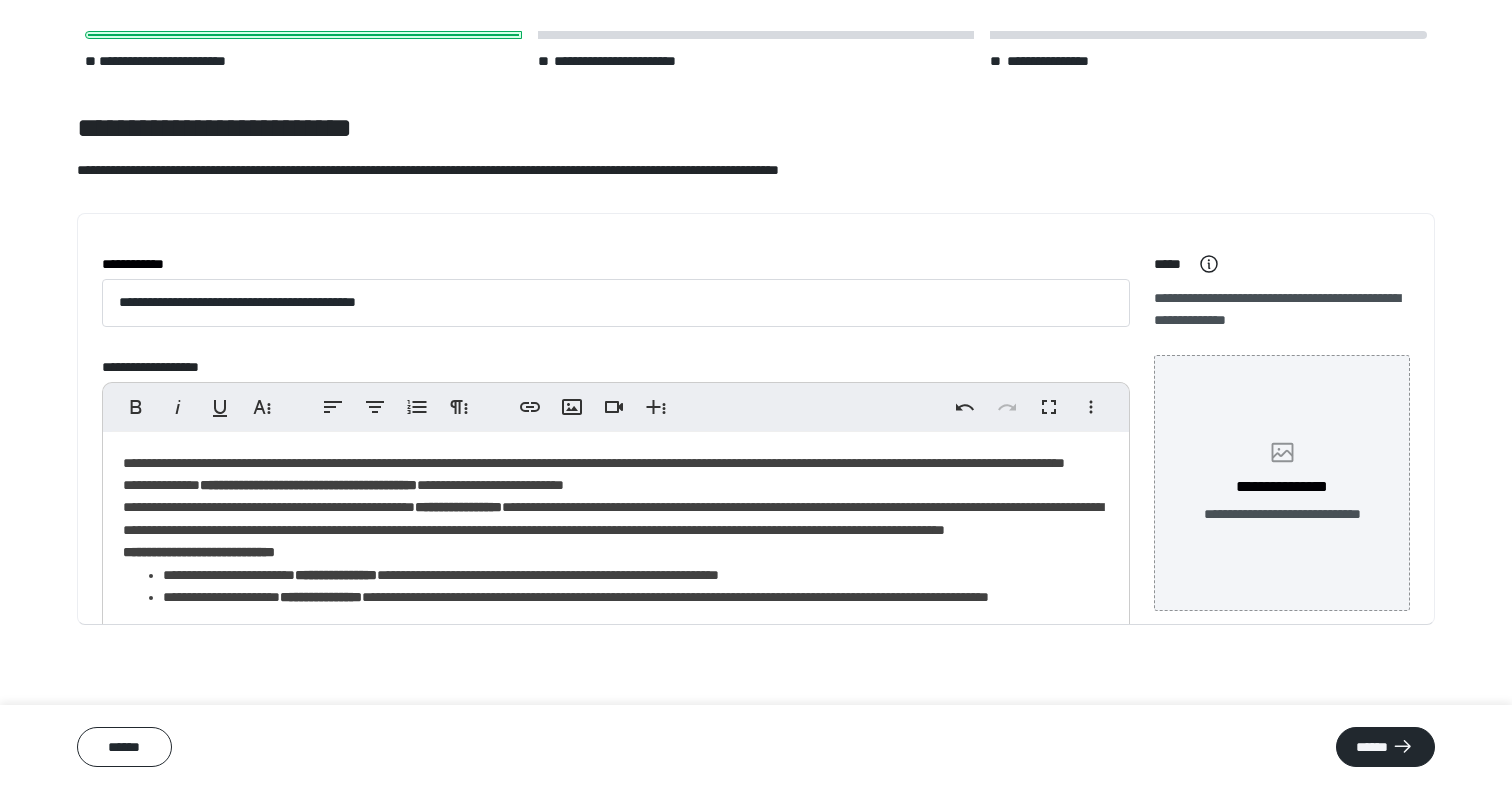 click on "**********" at bounding box center (1282, 483) 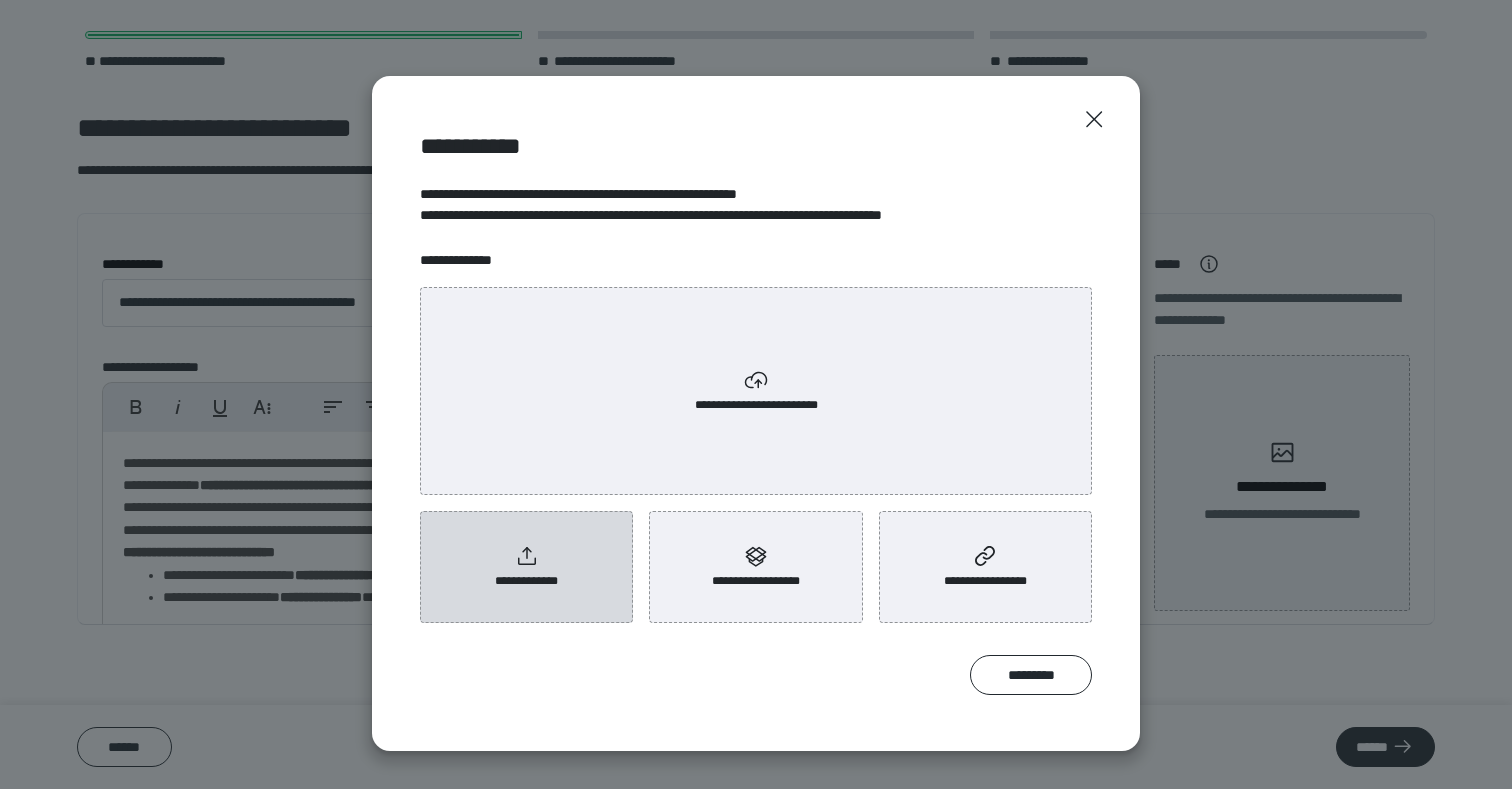 click on "**********" at bounding box center [527, 581] 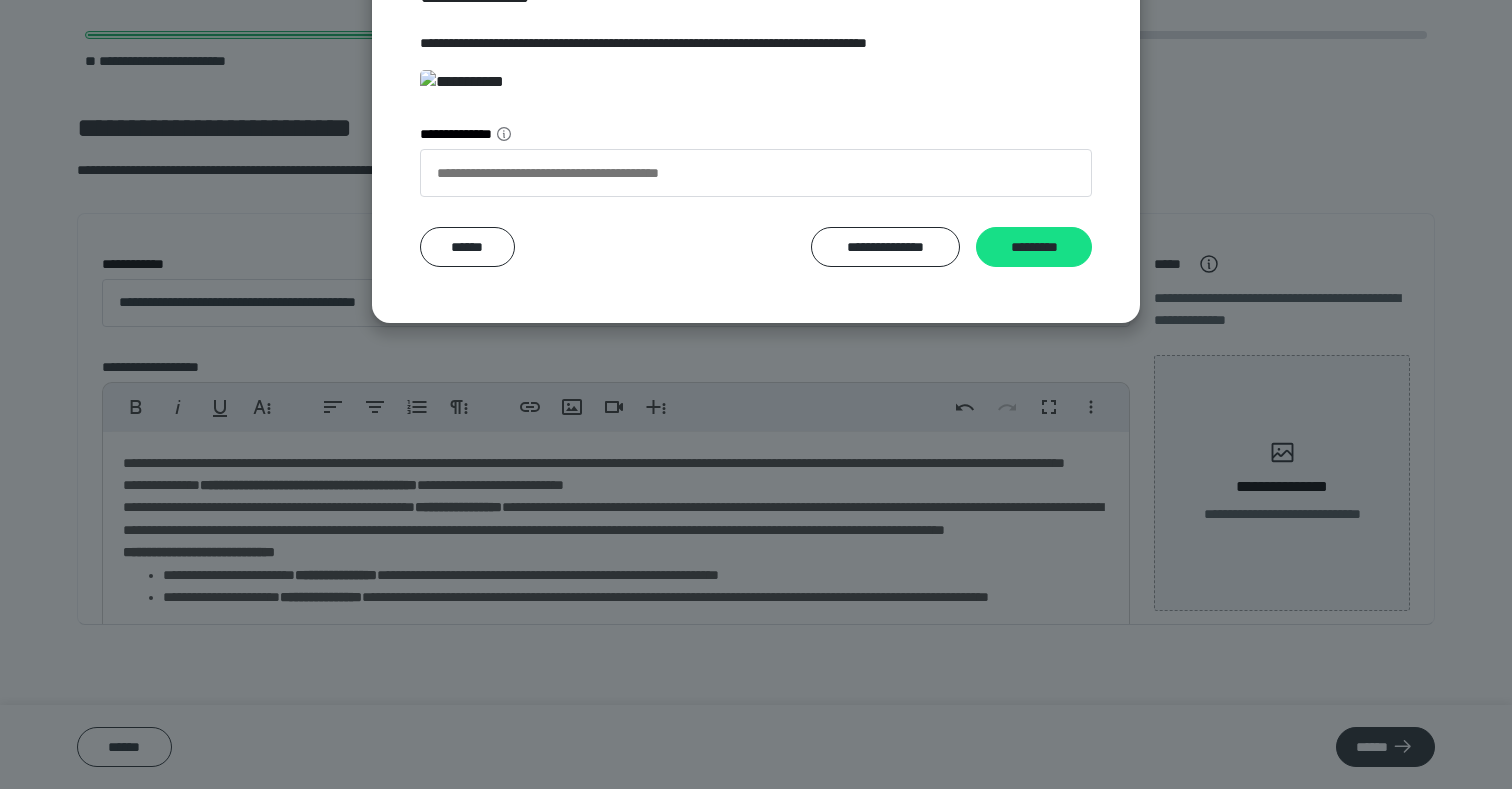scroll, scrollTop: 333, scrollLeft: 0, axis: vertical 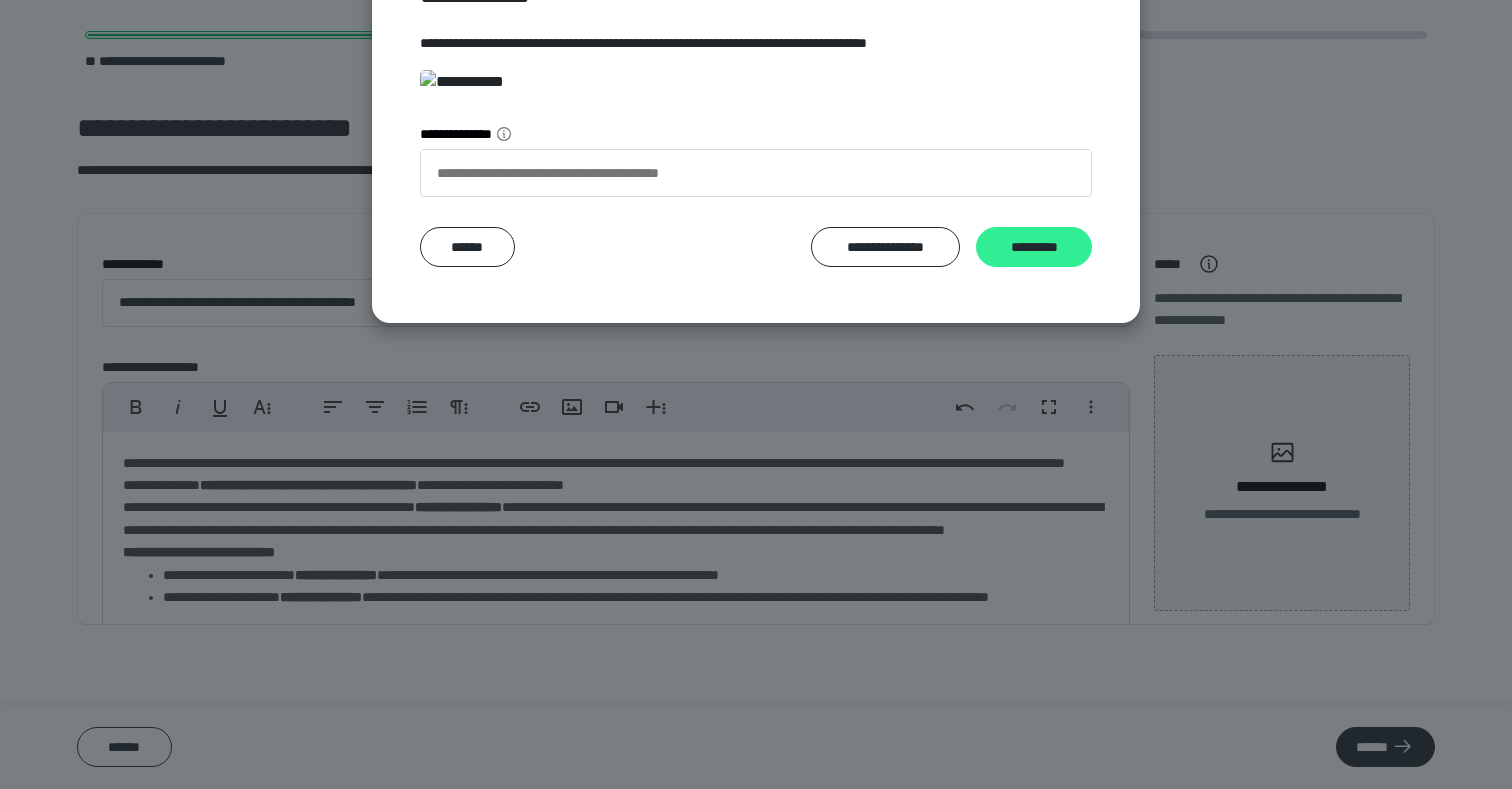 click on "*********" at bounding box center [1034, 247] 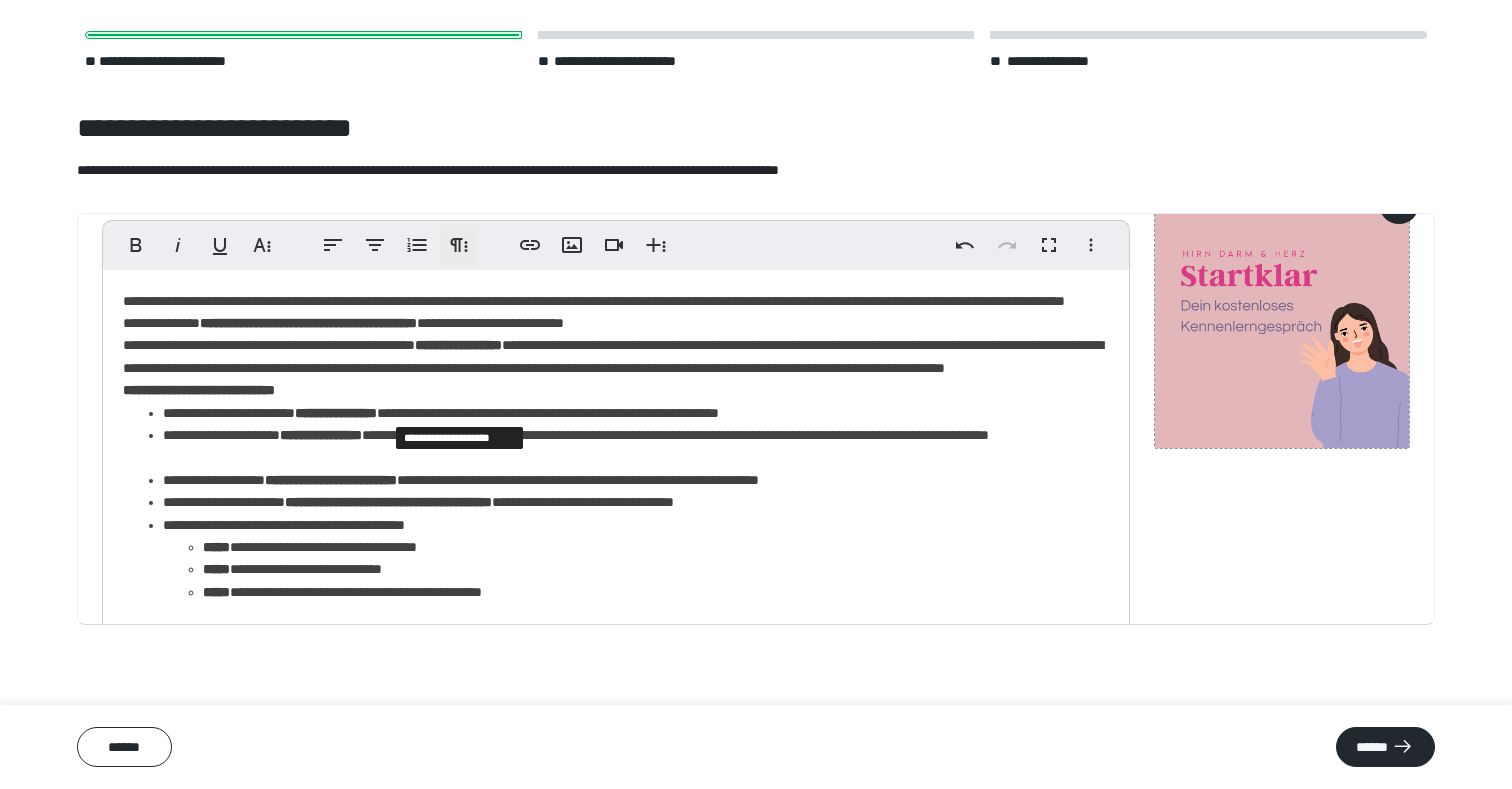 scroll, scrollTop: 180, scrollLeft: 0, axis: vertical 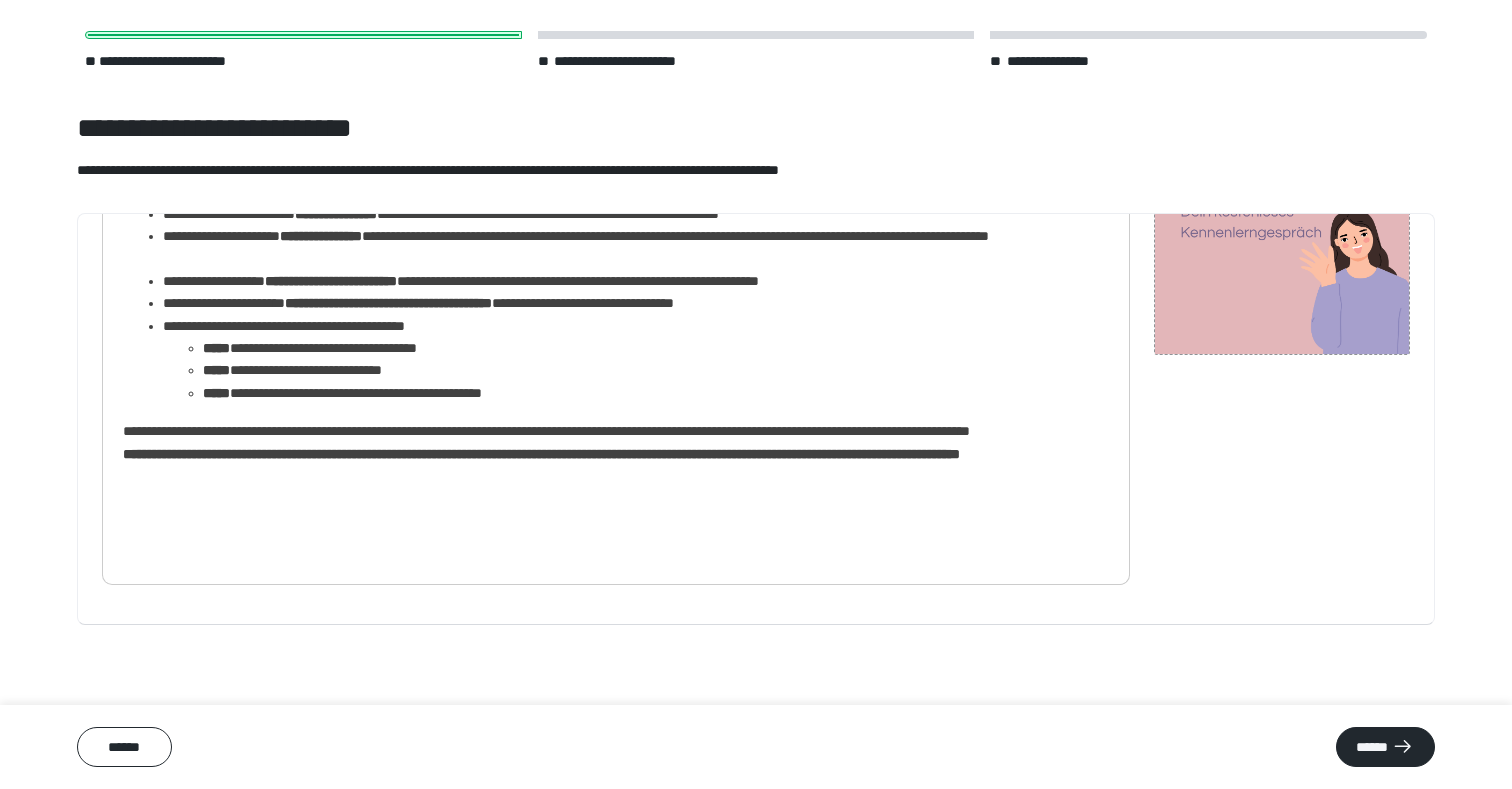 click on "**********" at bounding box center [616, 323] 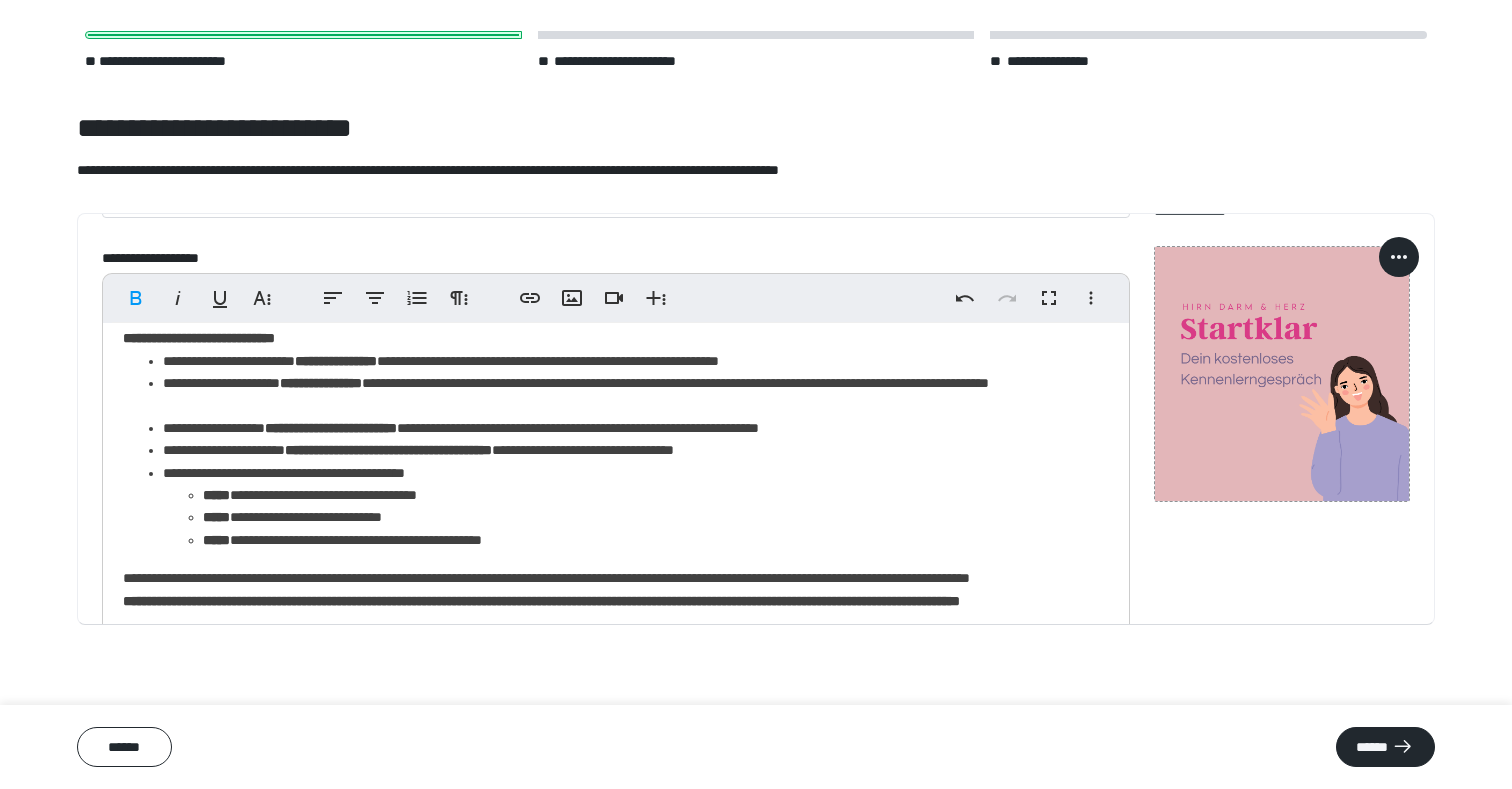 scroll, scrollTop: 0, scrollLeft: 0, axis: both 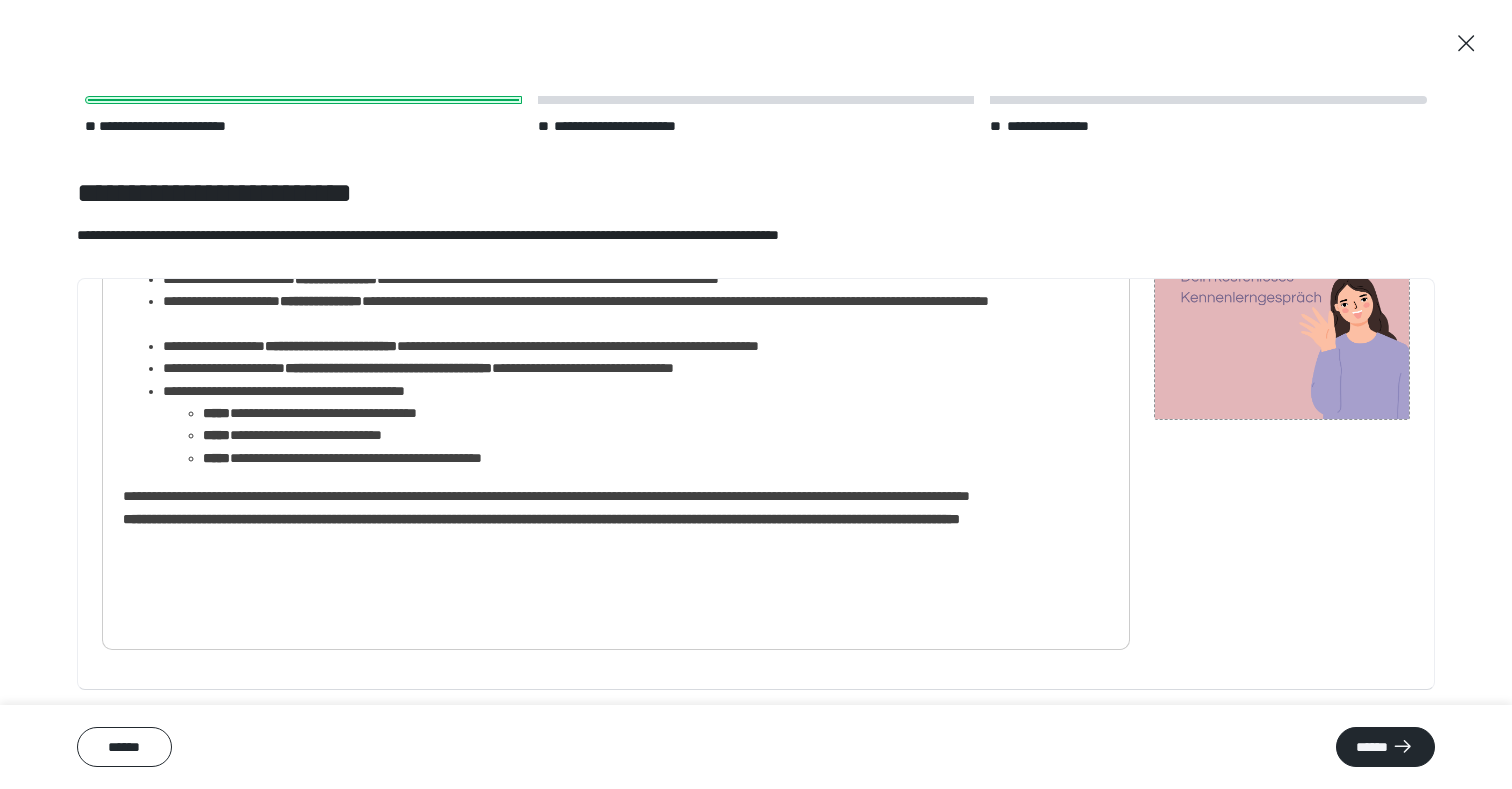 click on "**********" at bounding box center (616, 388) 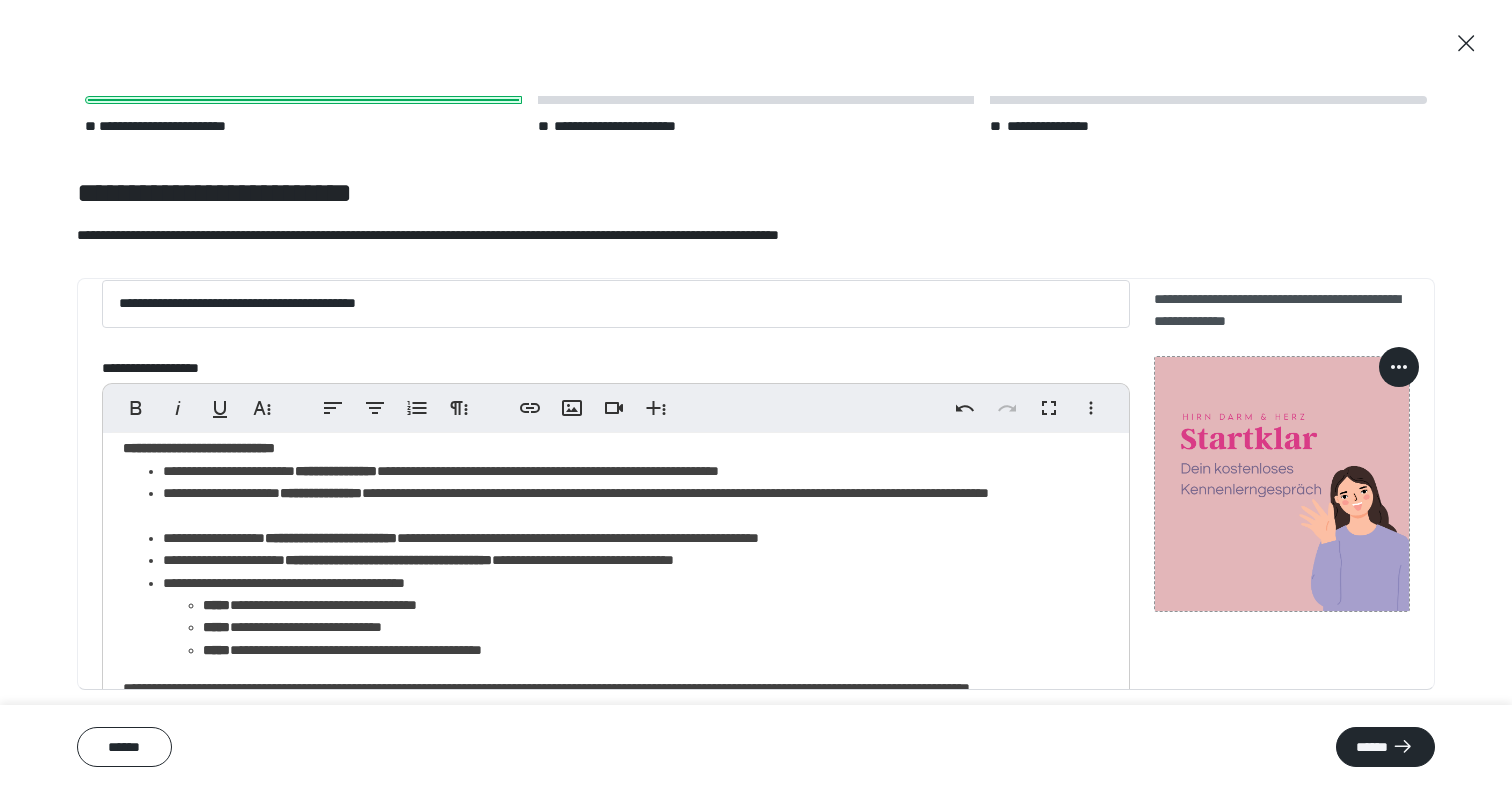 scroll, scrollTop: 55, scrollLeft: 0, axis: vertical 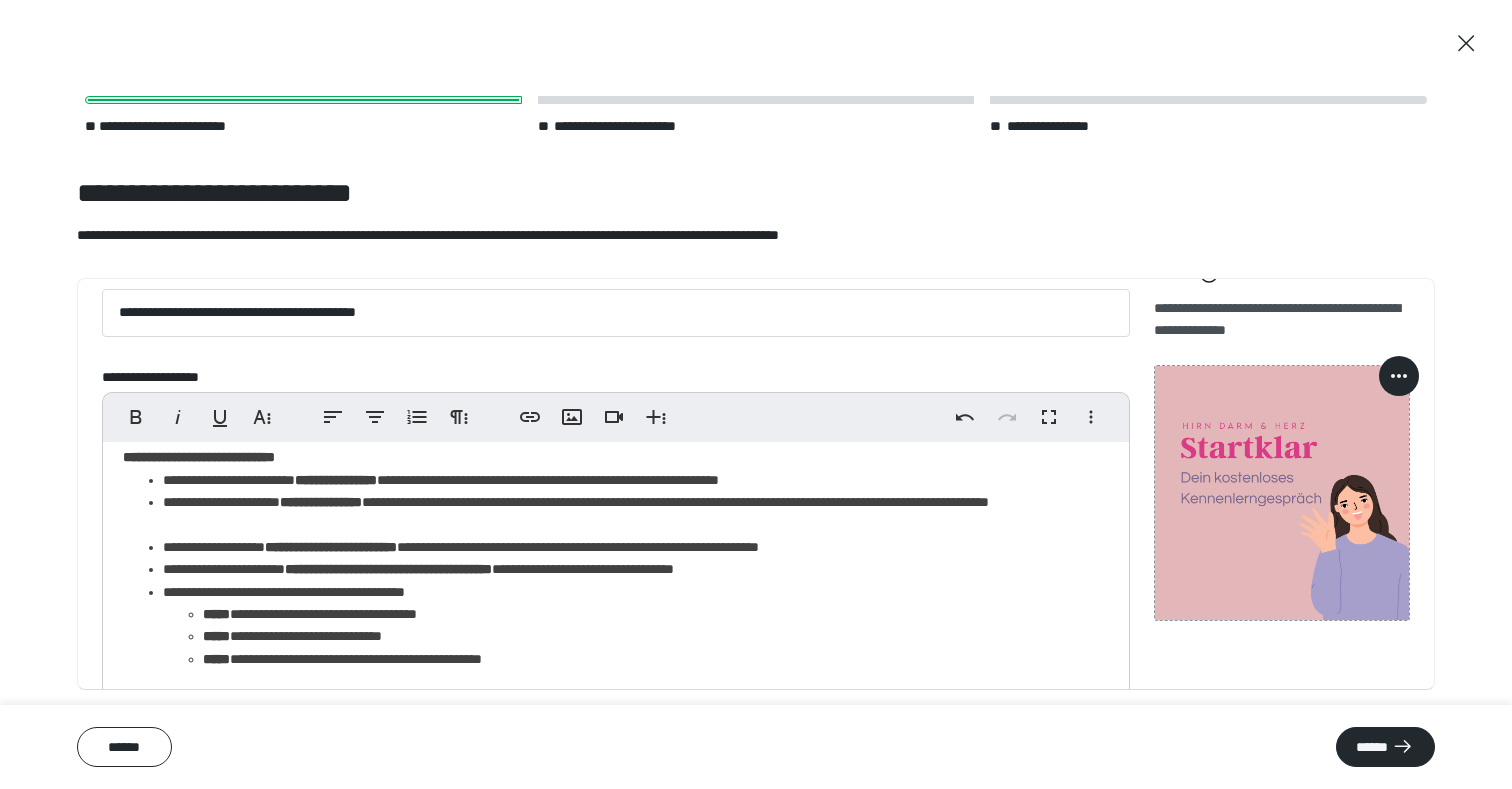 click at bounding box center (1399, 376) 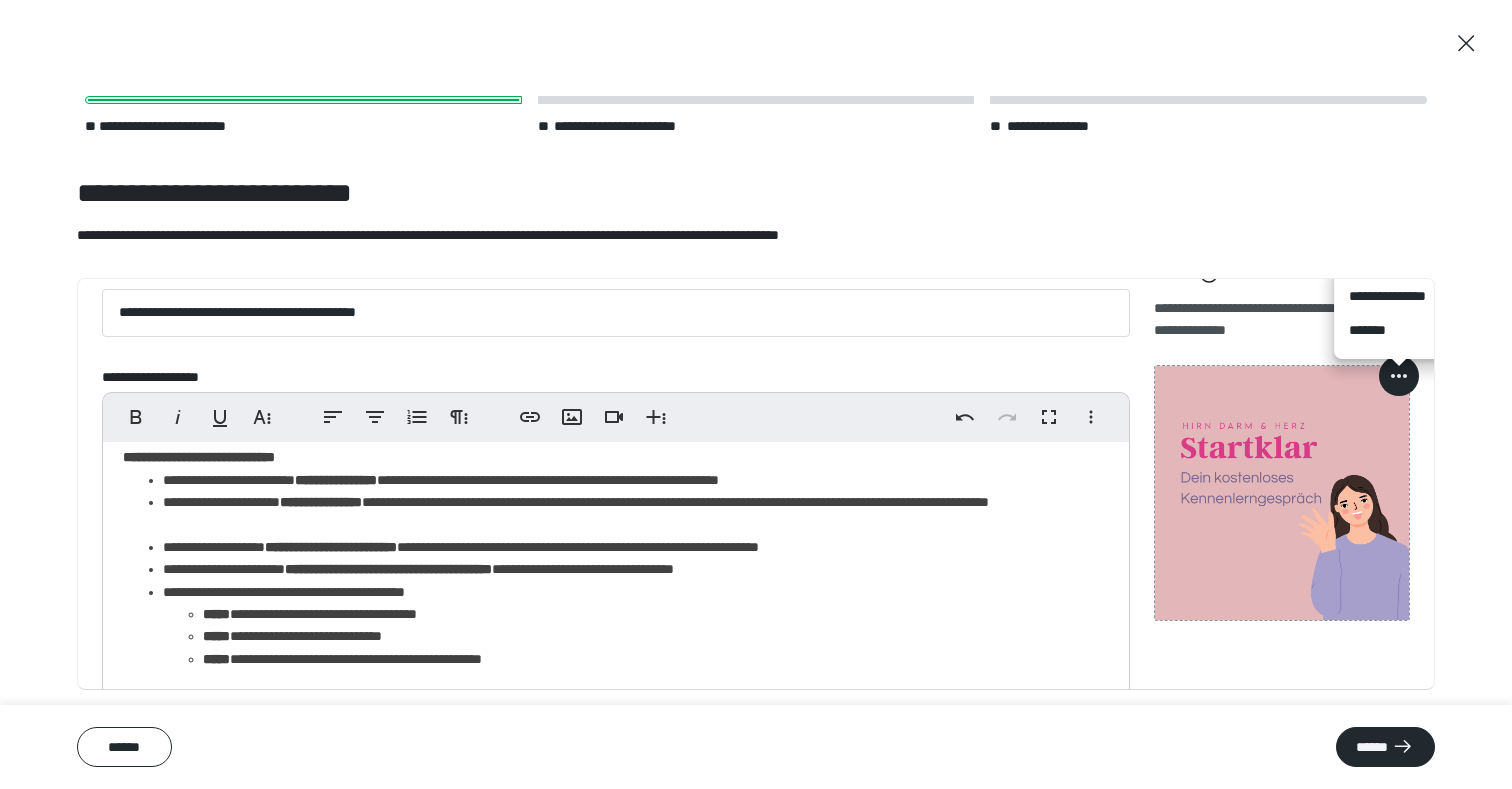 click on "*******" at bounding box center [1399, 330] 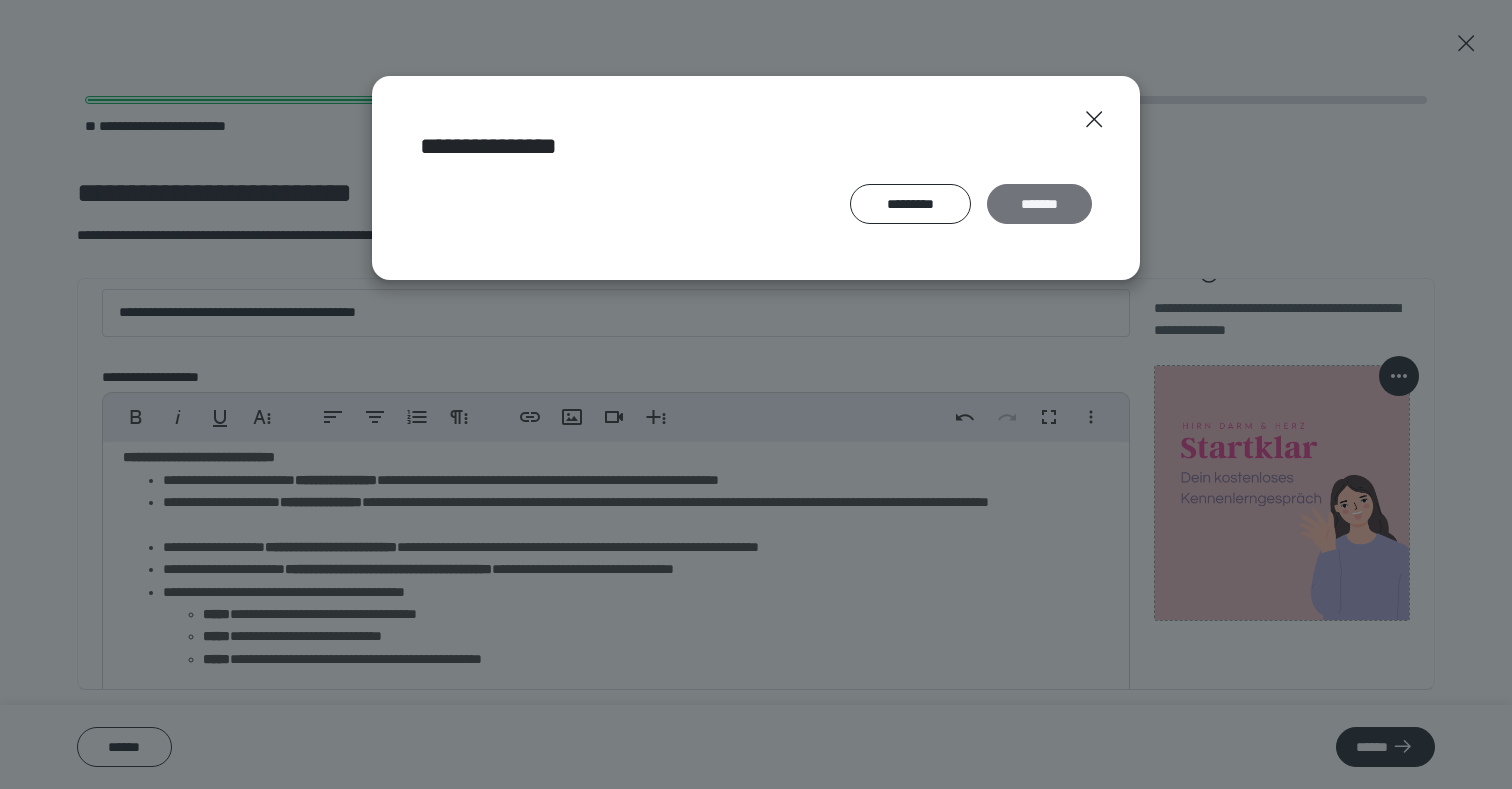 click on "*******" at bounding box center (1039, 204) 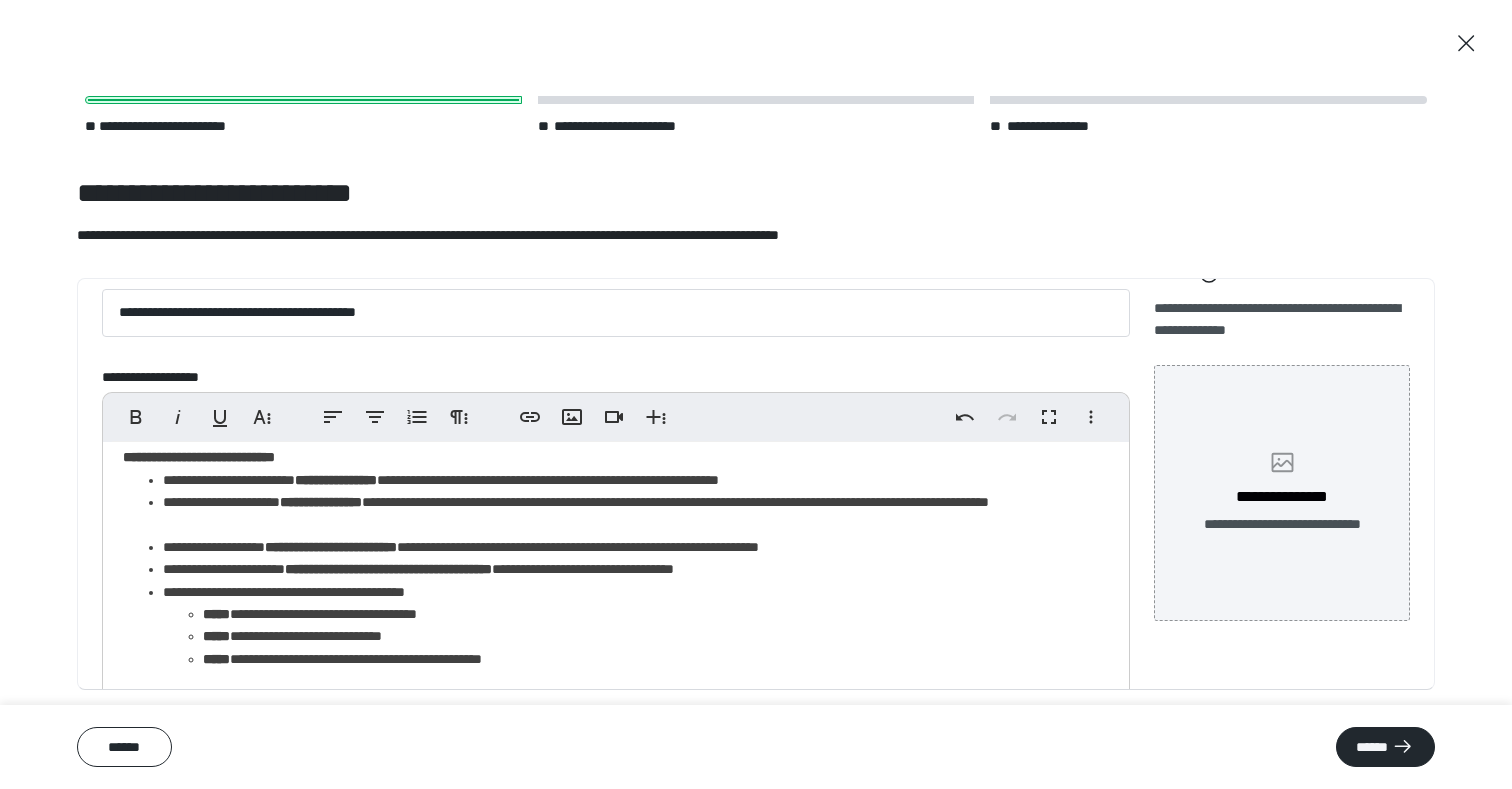 click on "**********" at bounding box center [1282, 493] 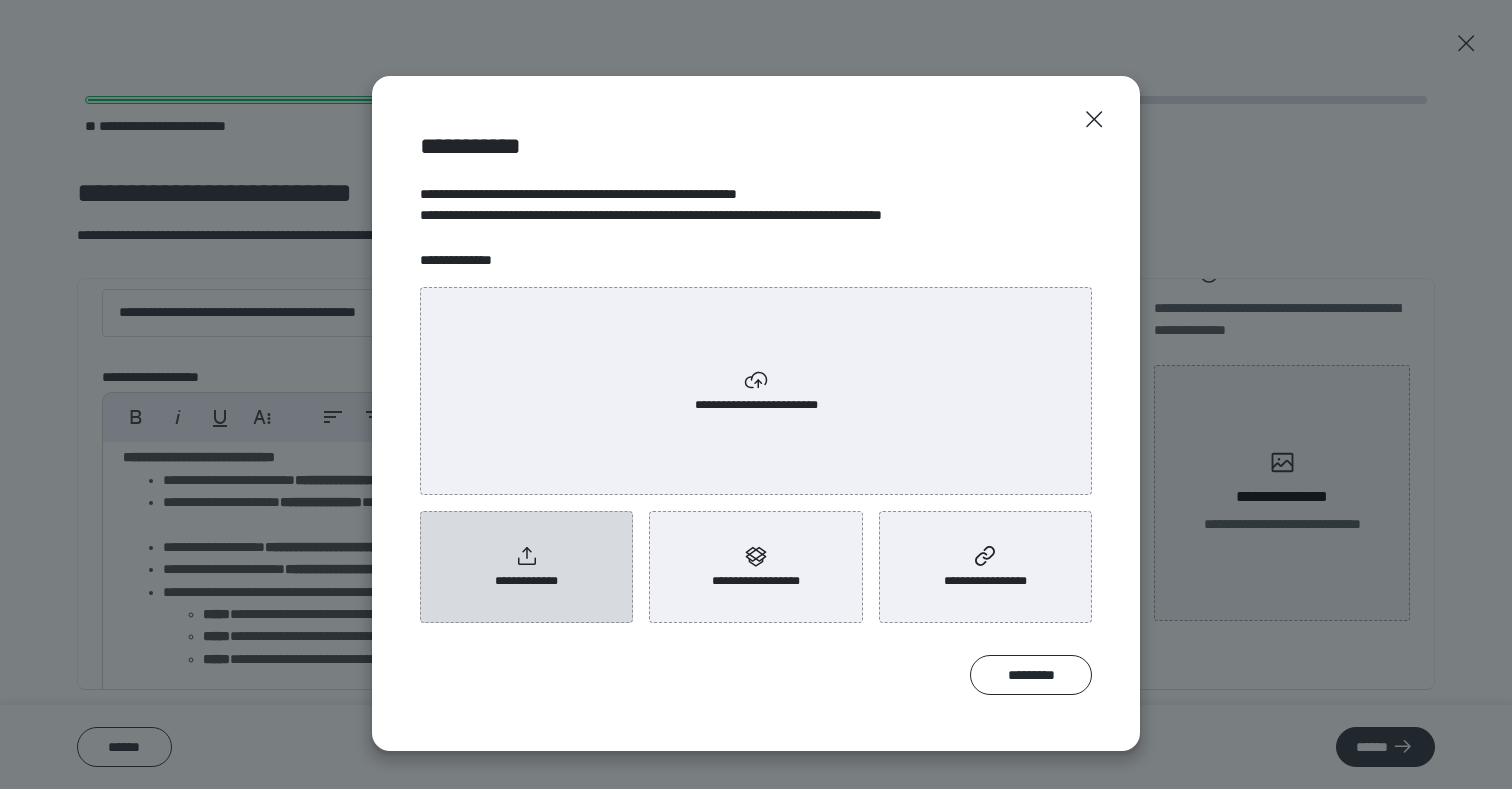 click on "**********" at bounding box center (526, 567) 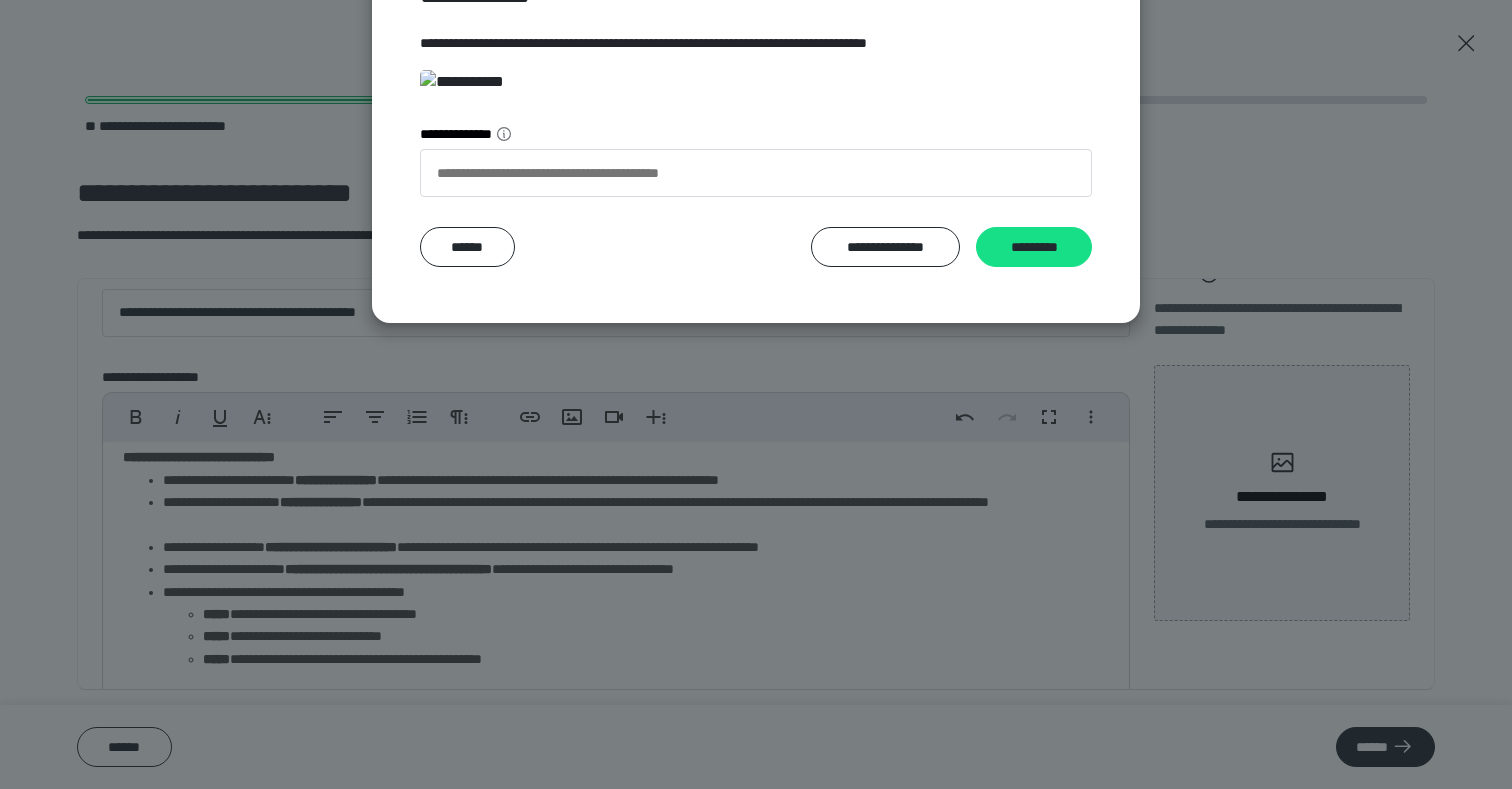 scroll, scrollTop: 330, scrollLeft: 0, axis: vertical 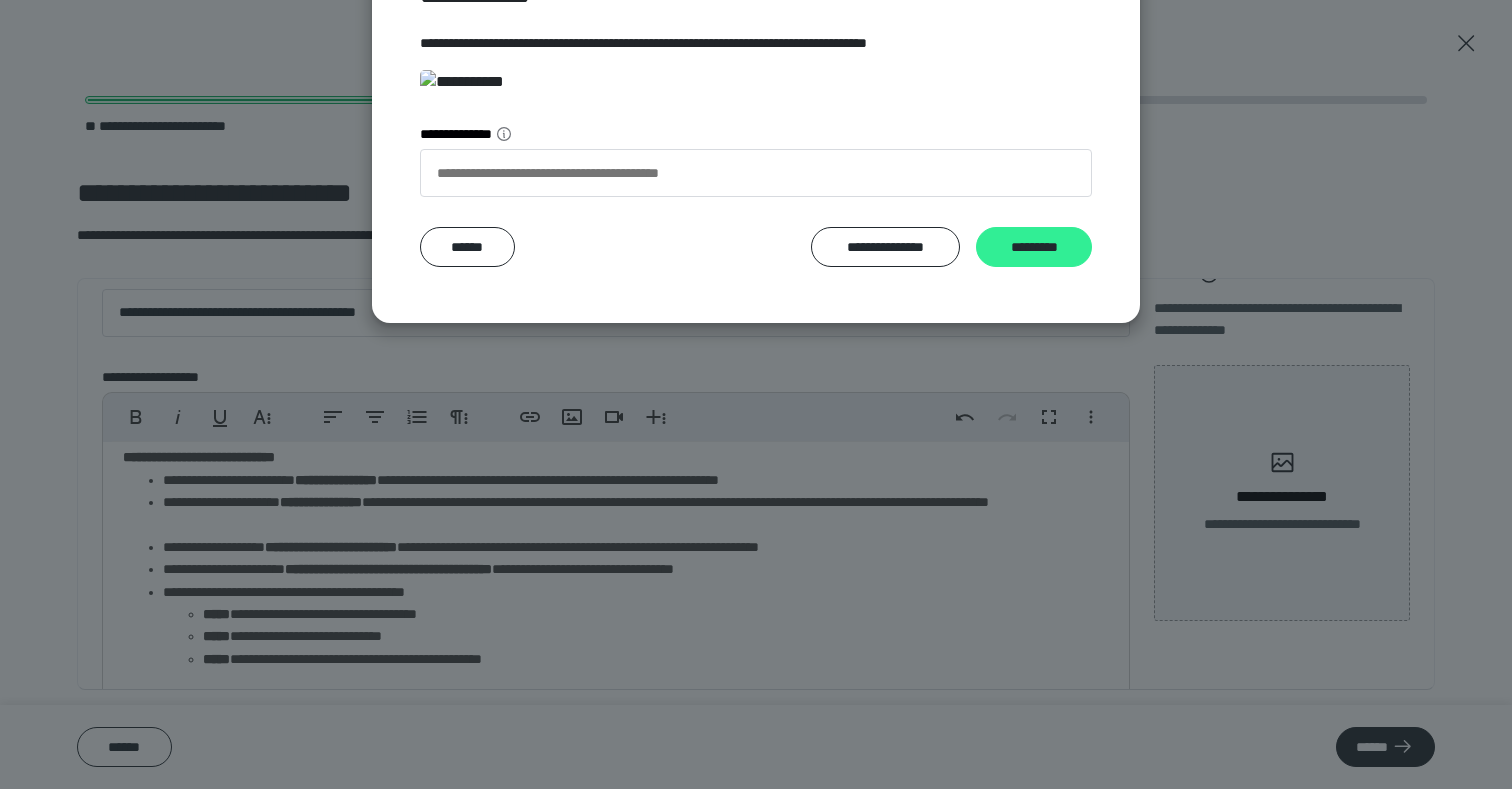 click on "*********" at bounding box center (1034, 247) 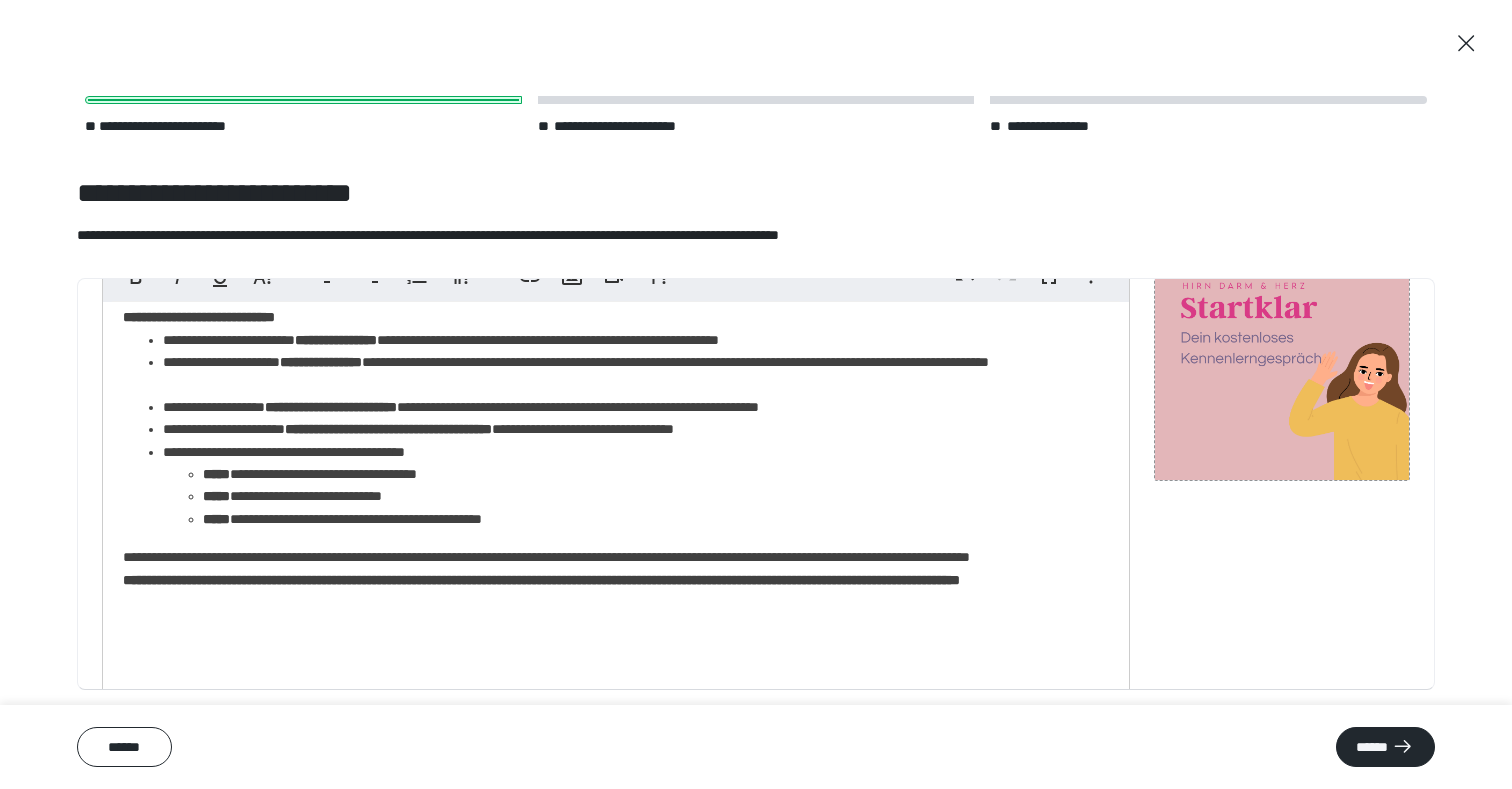 scroll, scrollTop: 256, scrollLeft: 0, axis: vertical 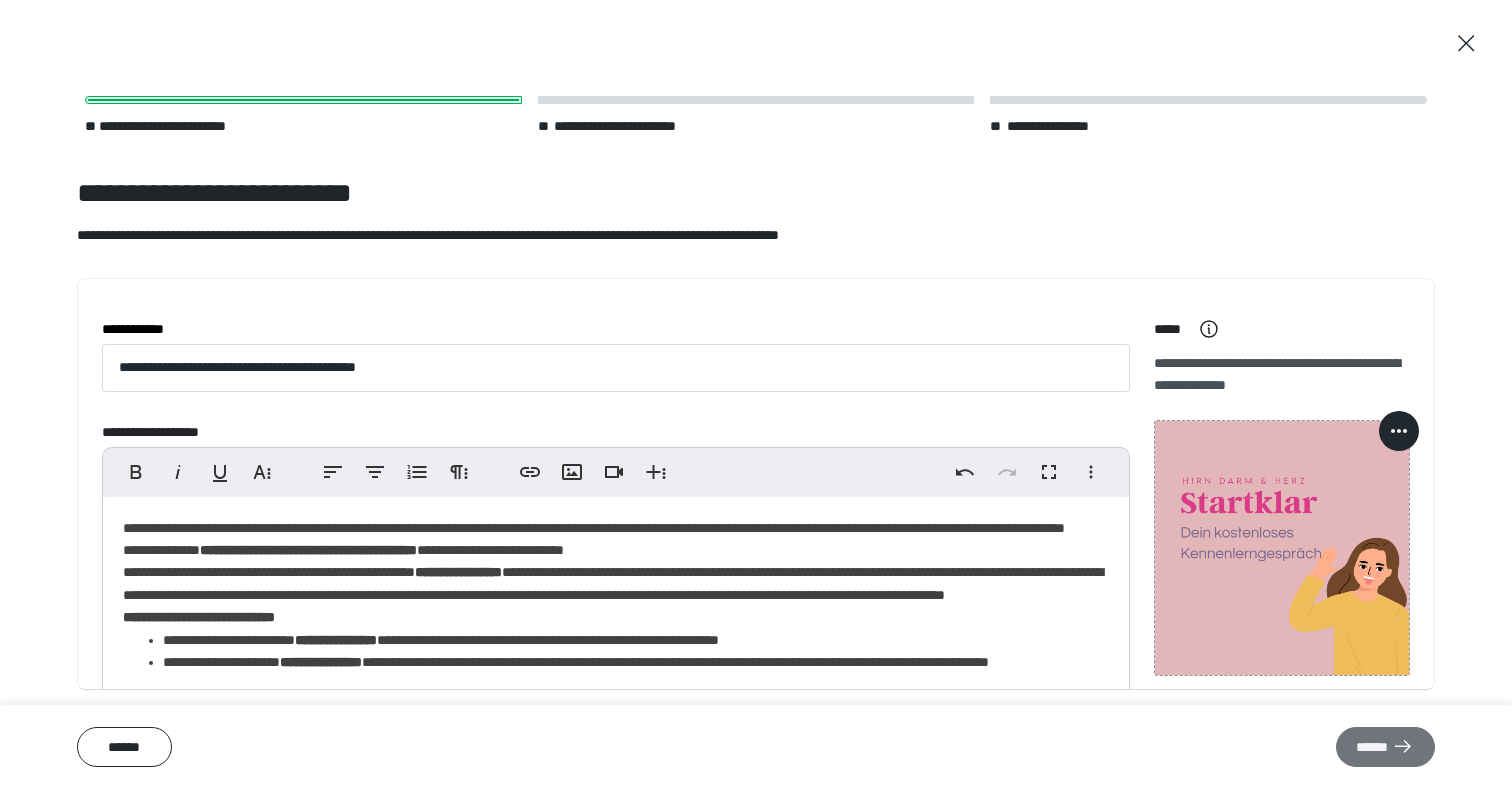 click on "******" at bounding box center (1385, 747) 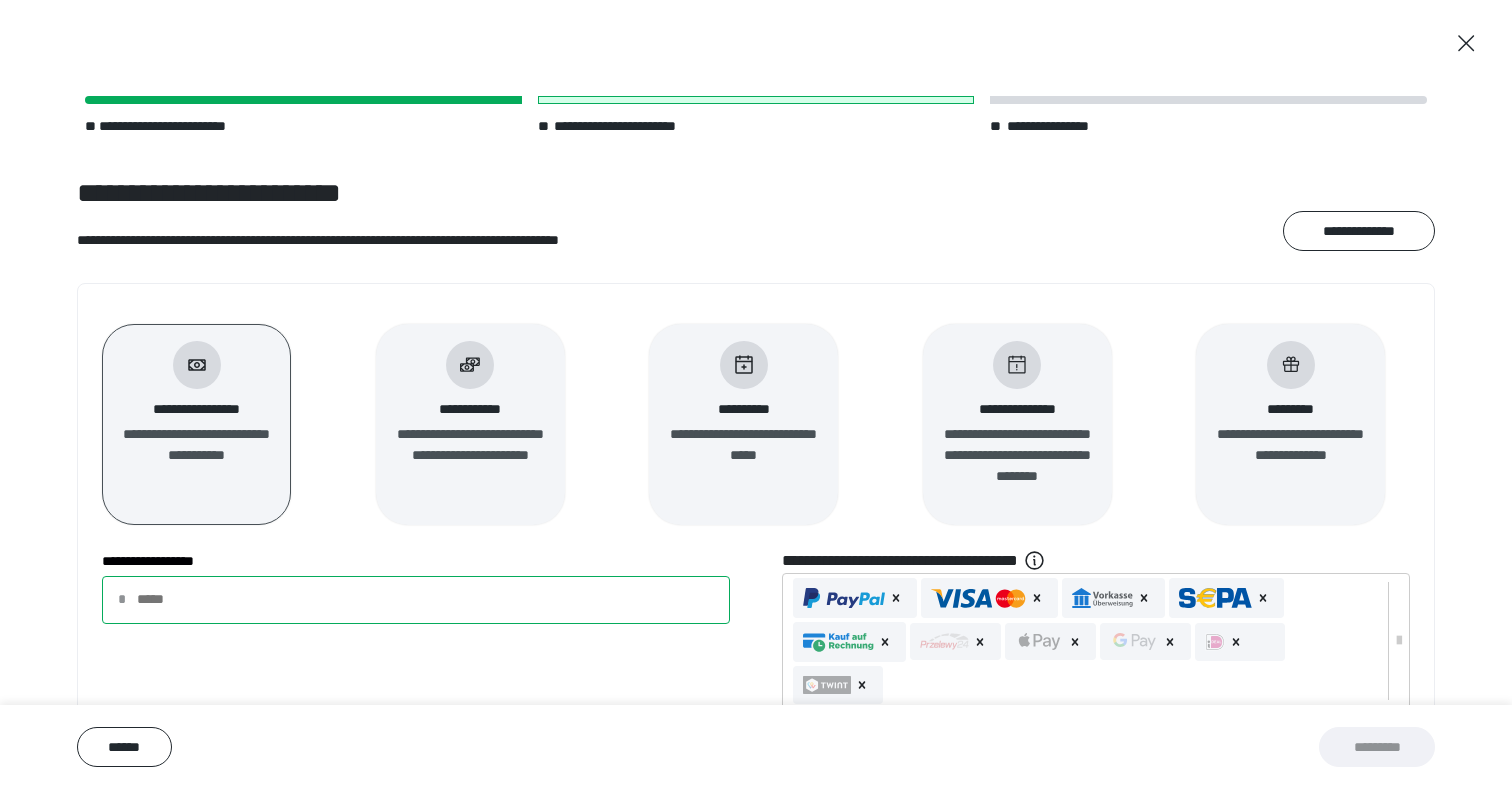 click on "**********" at bounding box center (416, 600) 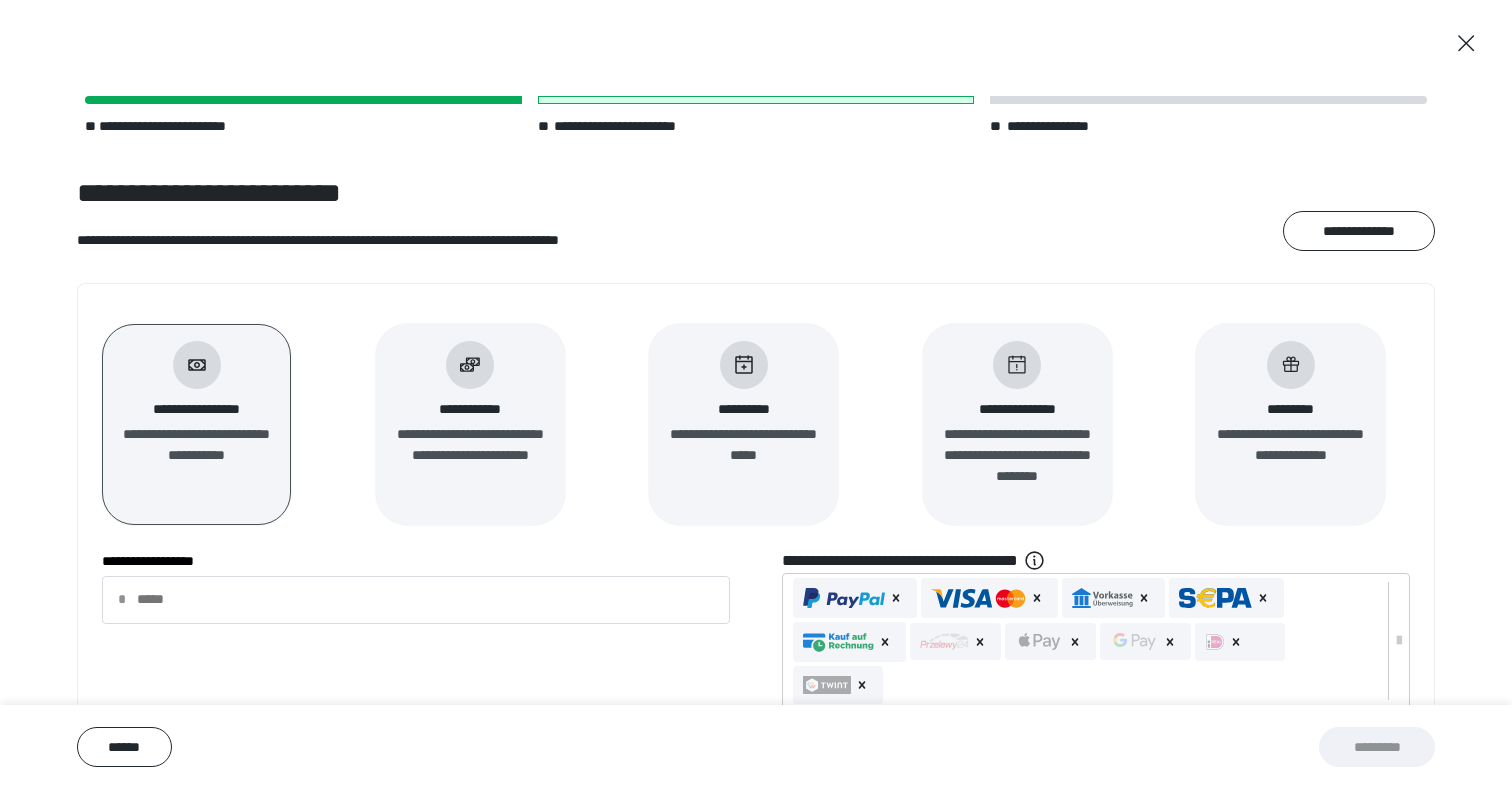 click on "**********" at bounding box center [756, 633] 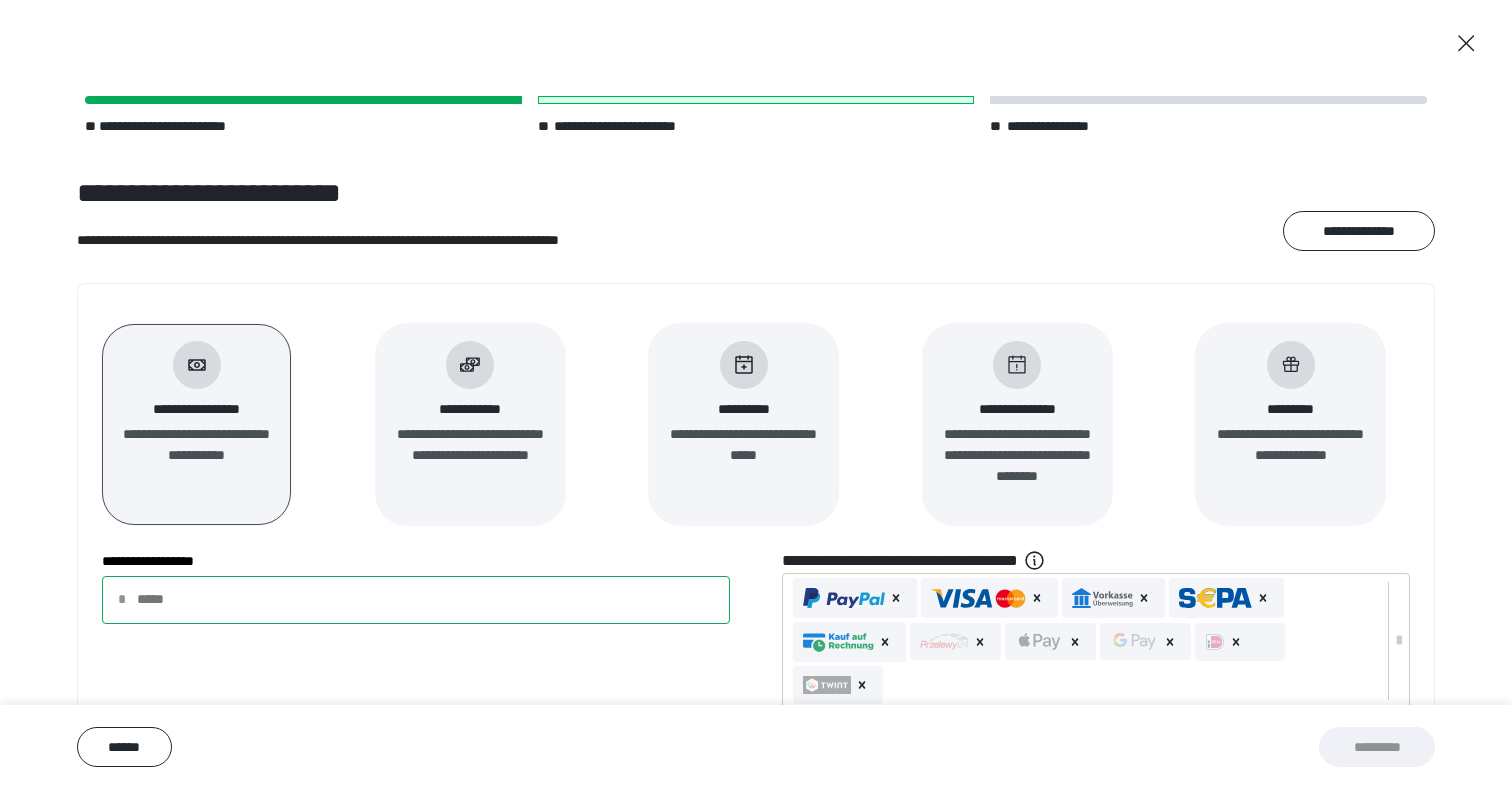 click on "*" at bounding box center [416, 600] 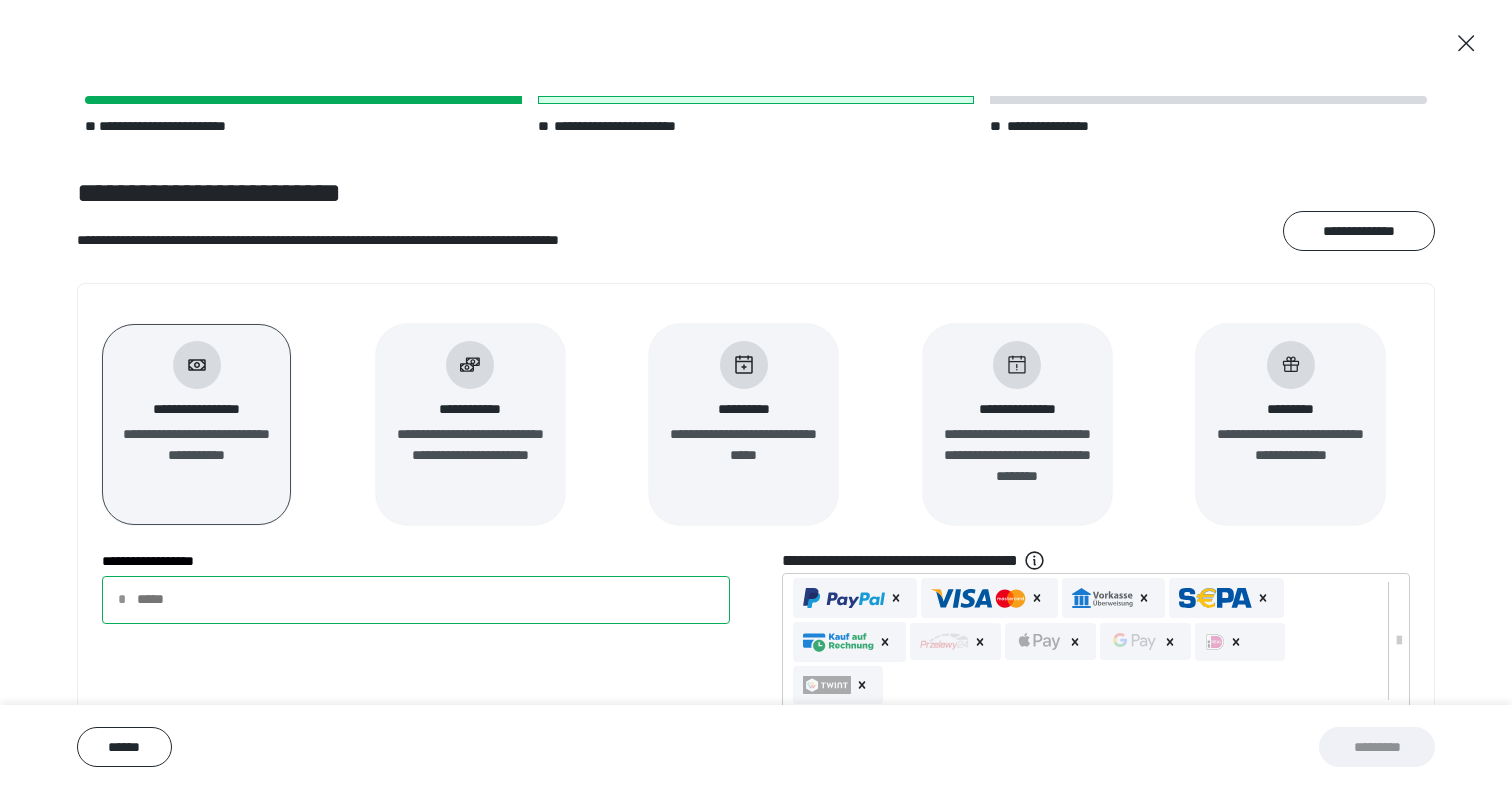 type on "**" 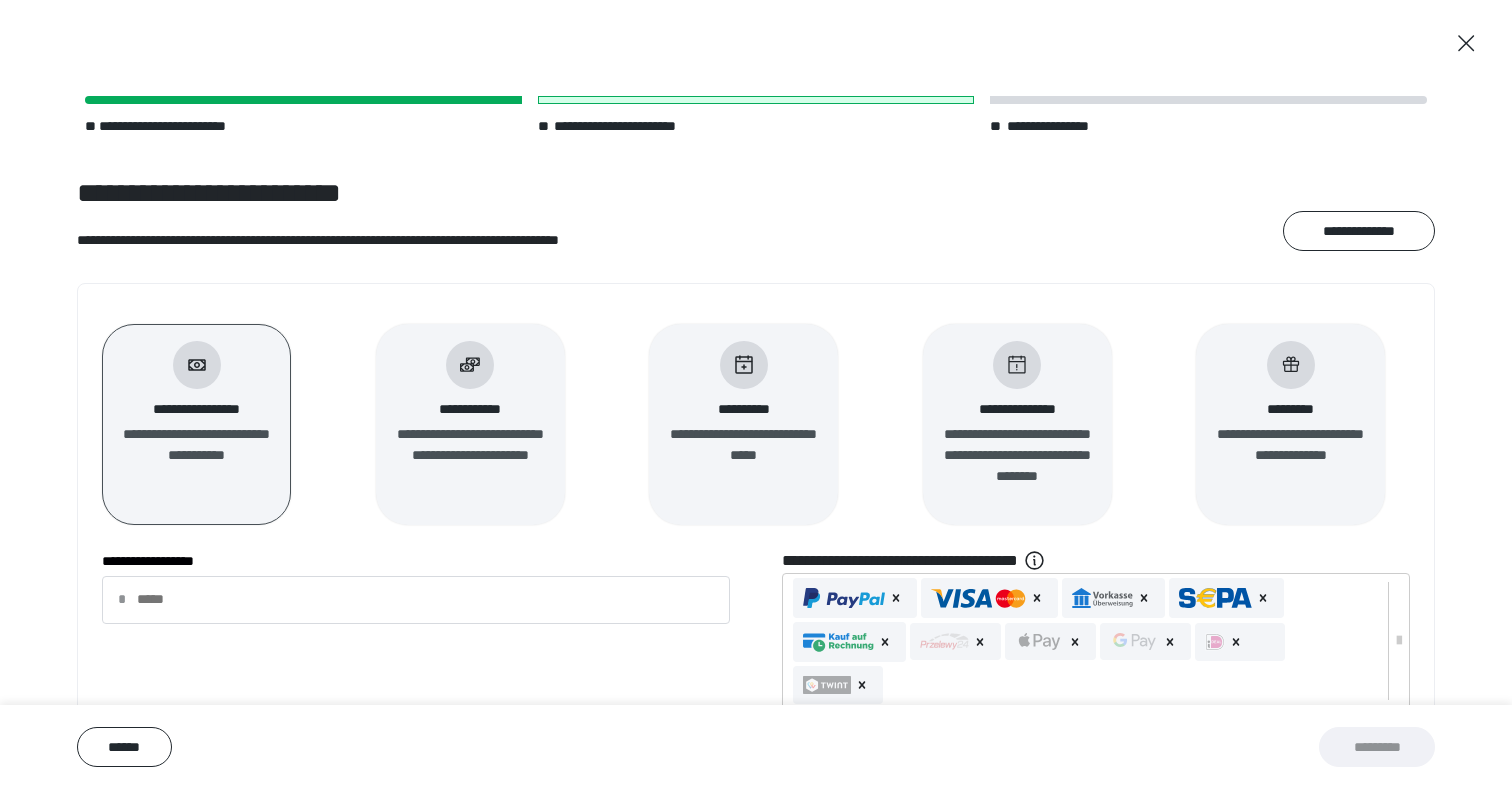 click on "**********" at bounding box center [756, 633] 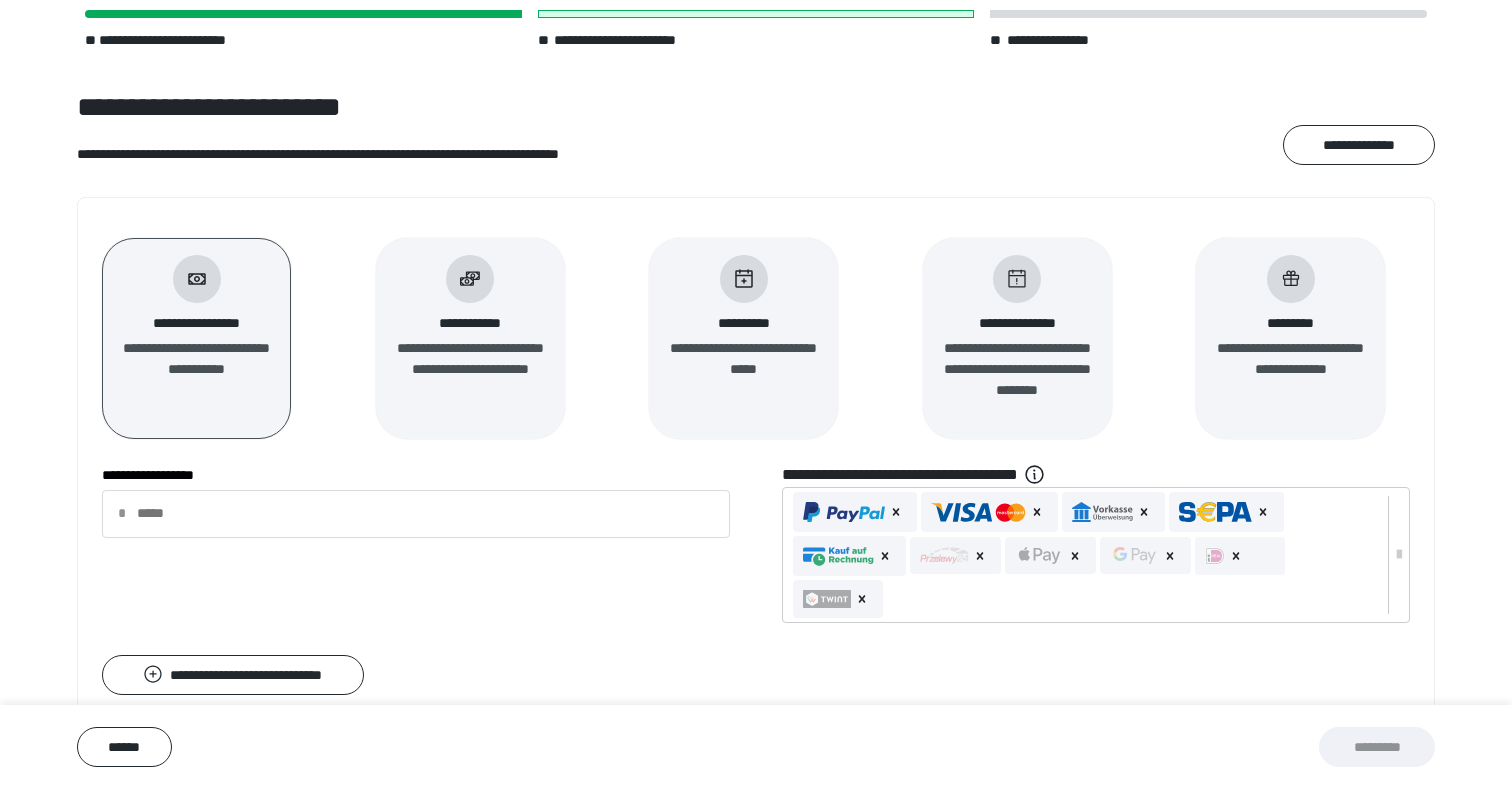 scroll, scrollTop: 88, scrollLeft: 0, axis: vertical 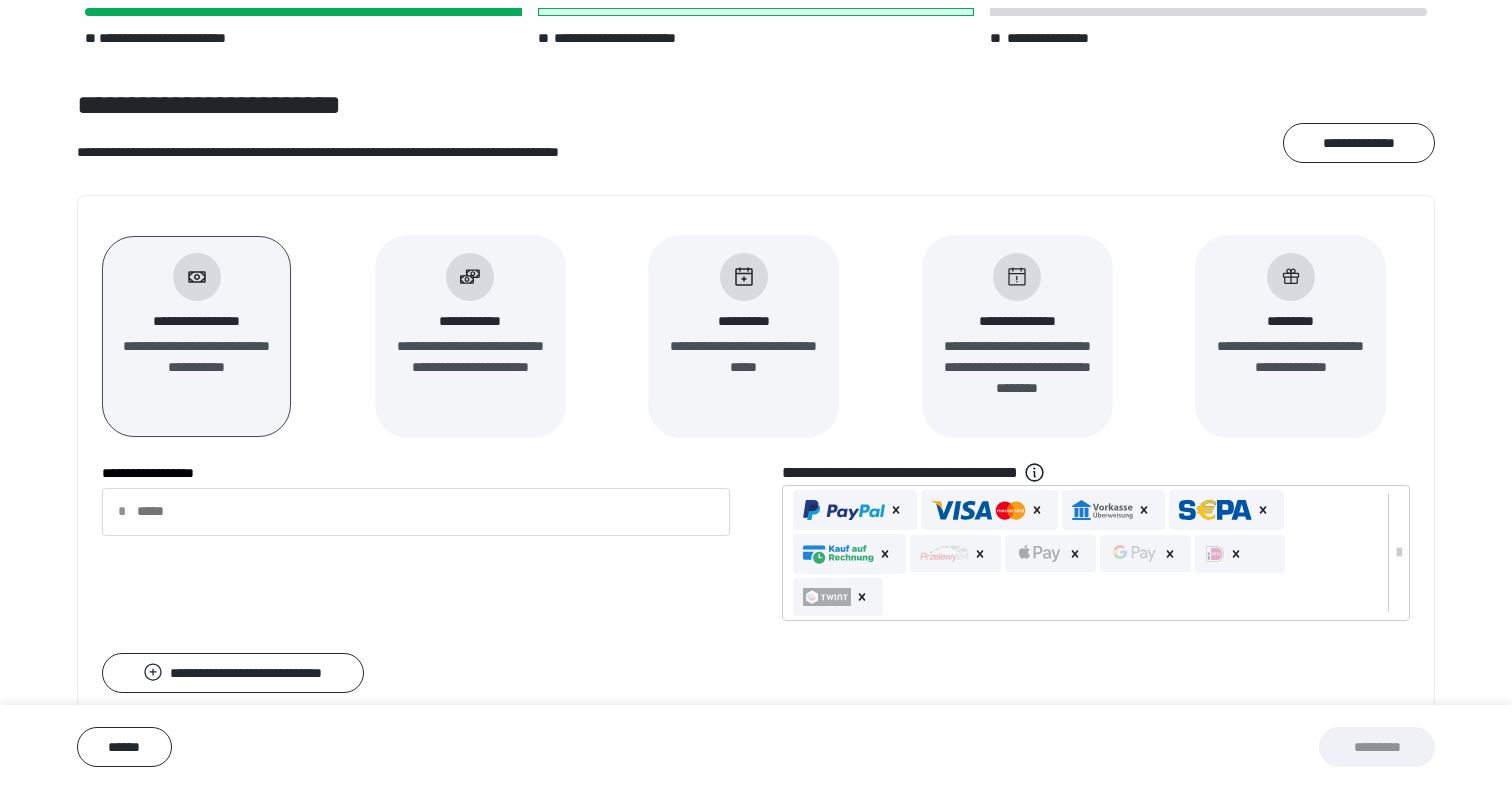 click on "**********" at bounding box center [756, 545] 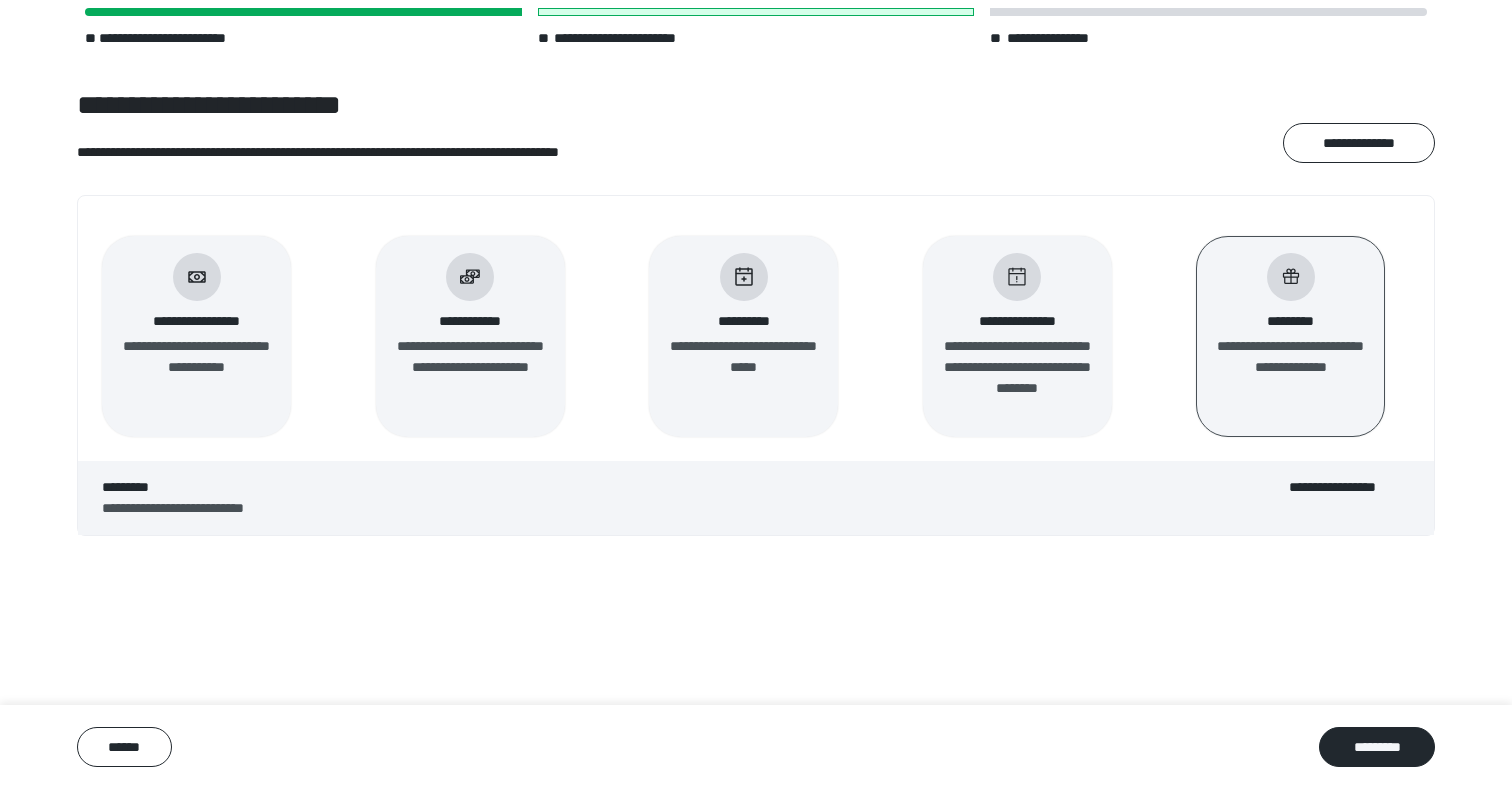 click on "**********" at bounding box center (756, 518) 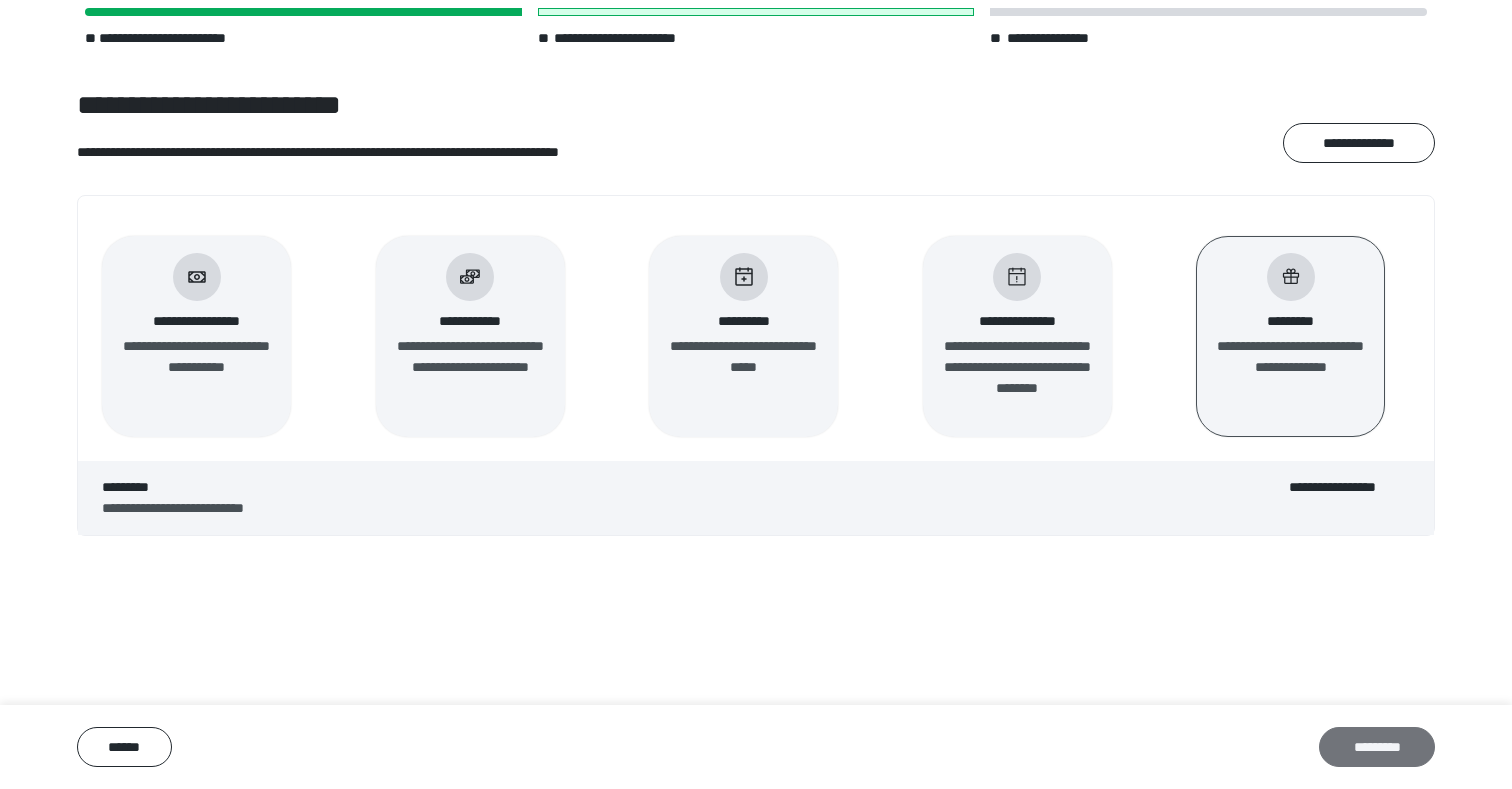 click on "*********" at bounding box center [1377, 747] 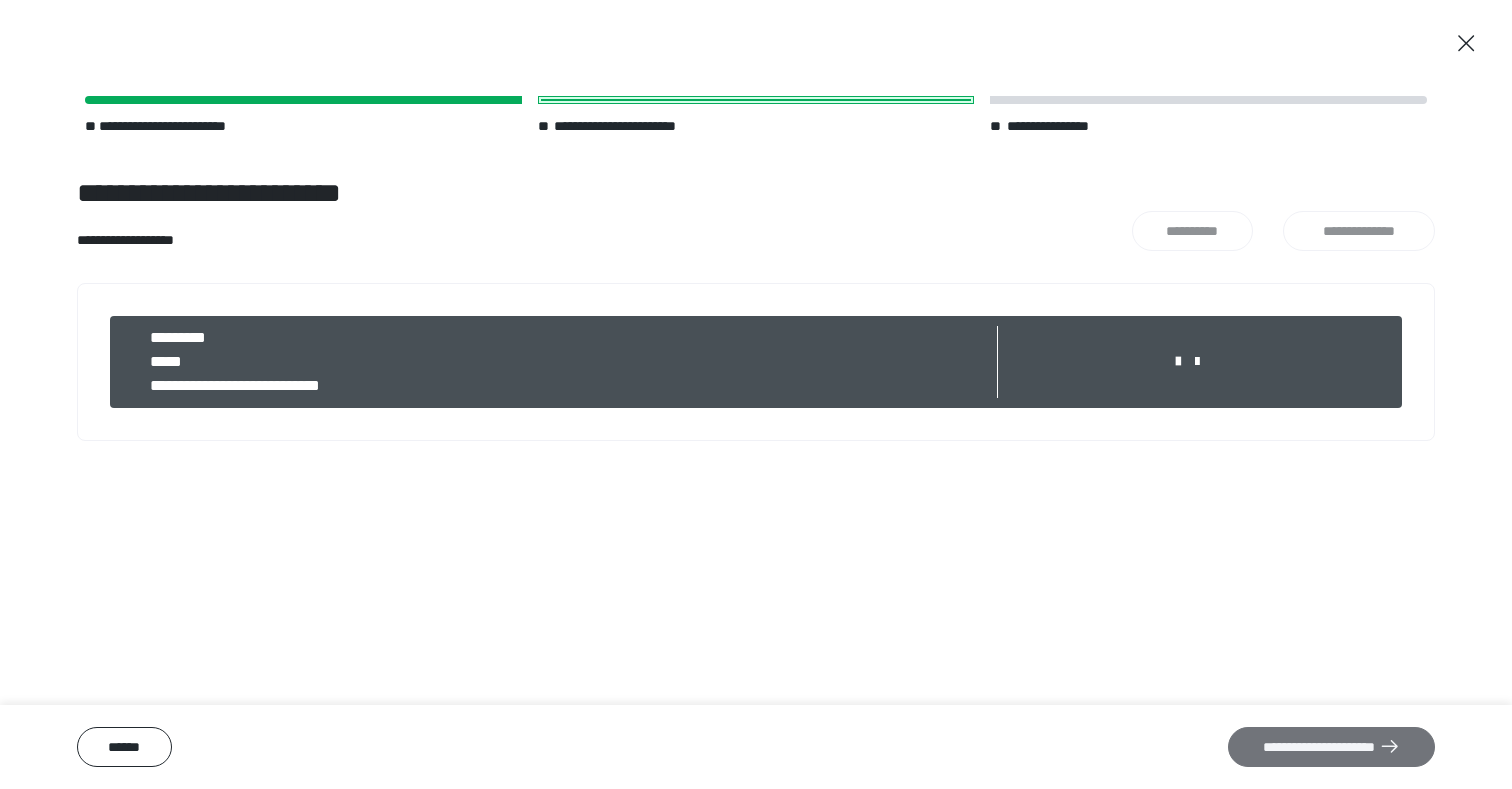 click on "**********" at bounding box center (1331, 747) 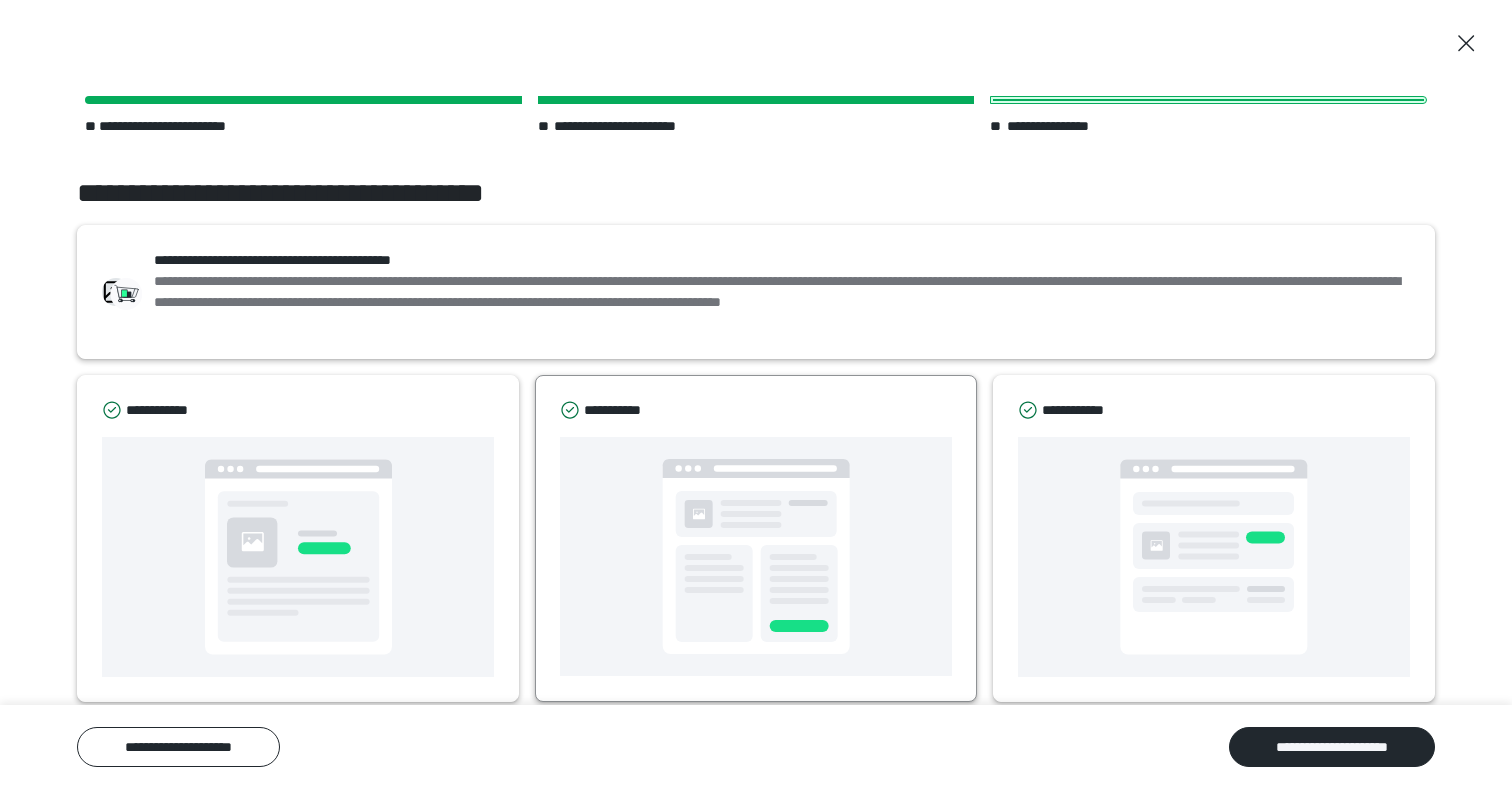 scroll, scrollTop: 20, scrollLeft: 0, axis: vertical 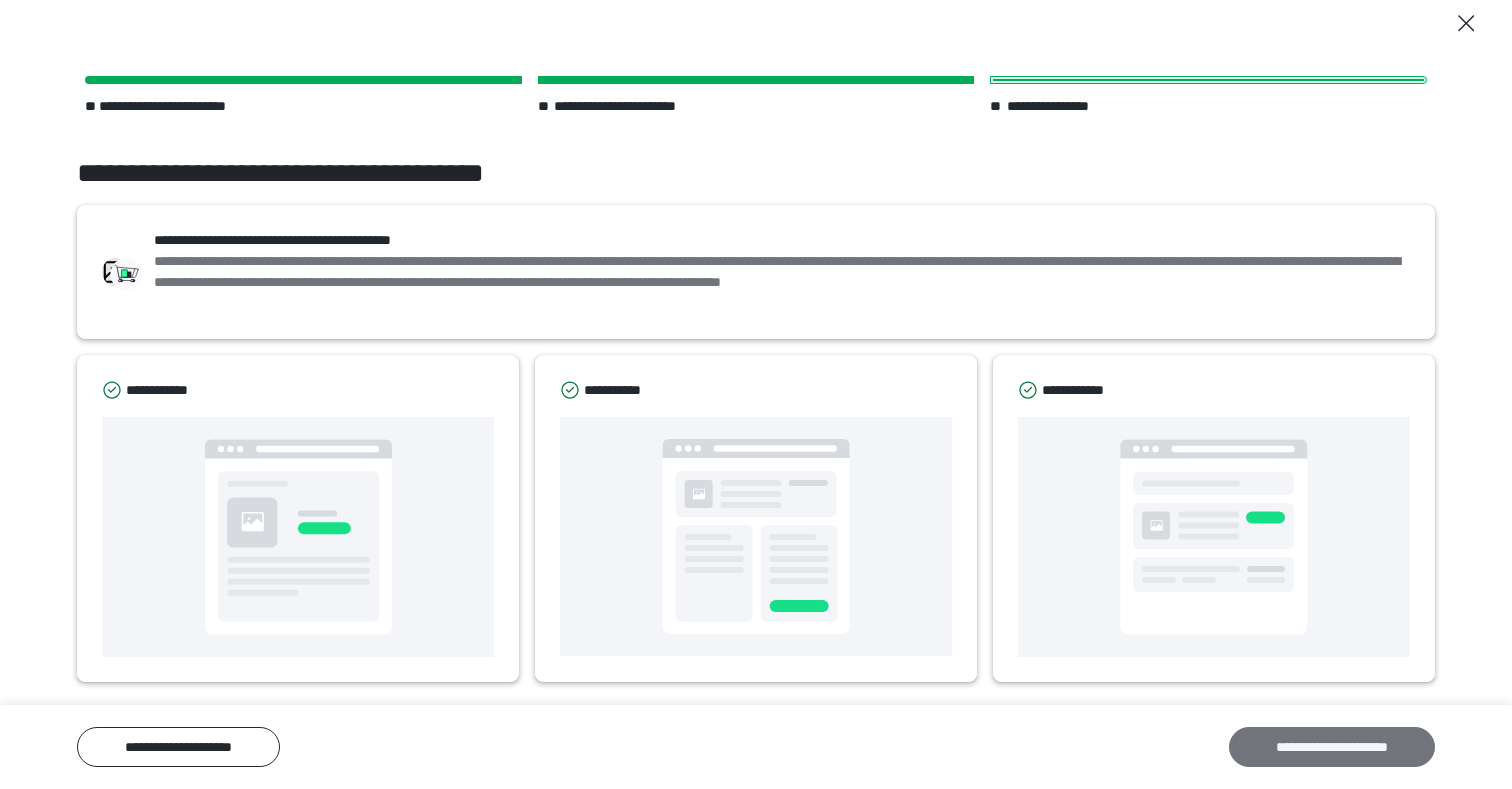 click on "**********" at bounding box center (1332, 747) 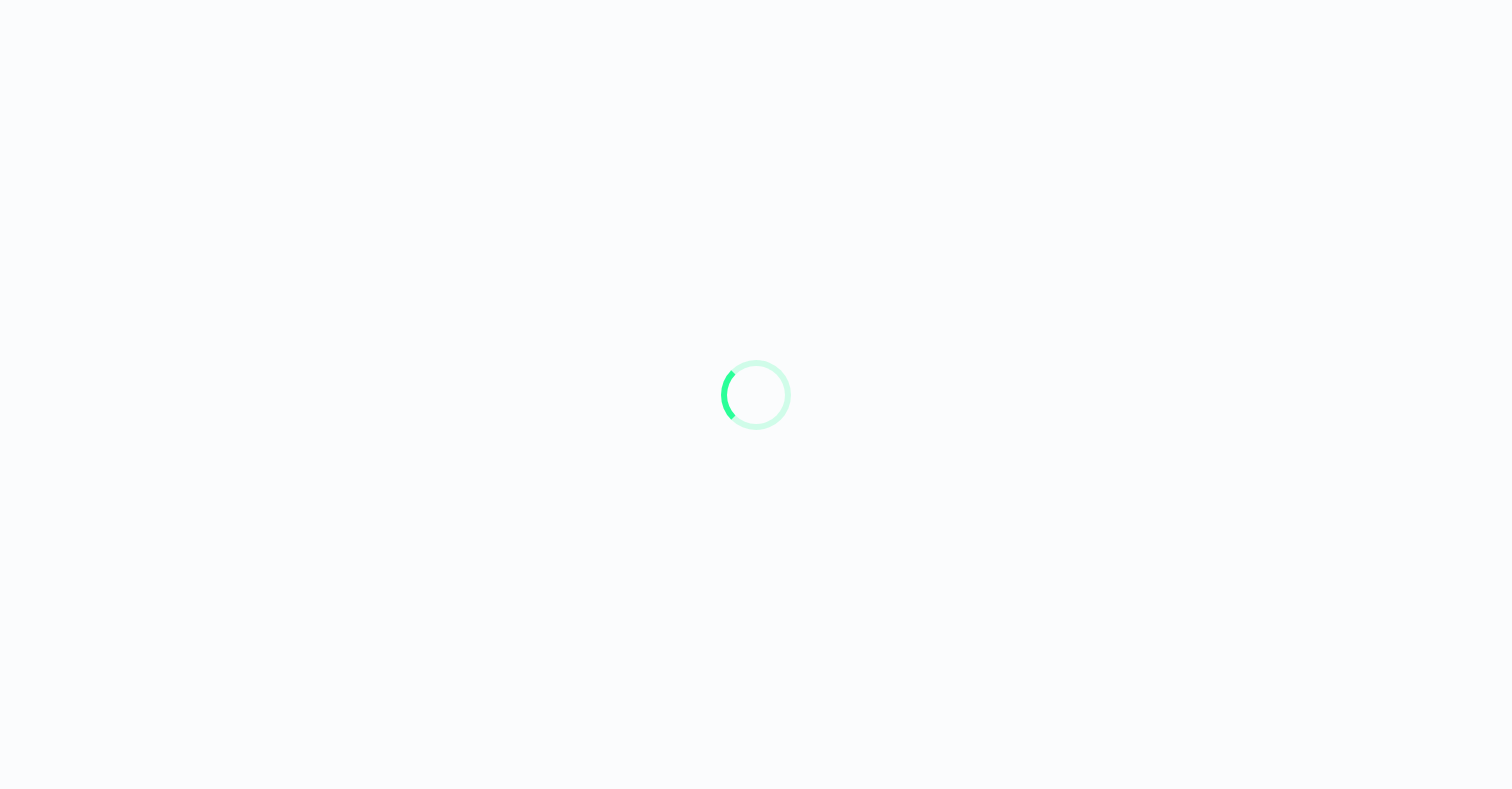 scroll, scrollTop: 0, scrollLeft: 0, axis: both 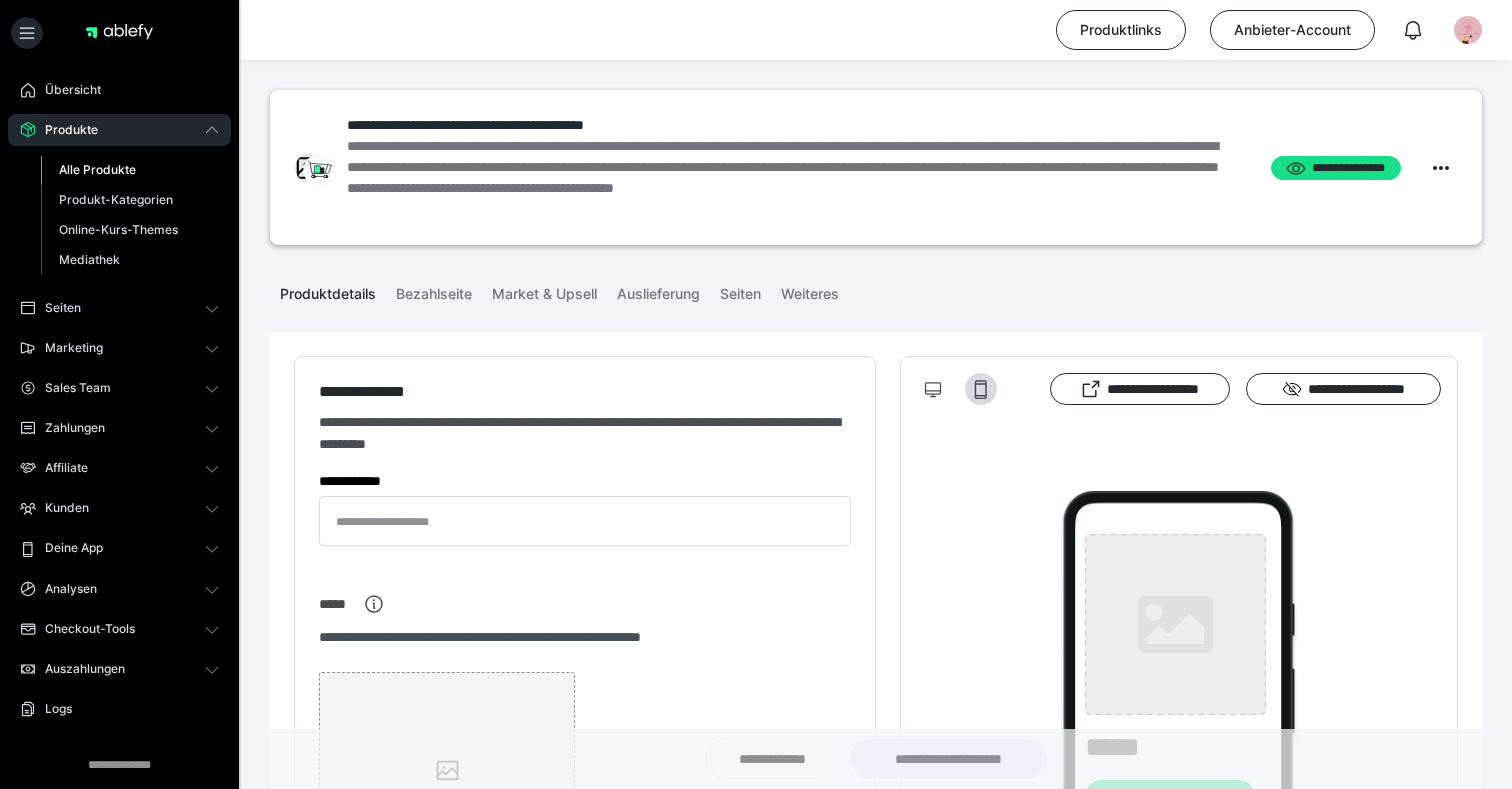 type on "**********" 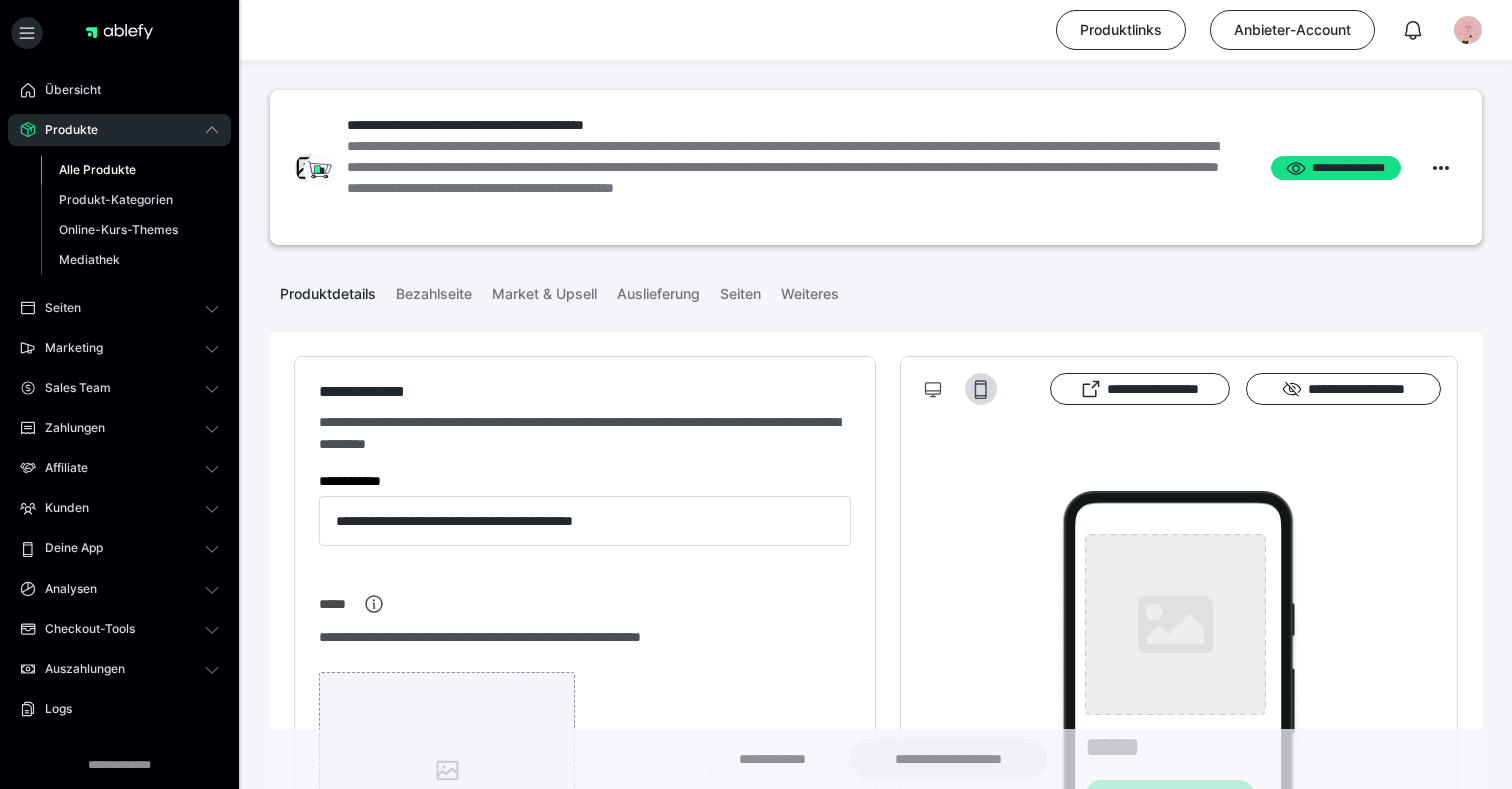 type on "**********" 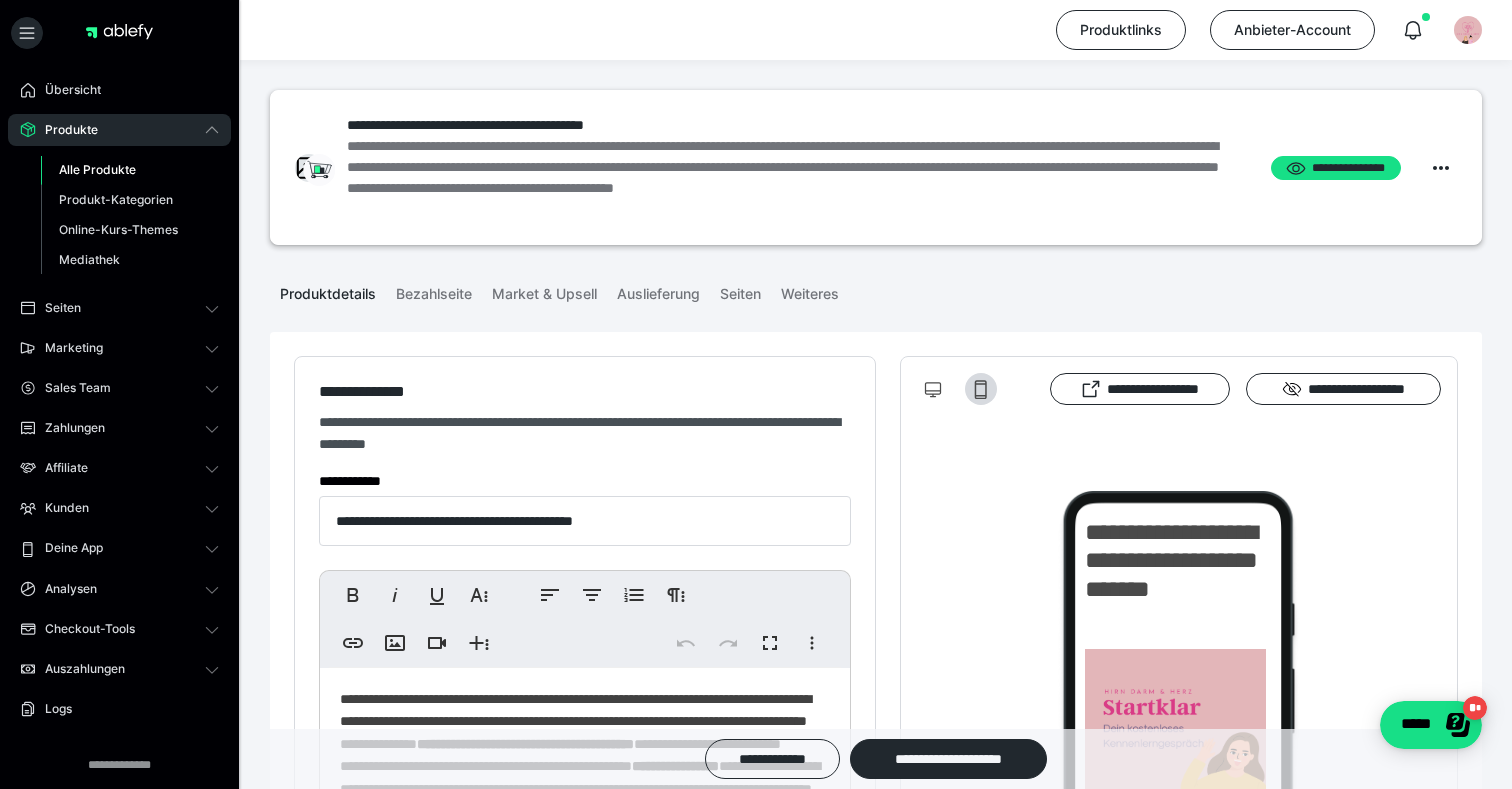 scroll, scrollTop: 0, scrollLeft: 0, axis: both 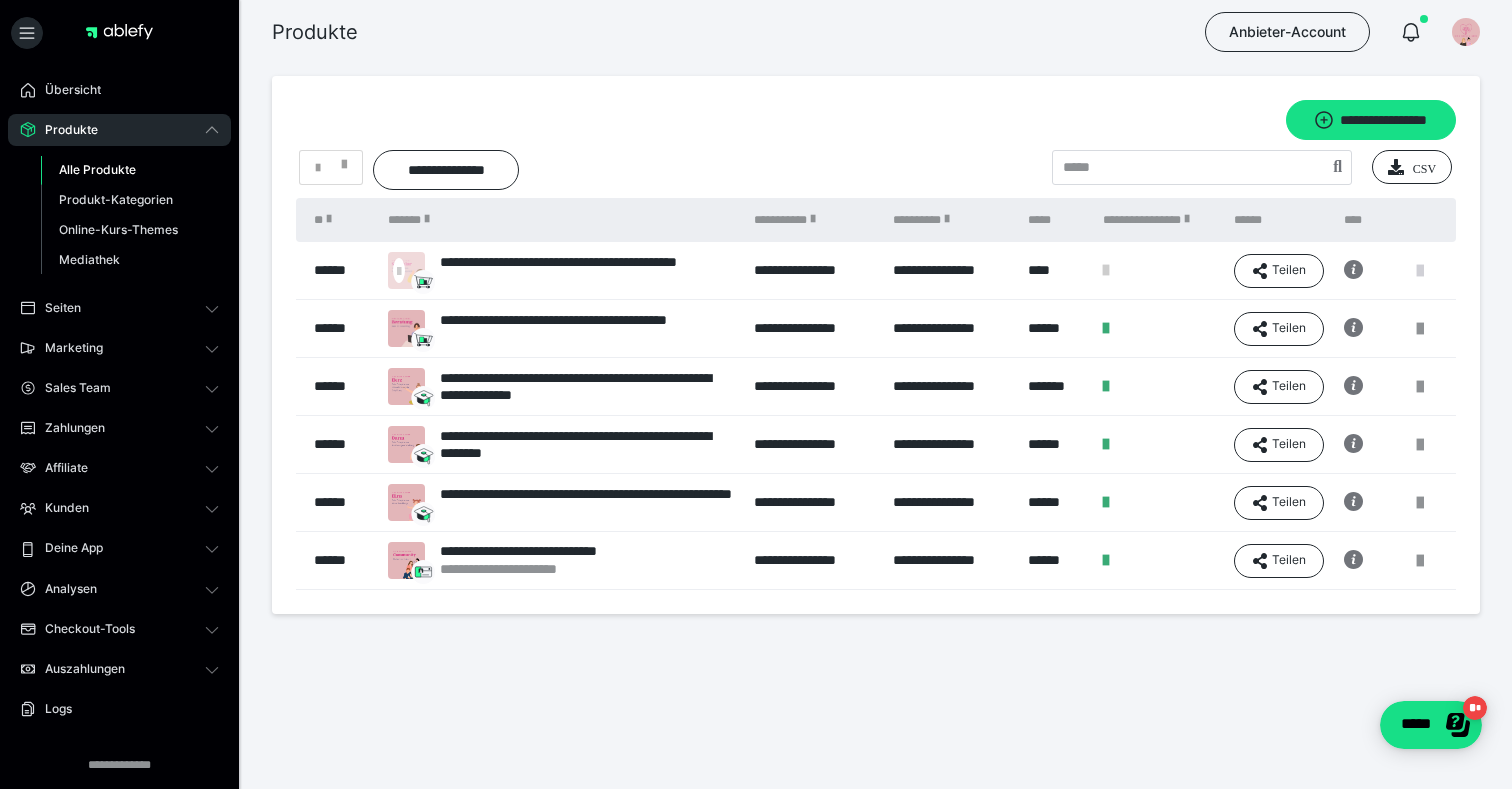 click at bounding box center (1420, 271) 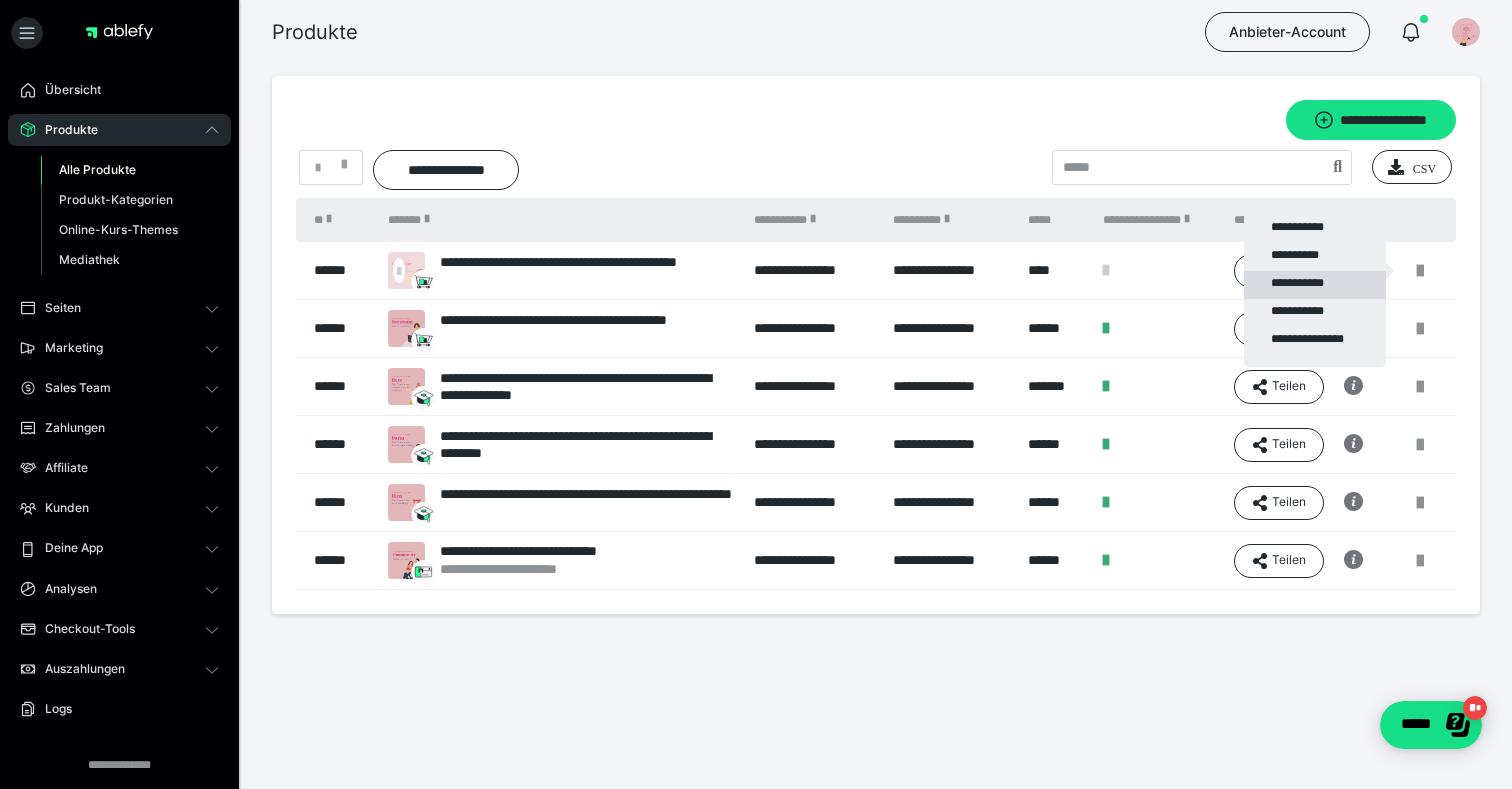 click on "**********" at bounding box center [1315, 285] 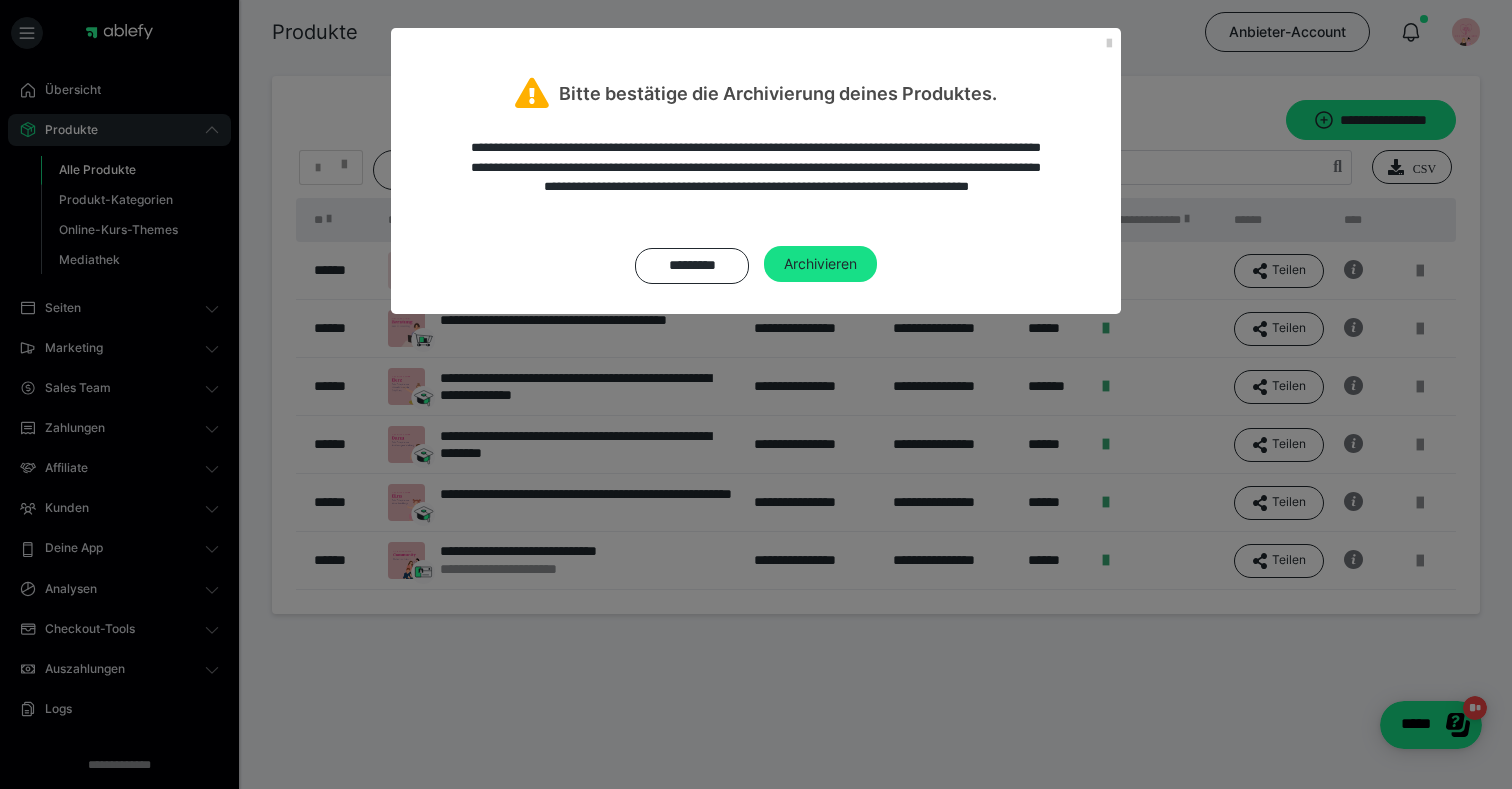 click on "Bitte bestätige die Archivierung deines Produktes." at bounding box center (756, 68) 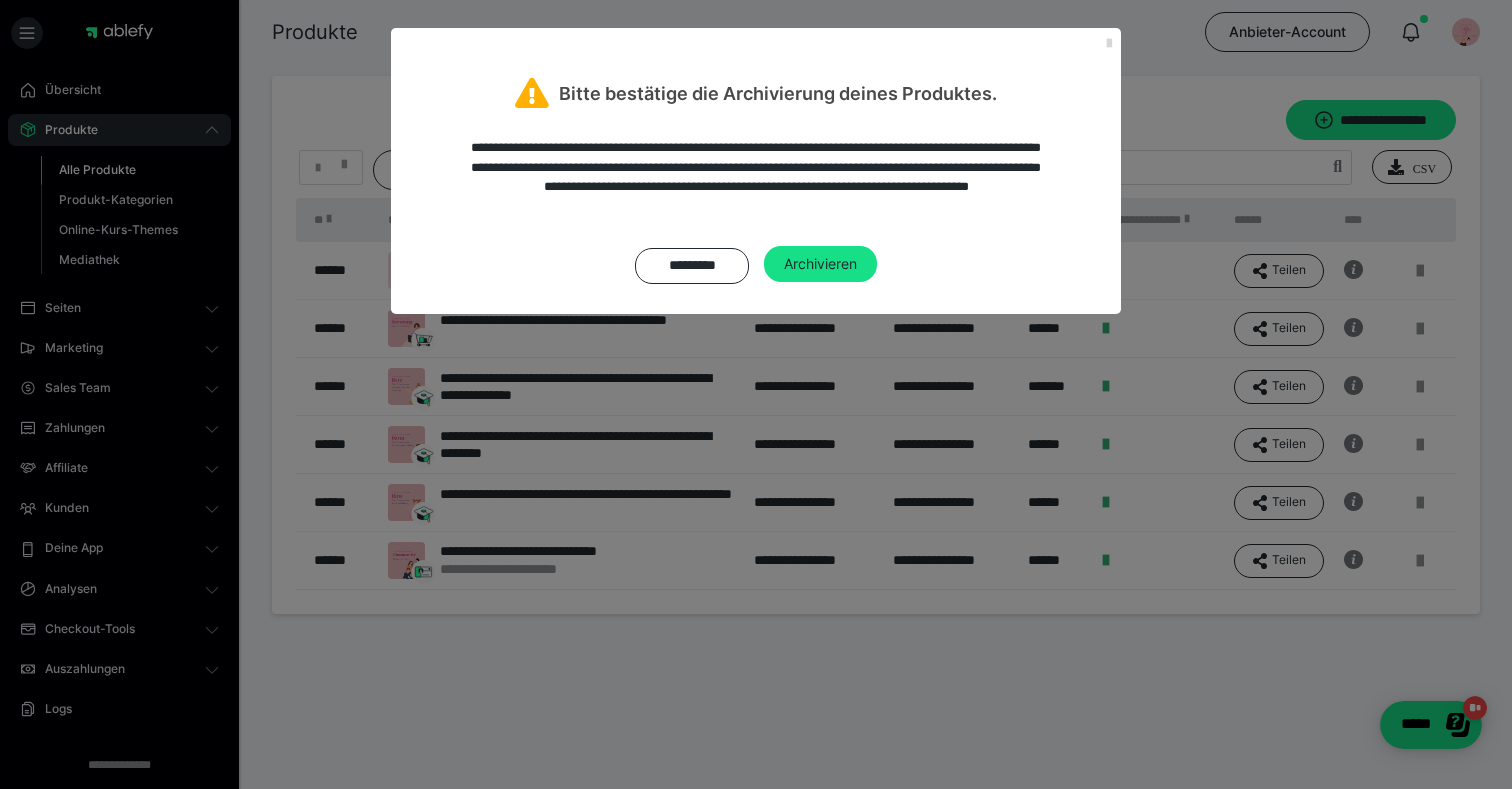 click at bounding box center [1109, 44] 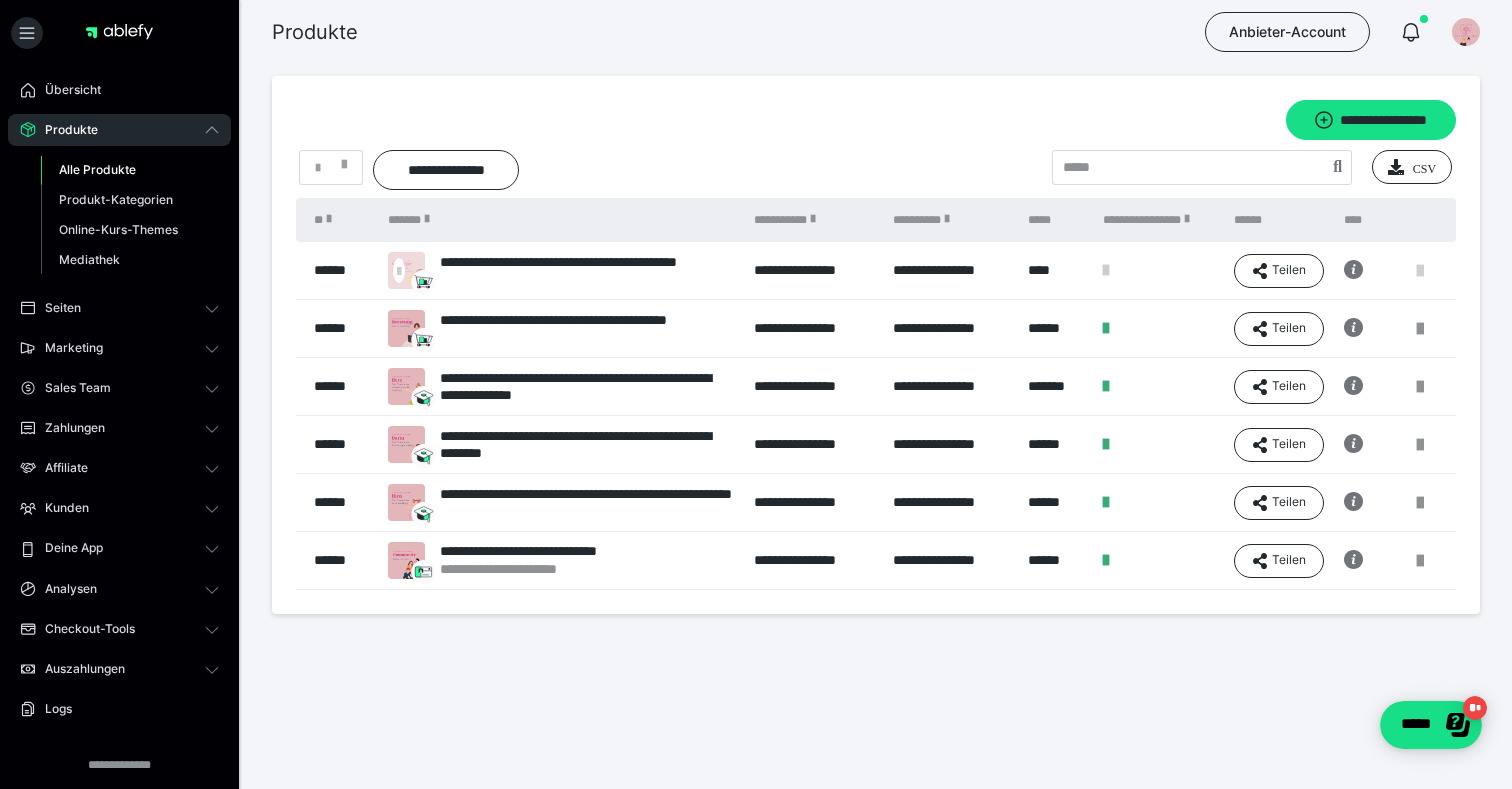click at bounding box center [1420, 271] 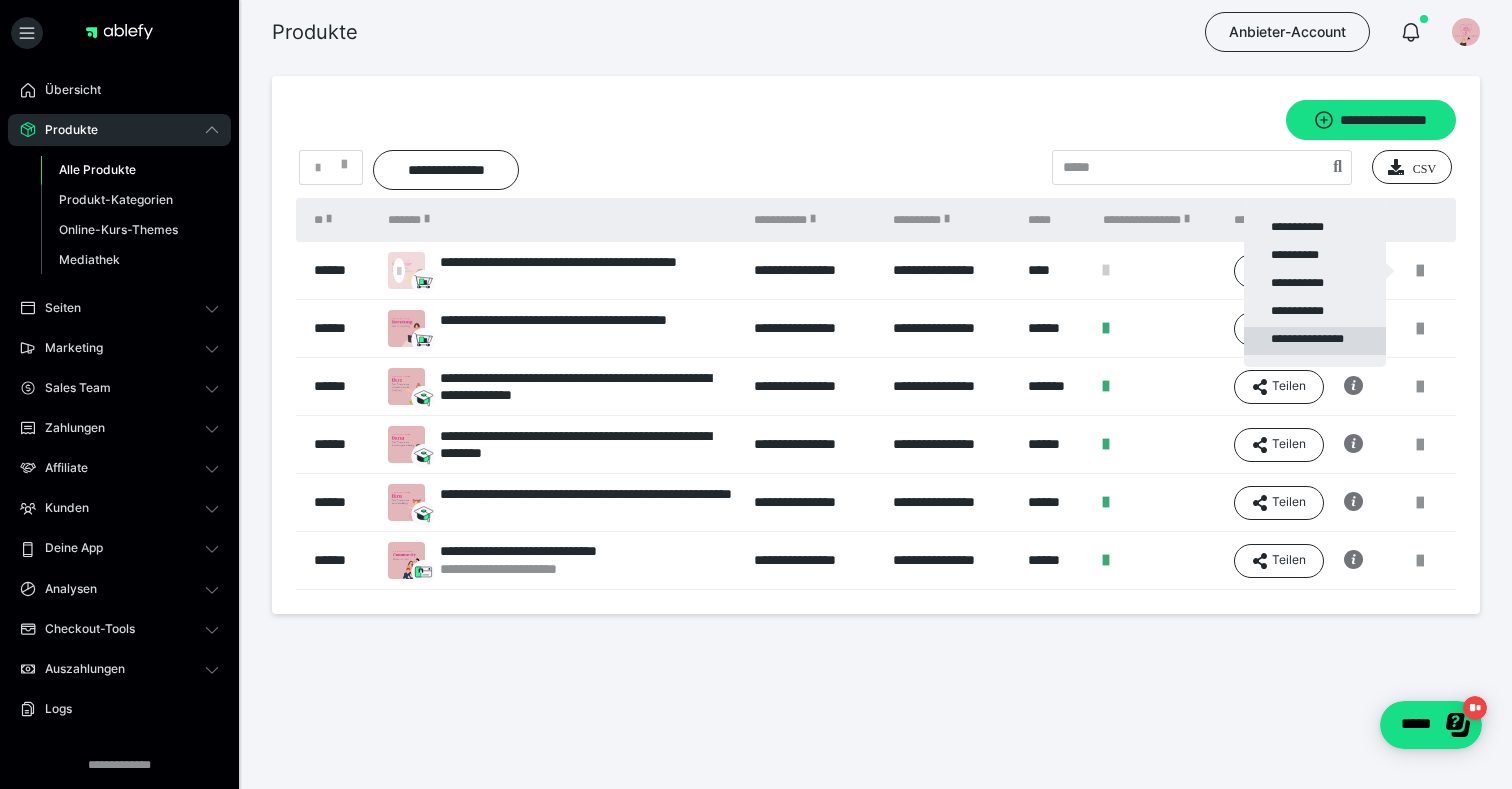 click on "**********" at bounding box center (1315, 341) 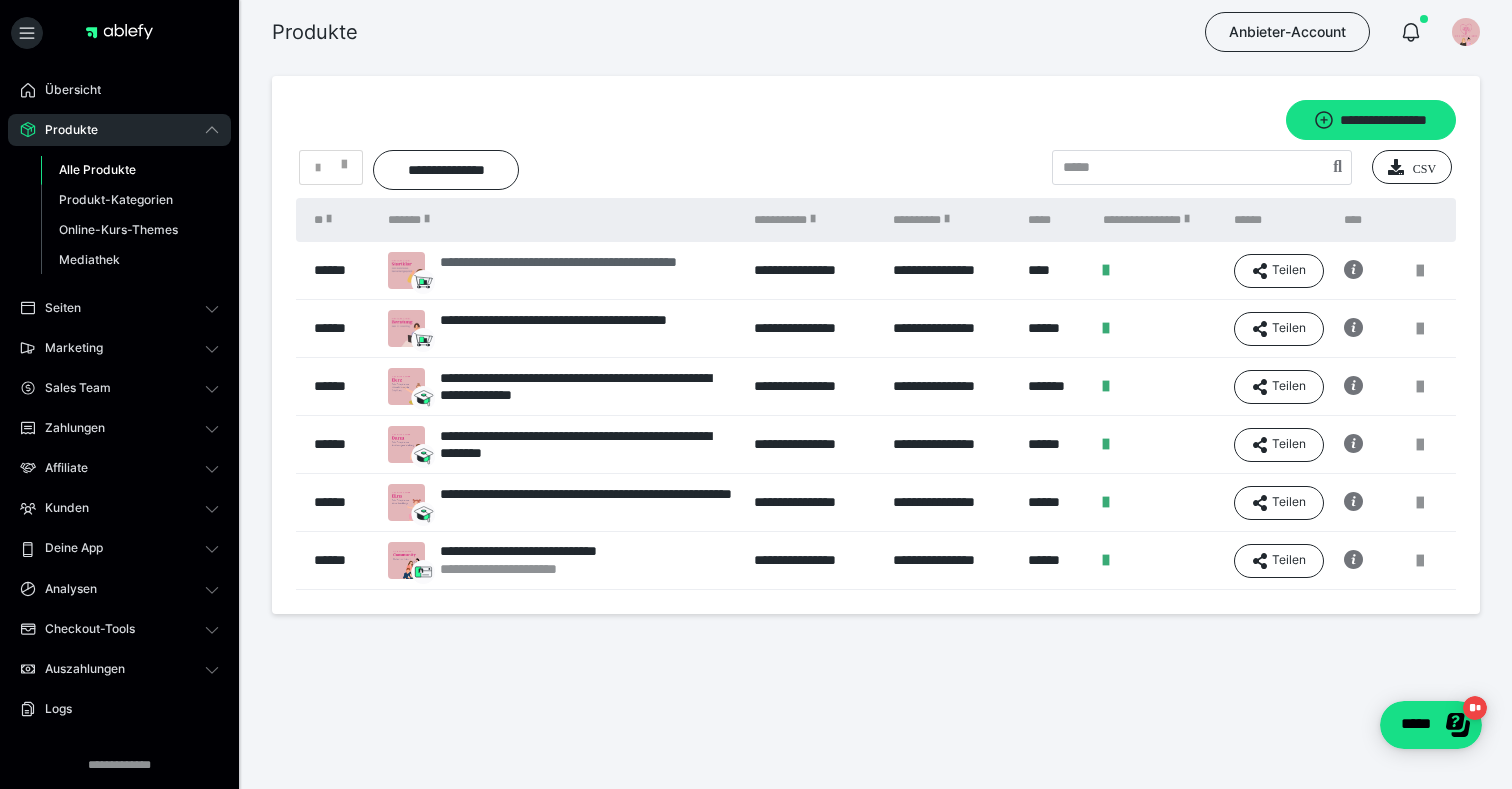 click on "**********" at bounding box center [587, 271] 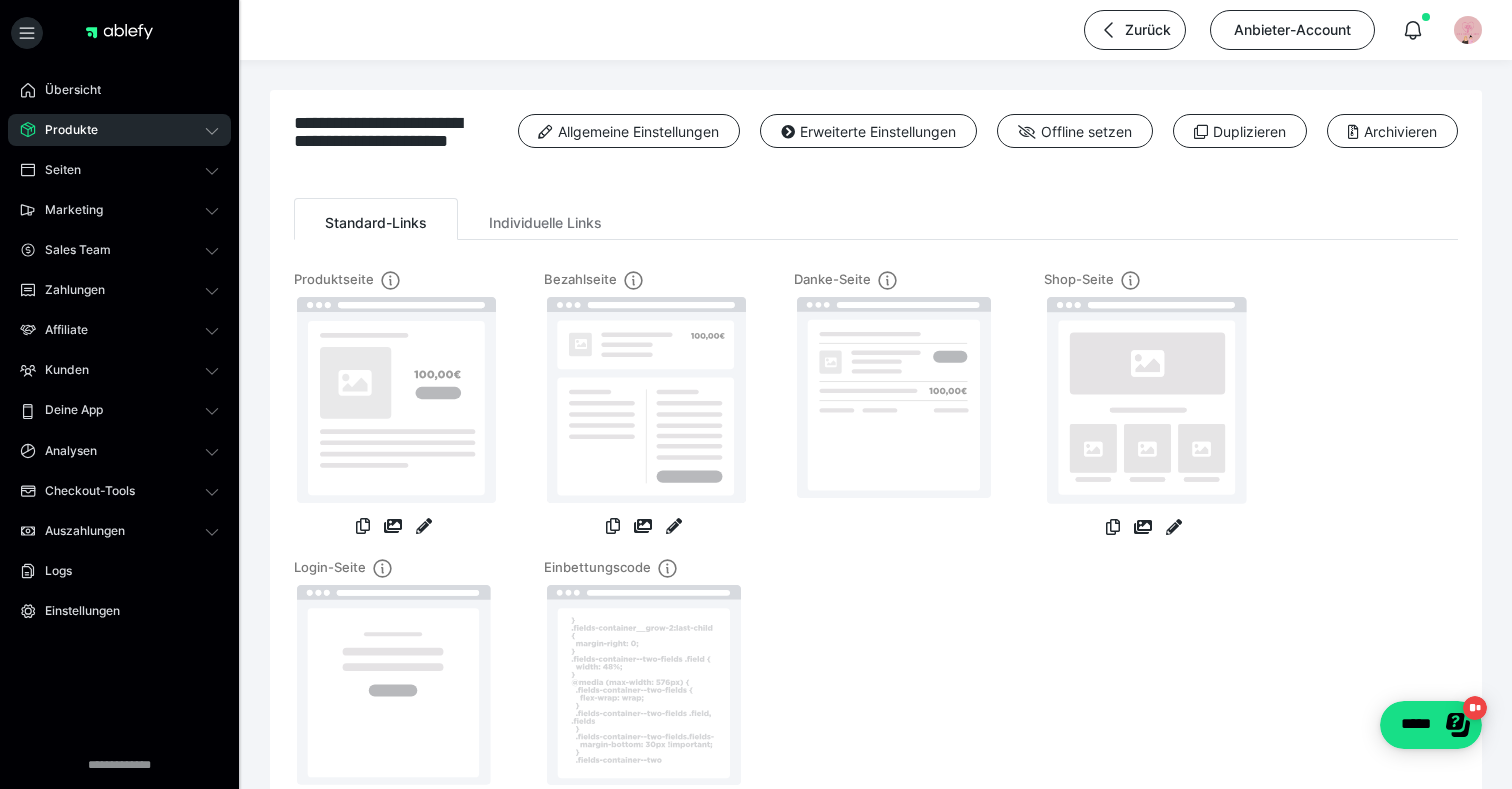click on "Produkte" at bounding box center (119, 130) 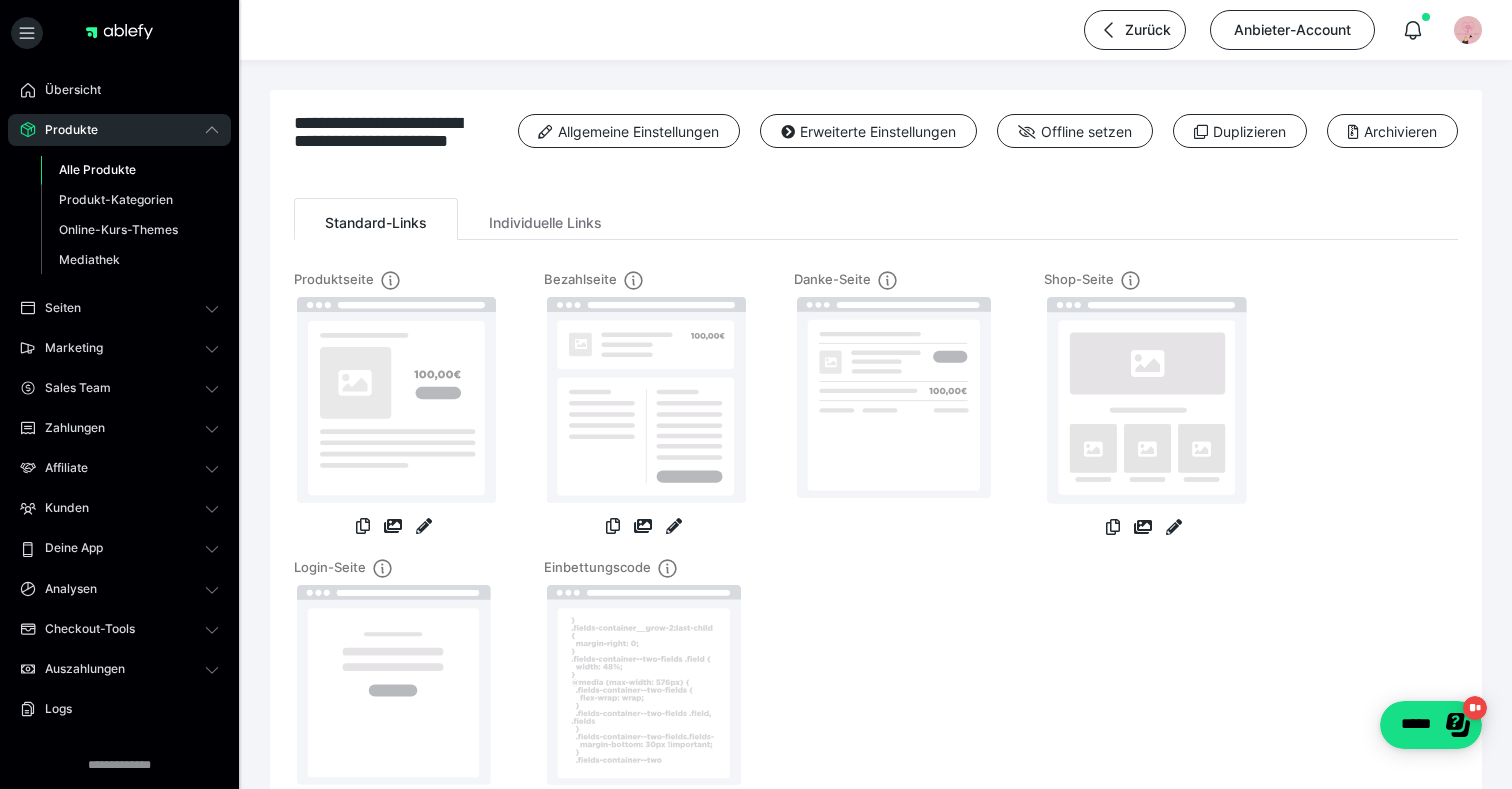 click on "Alle Produkte" at bounding box center [97, 169] 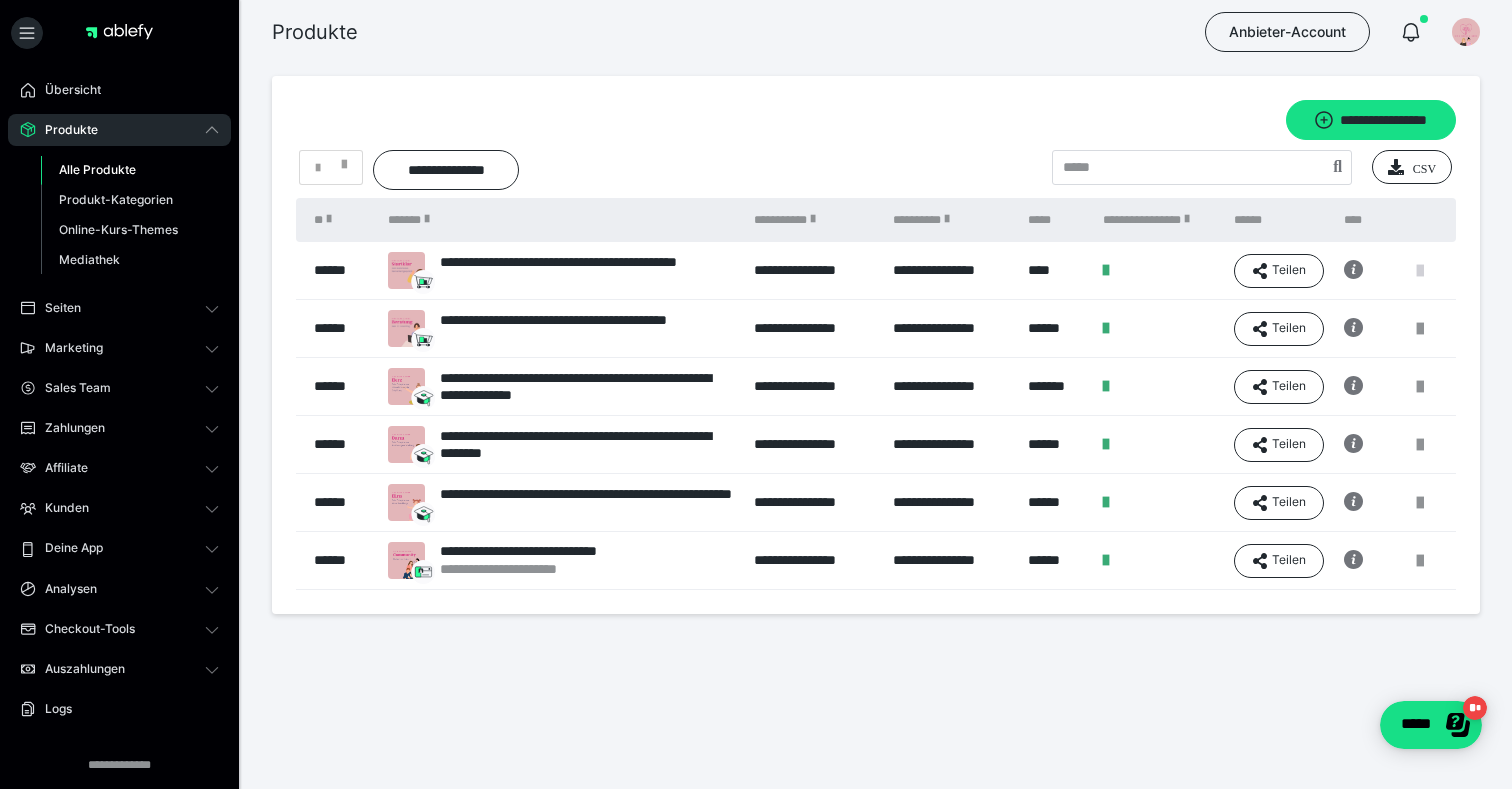 click at bounding box center [1420, 271] 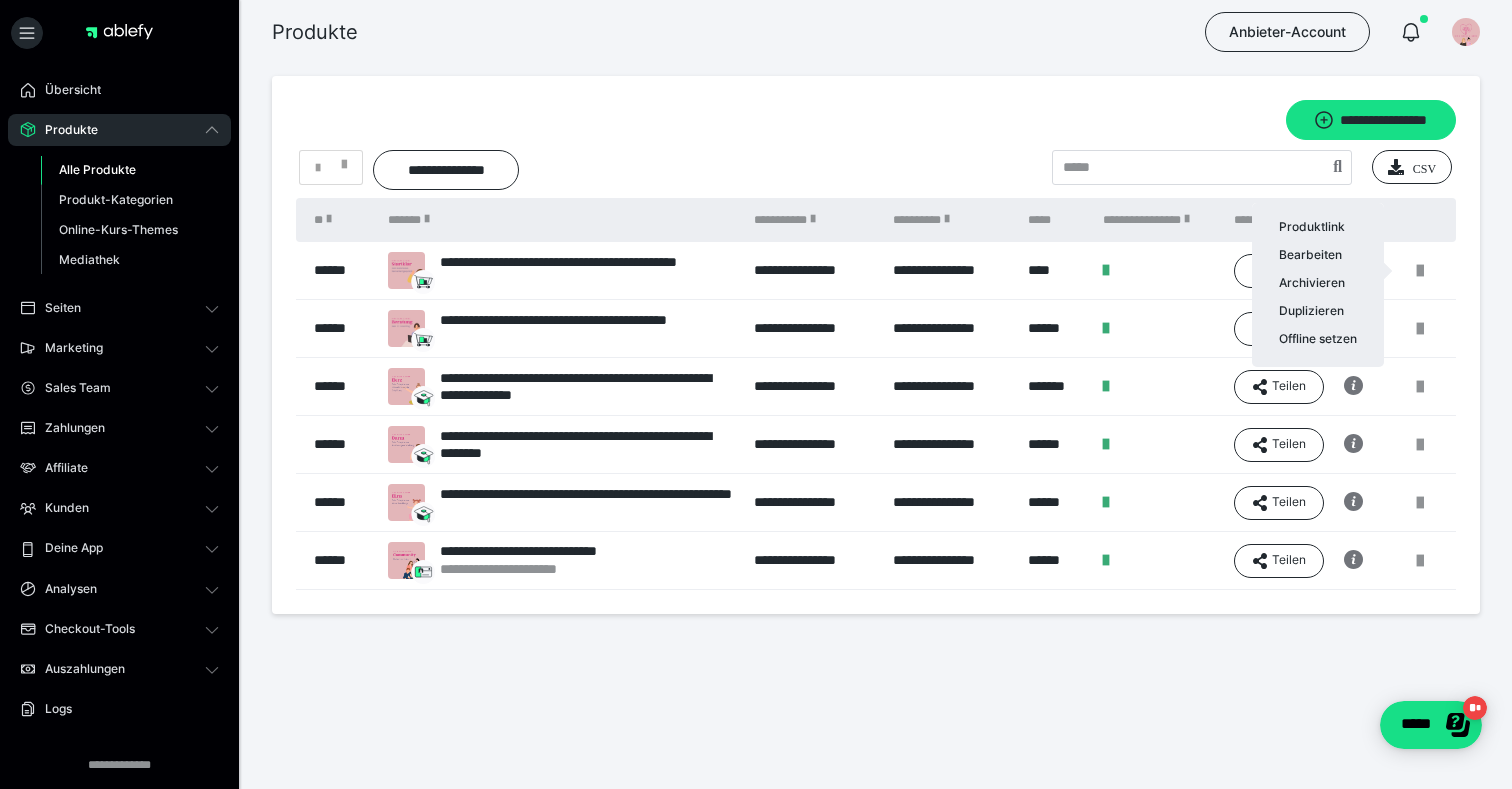 click at bounding box center [756, 394] 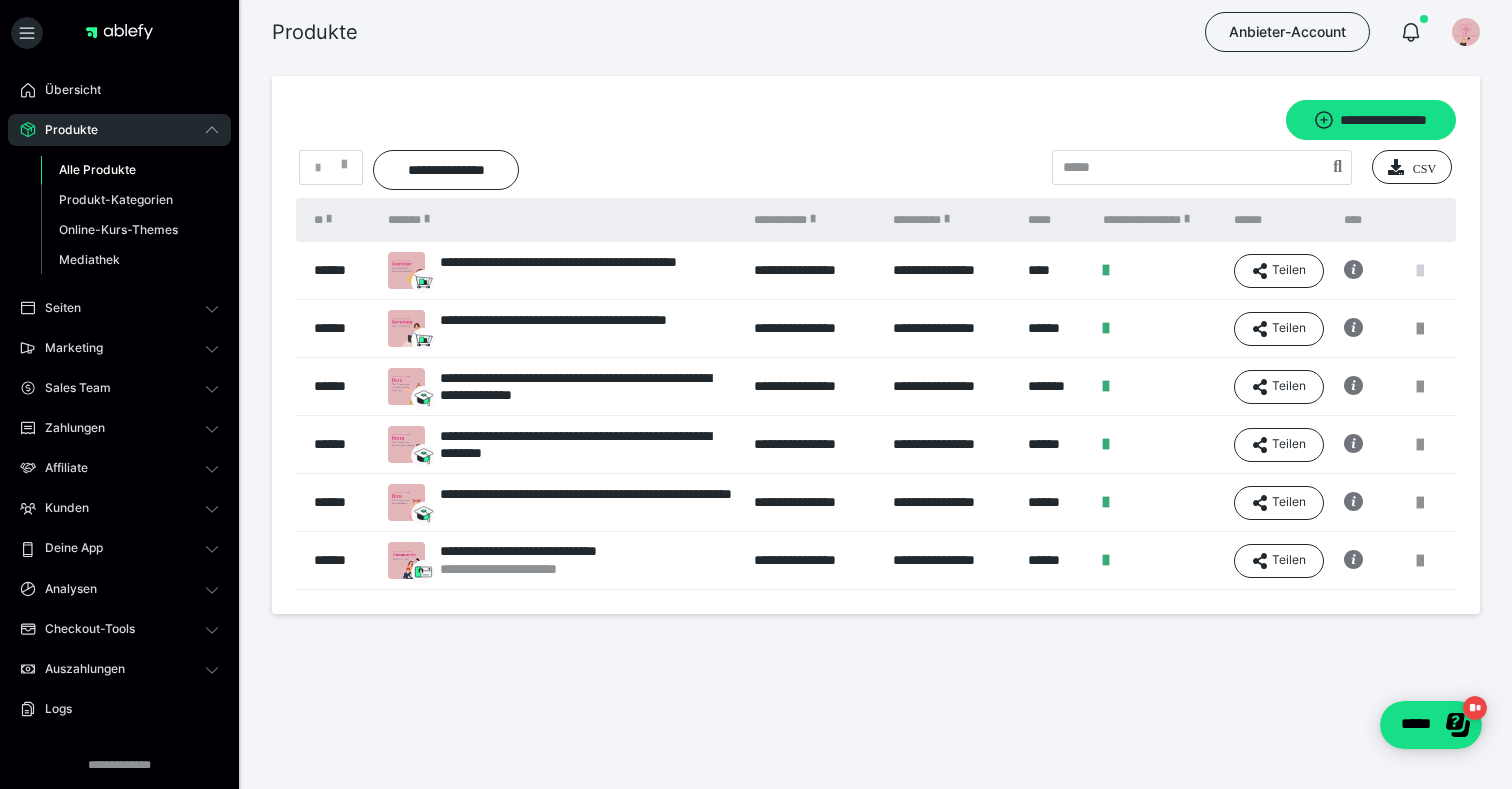 click at bounding box center (1420, 271) 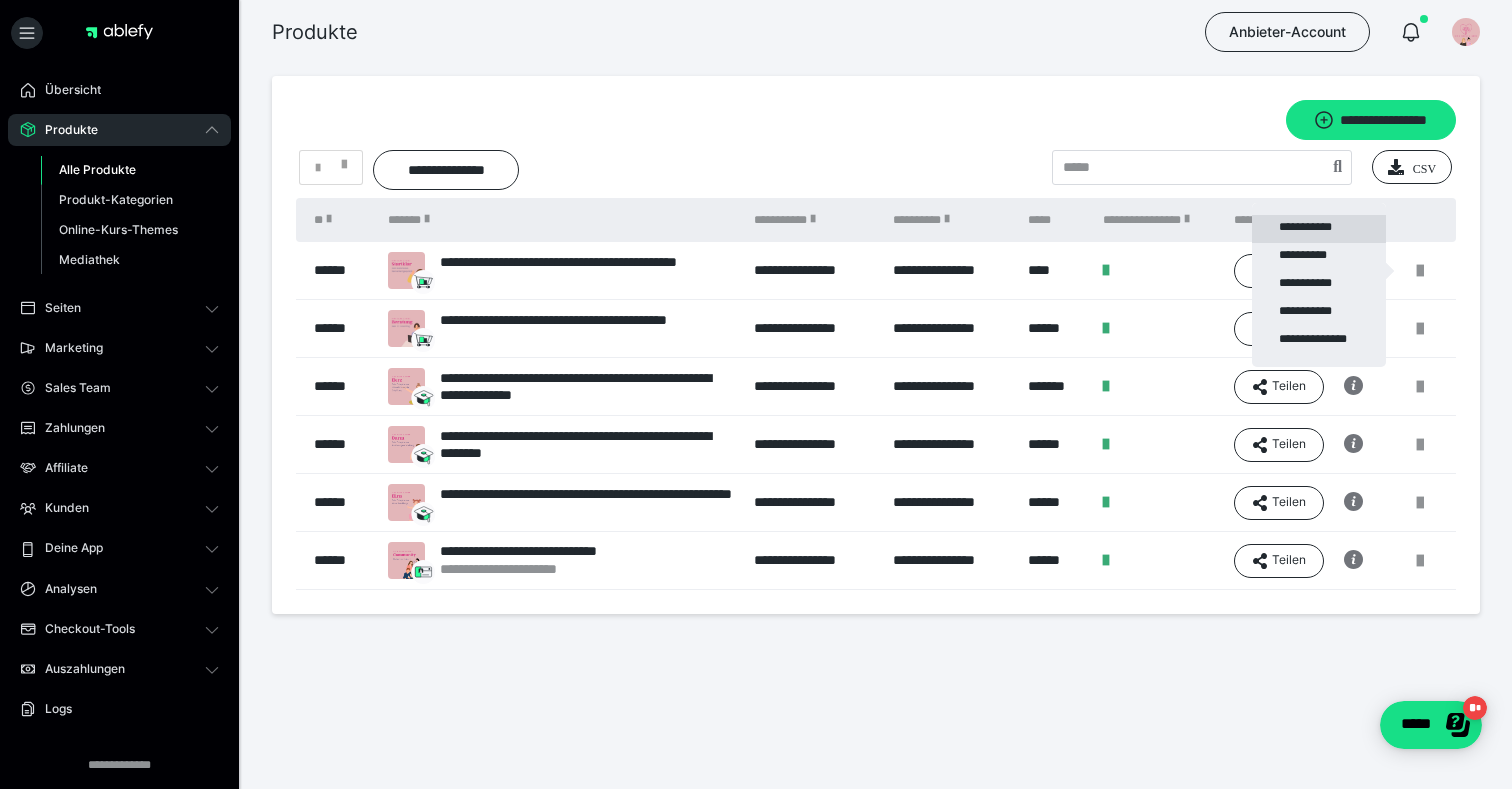 click on "**********" at bounding box center [1319, 229] 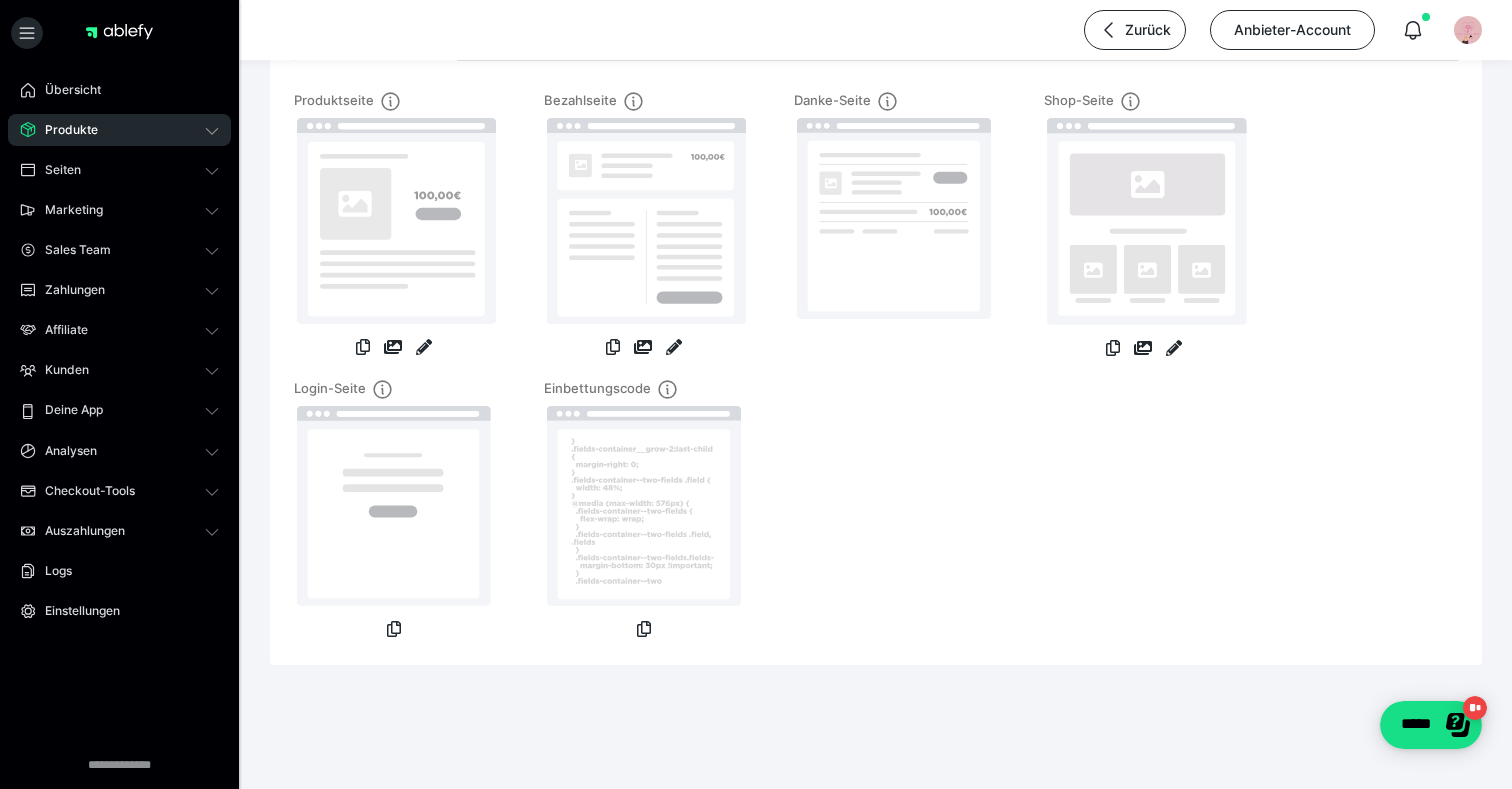 scroll, scrollTop: 0, scrollLeft: 0, axis: both 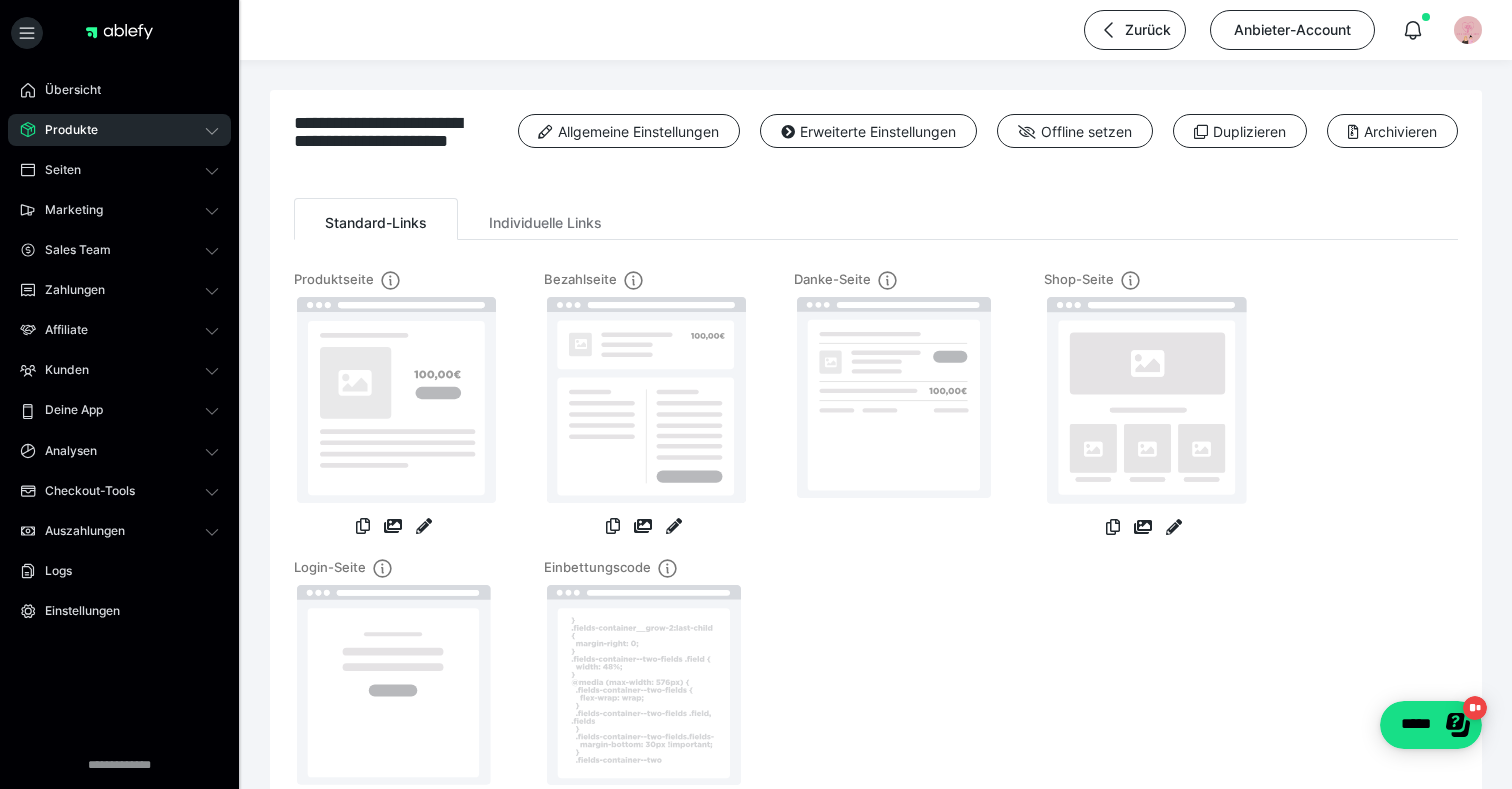 click on "Produkte" at bounding box center [119, 130] 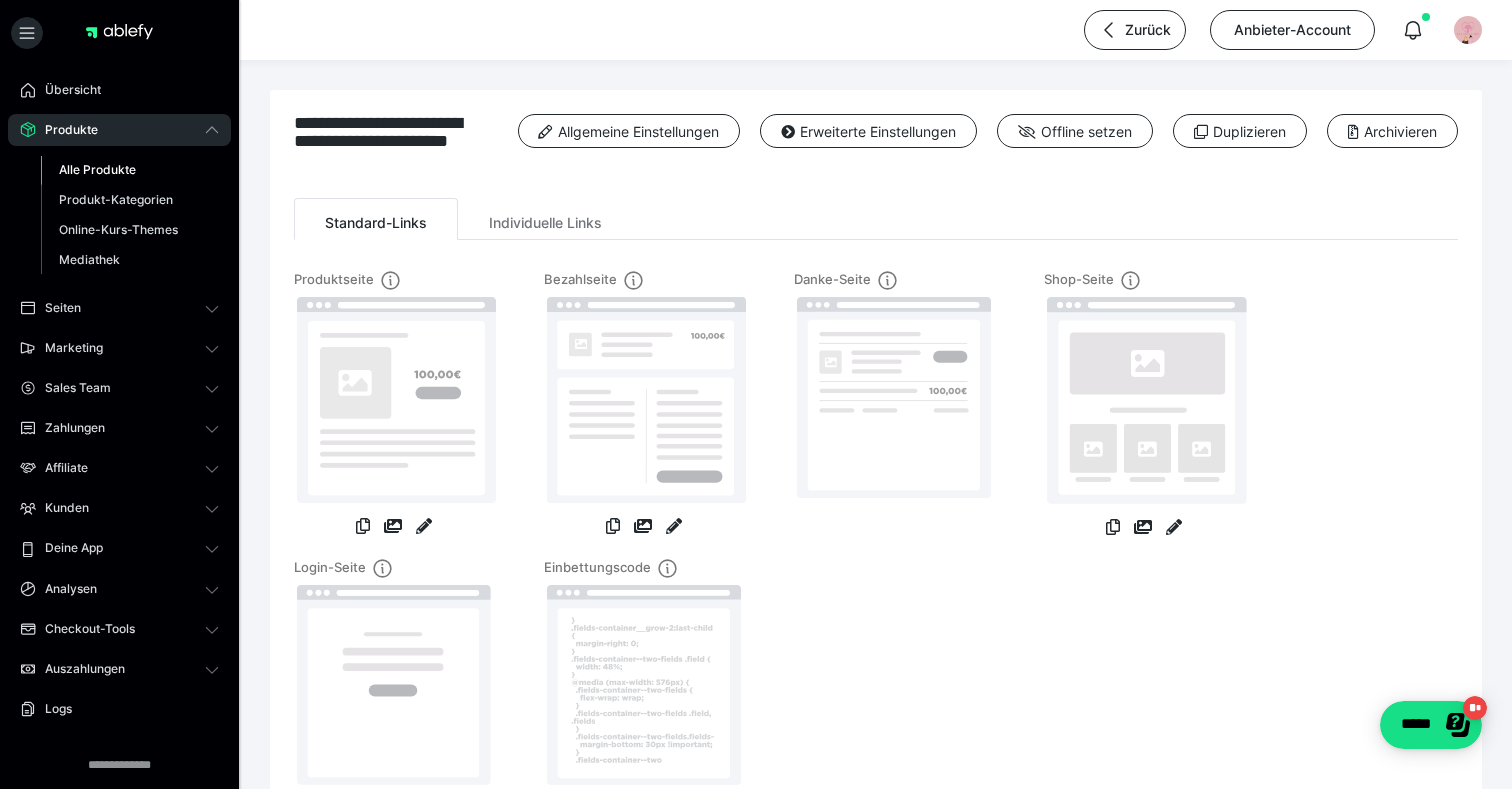 click on "Alle Produkte" at bounding box center [97, 169] 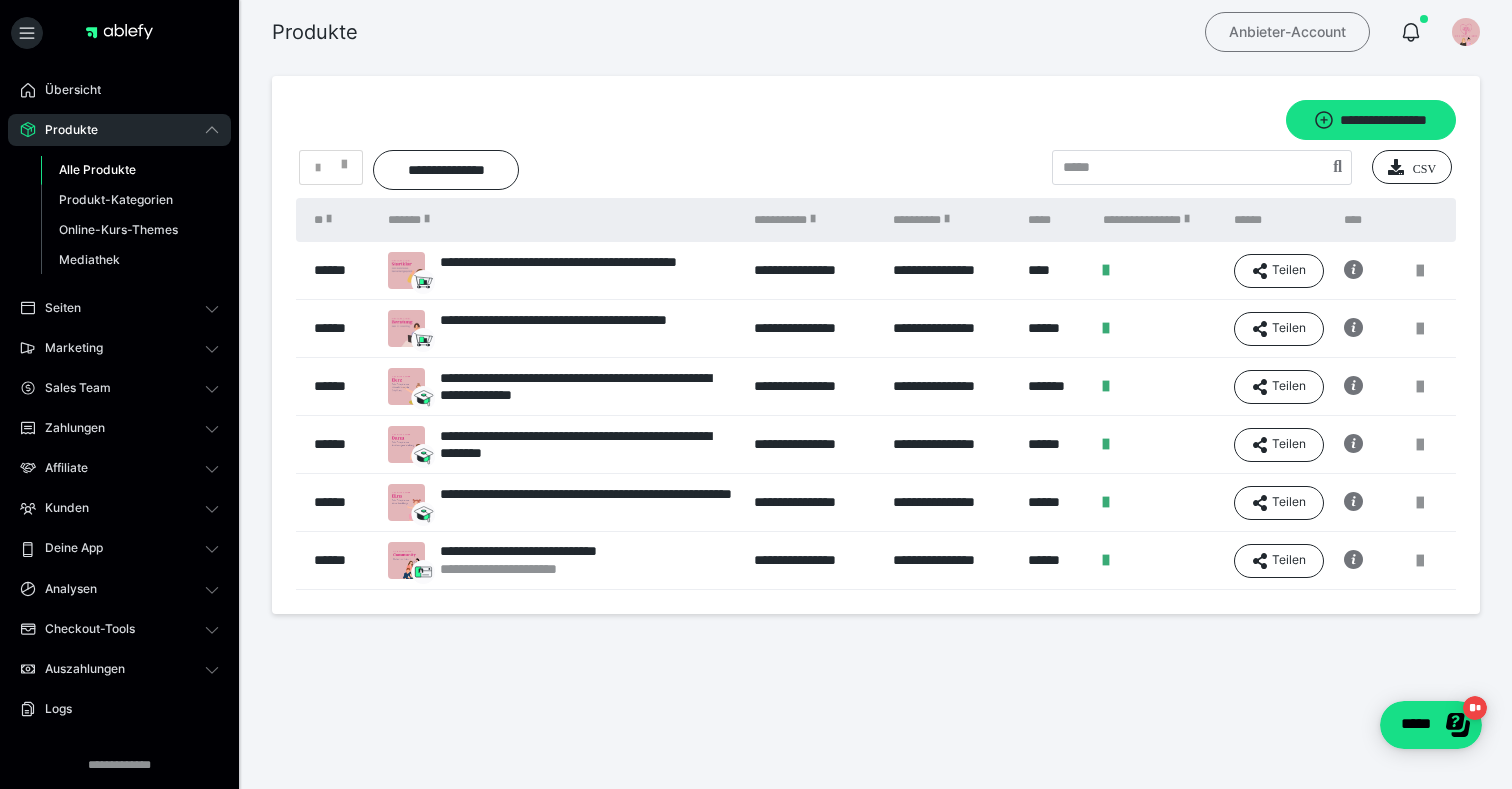 click on "Anbieter-Account" at bounding box center [1287, 32] 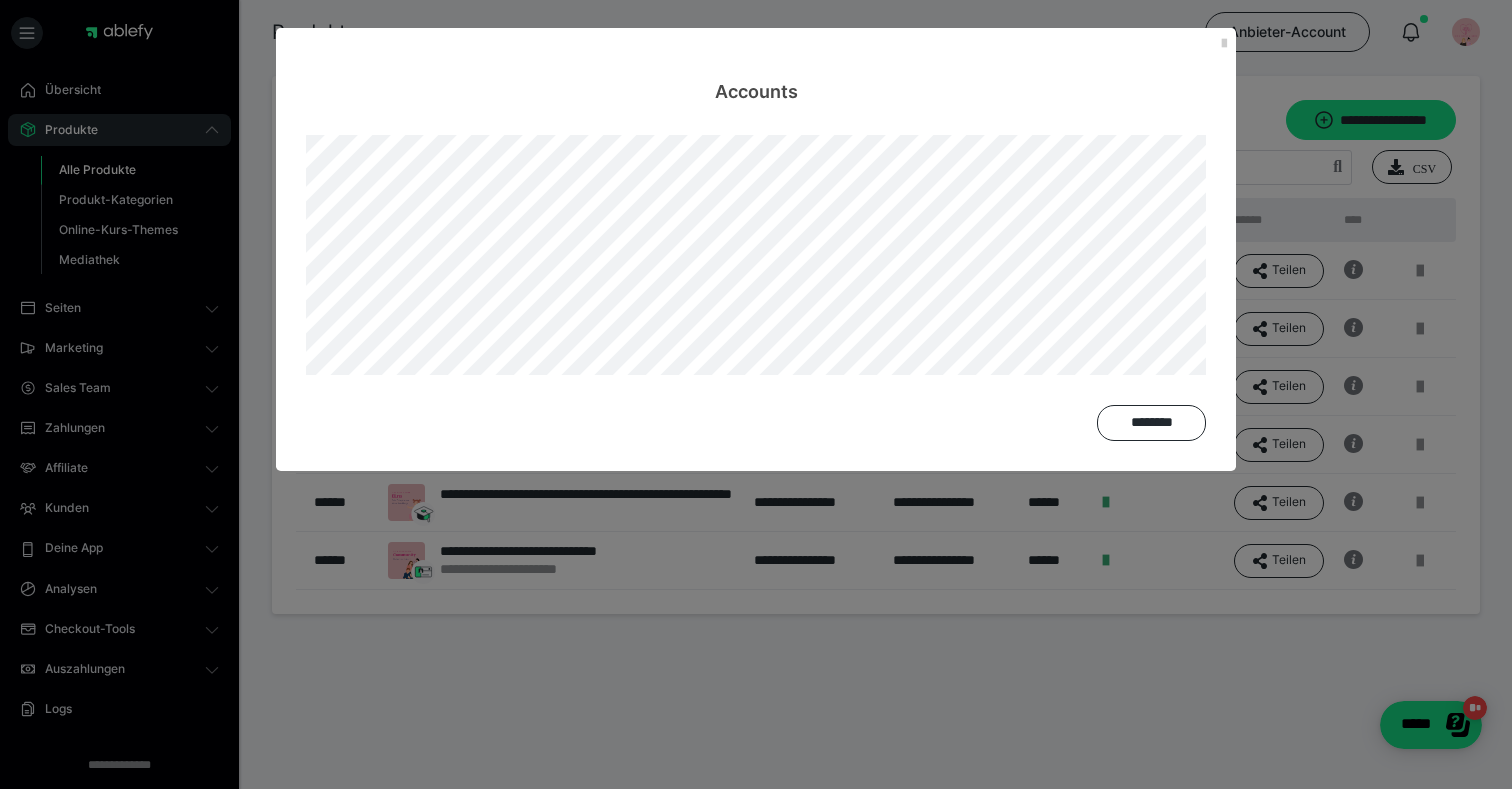 click on "Accounts" at bounding box center [756, 66] 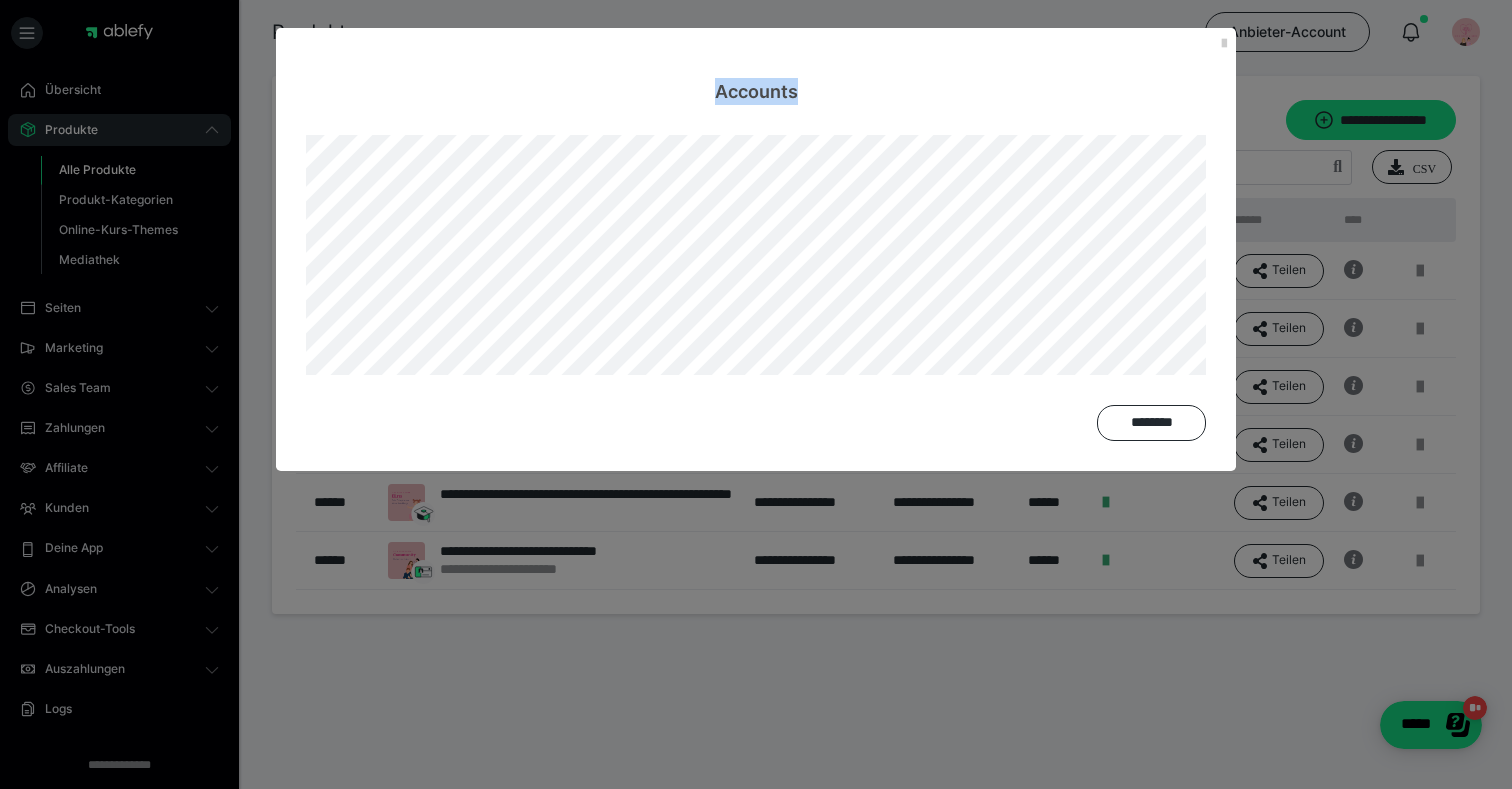 click on "Accounts" at bounding box center (756, 66) 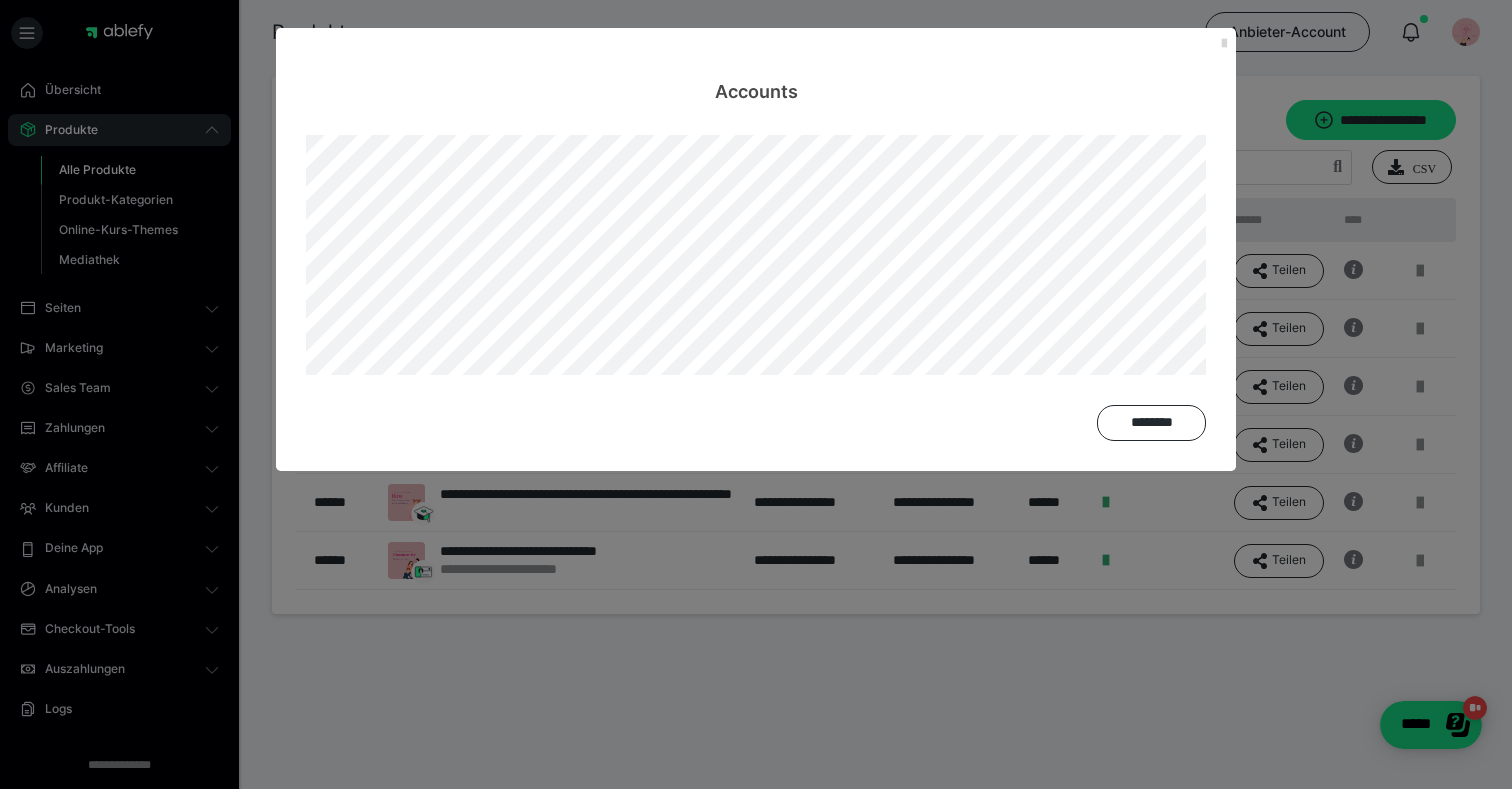 click at bounding box center (1224, 44) 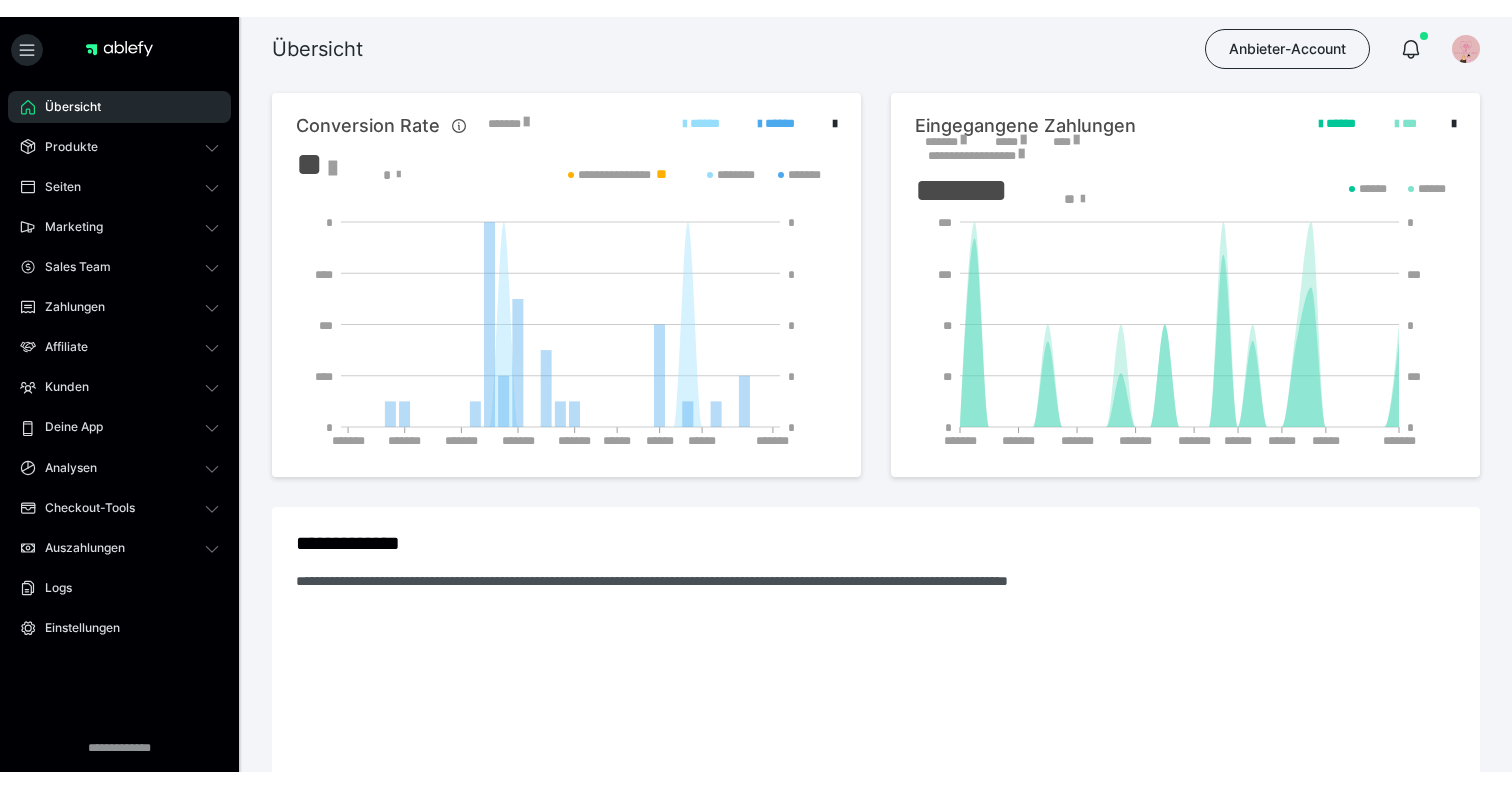 scroll, scrollTop: 0, scrollLeft: 0, axis: both 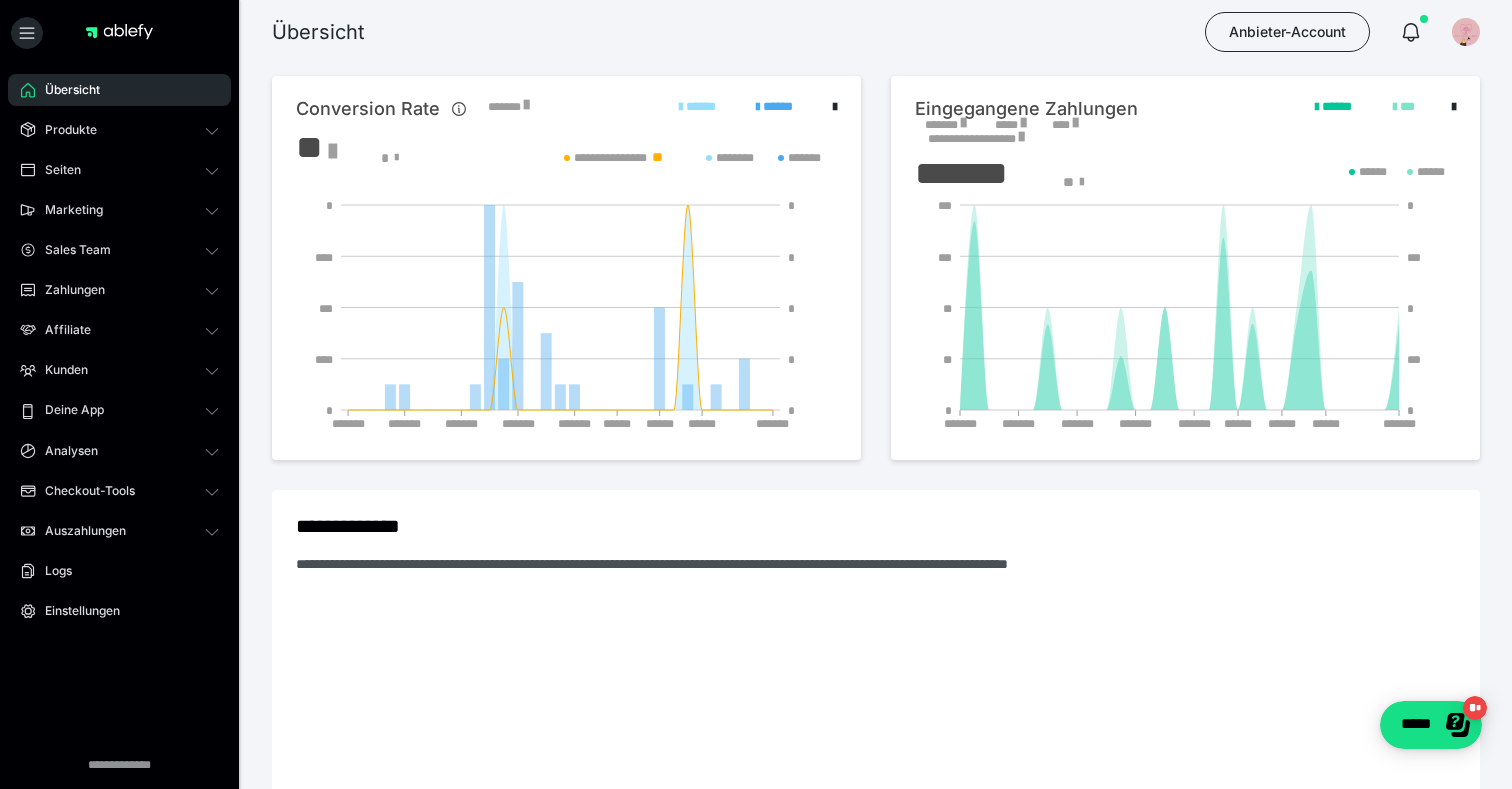 click at bounding box center (1466, 32) 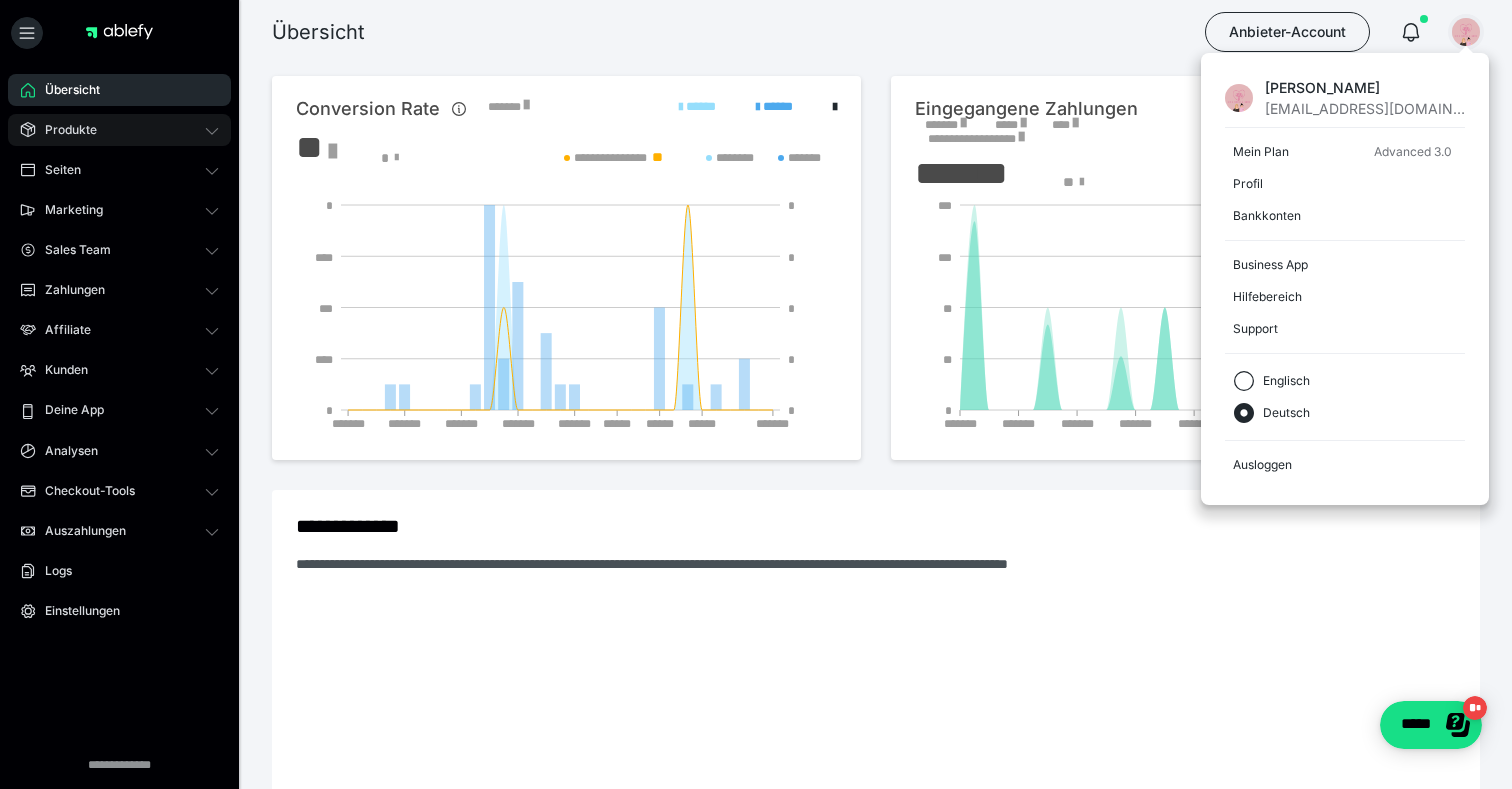 click on "Produkte" at bounding box center (119, 130) 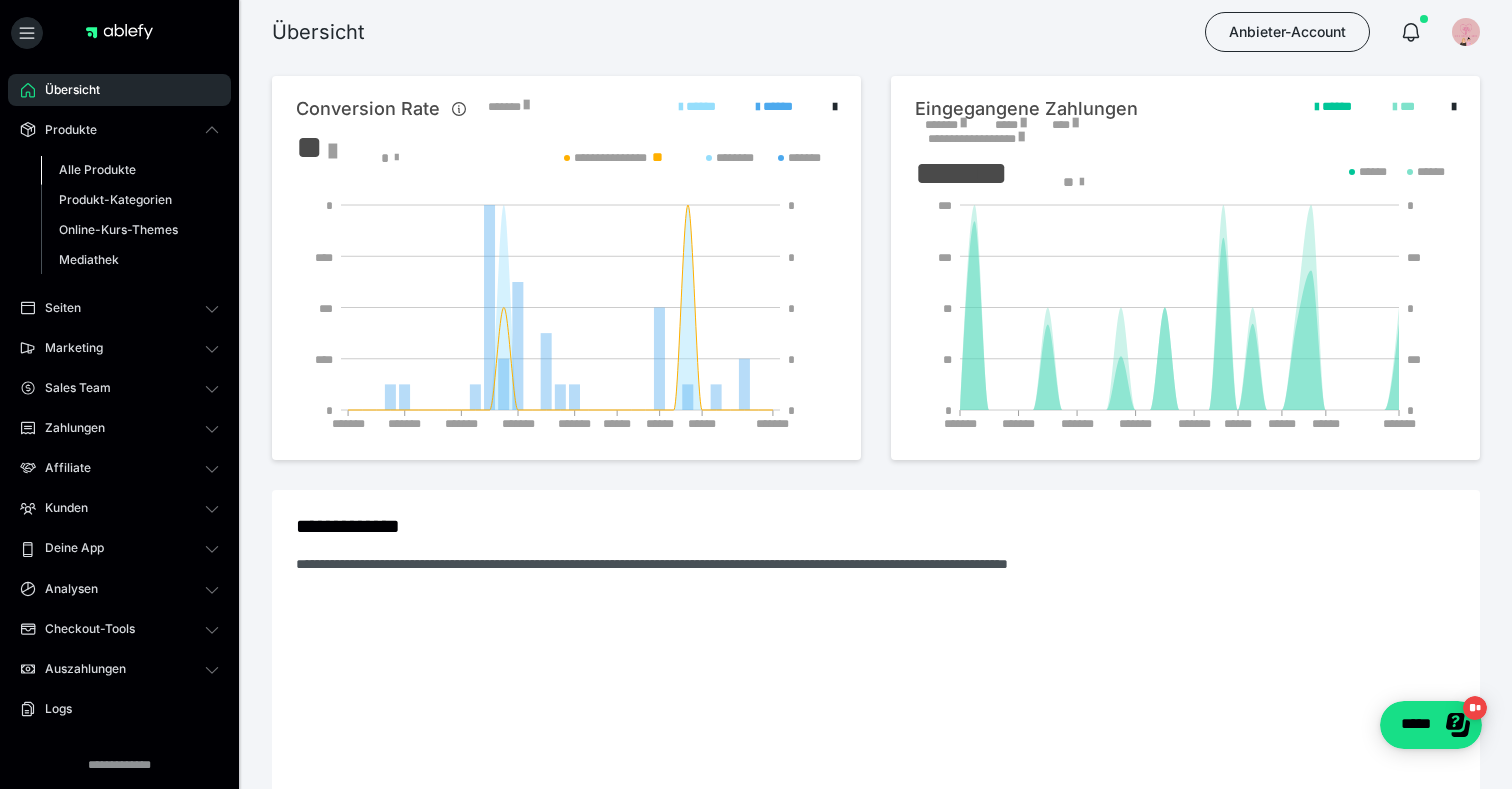click on "Alle Produkte" at bounding box center [97, 169] 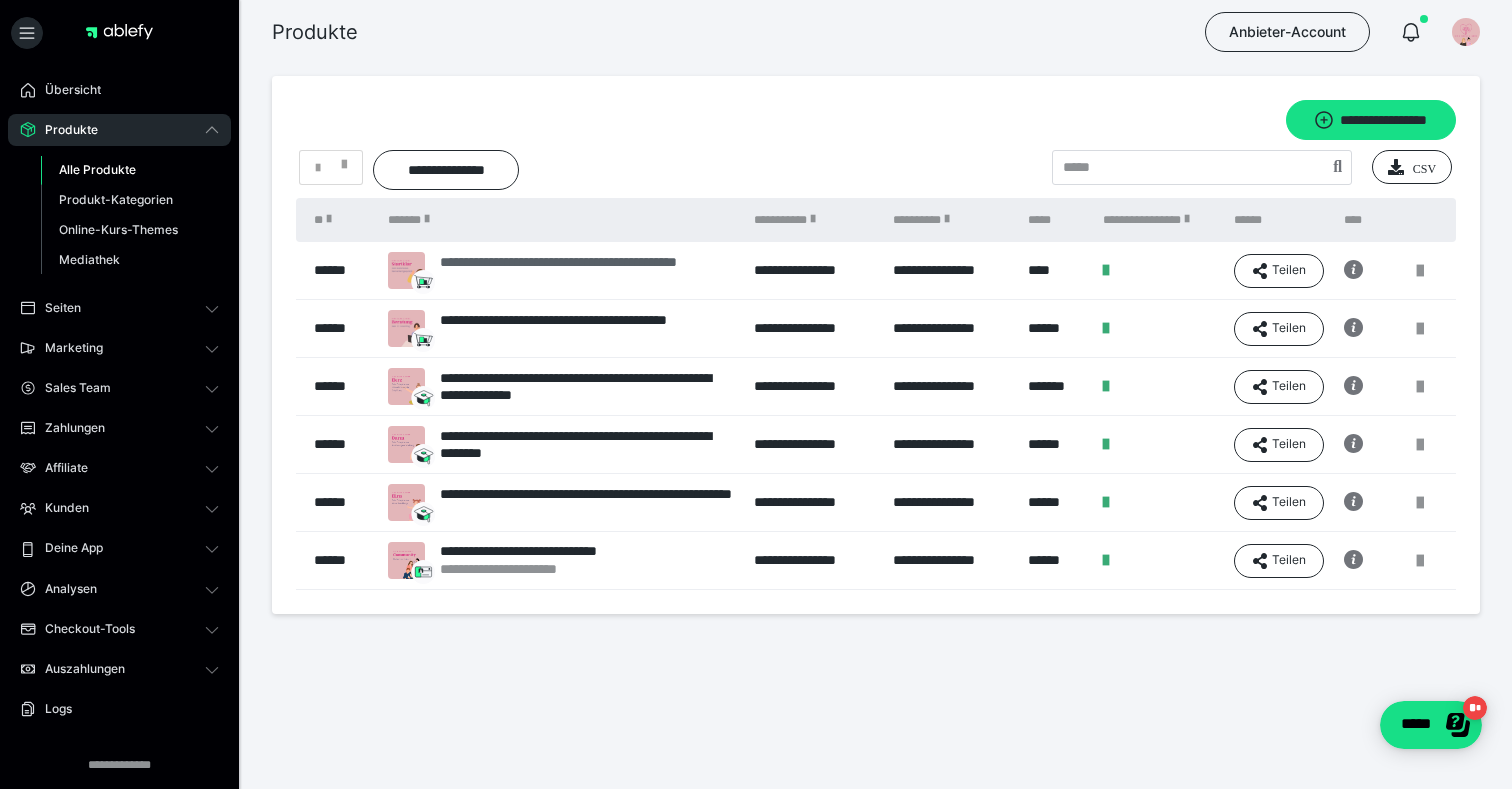 click on "**********" at bounding box center [587, 271] 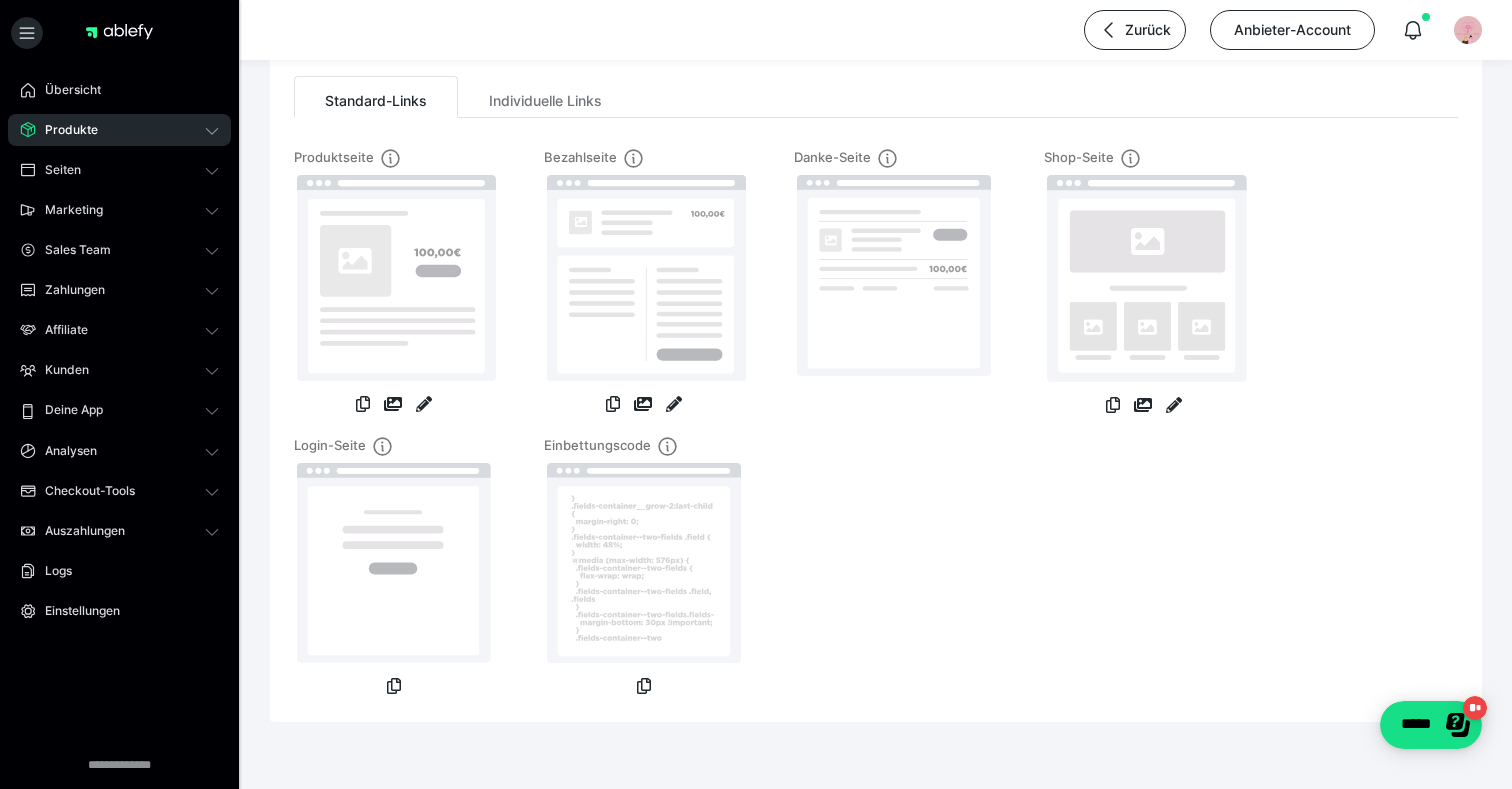 scroll, scrollTop: 179, scrollLeft: 0, axis: vertical 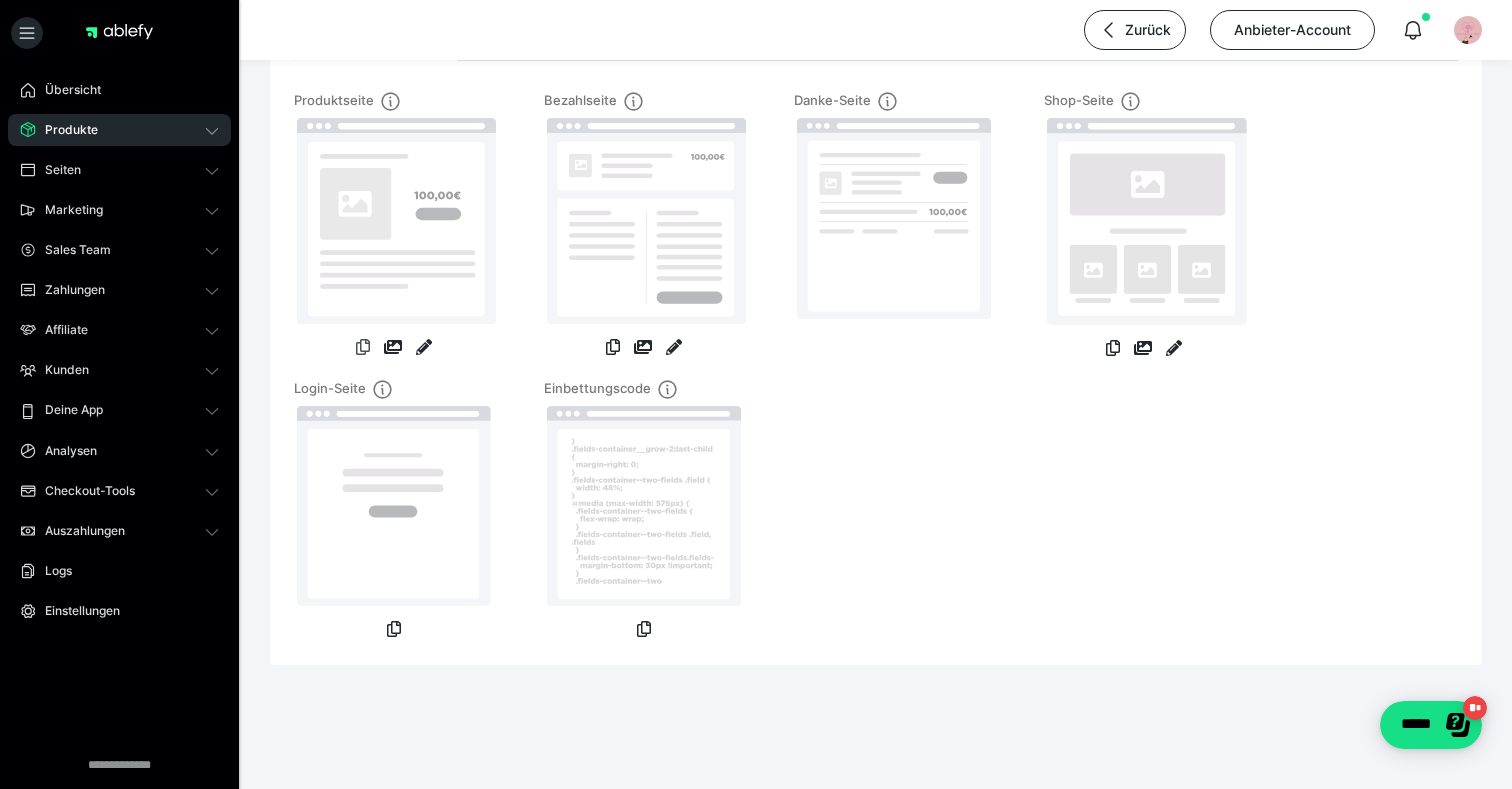 click at bounding box center (363, 347) 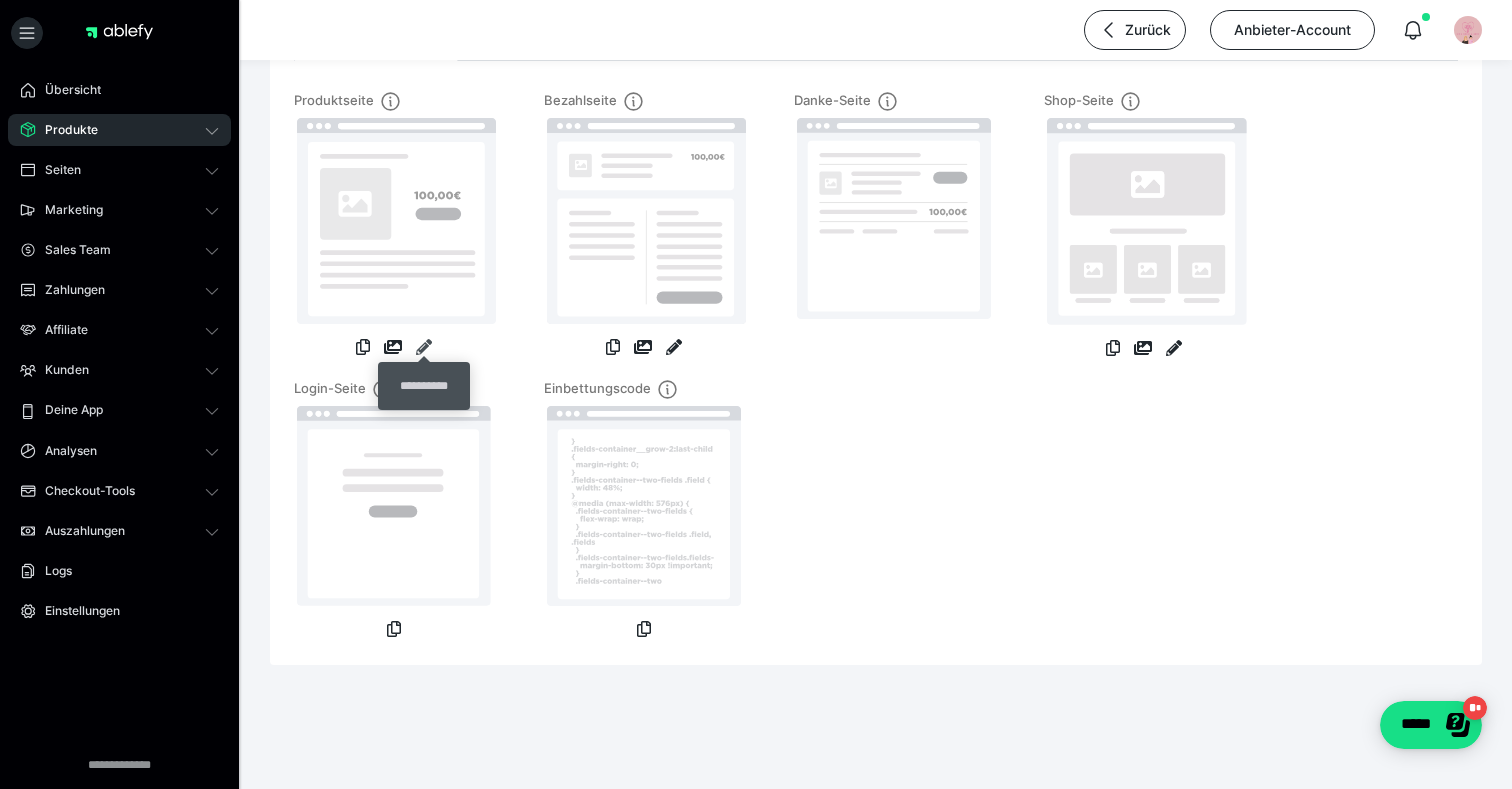 click at bounding box center [424, 347] 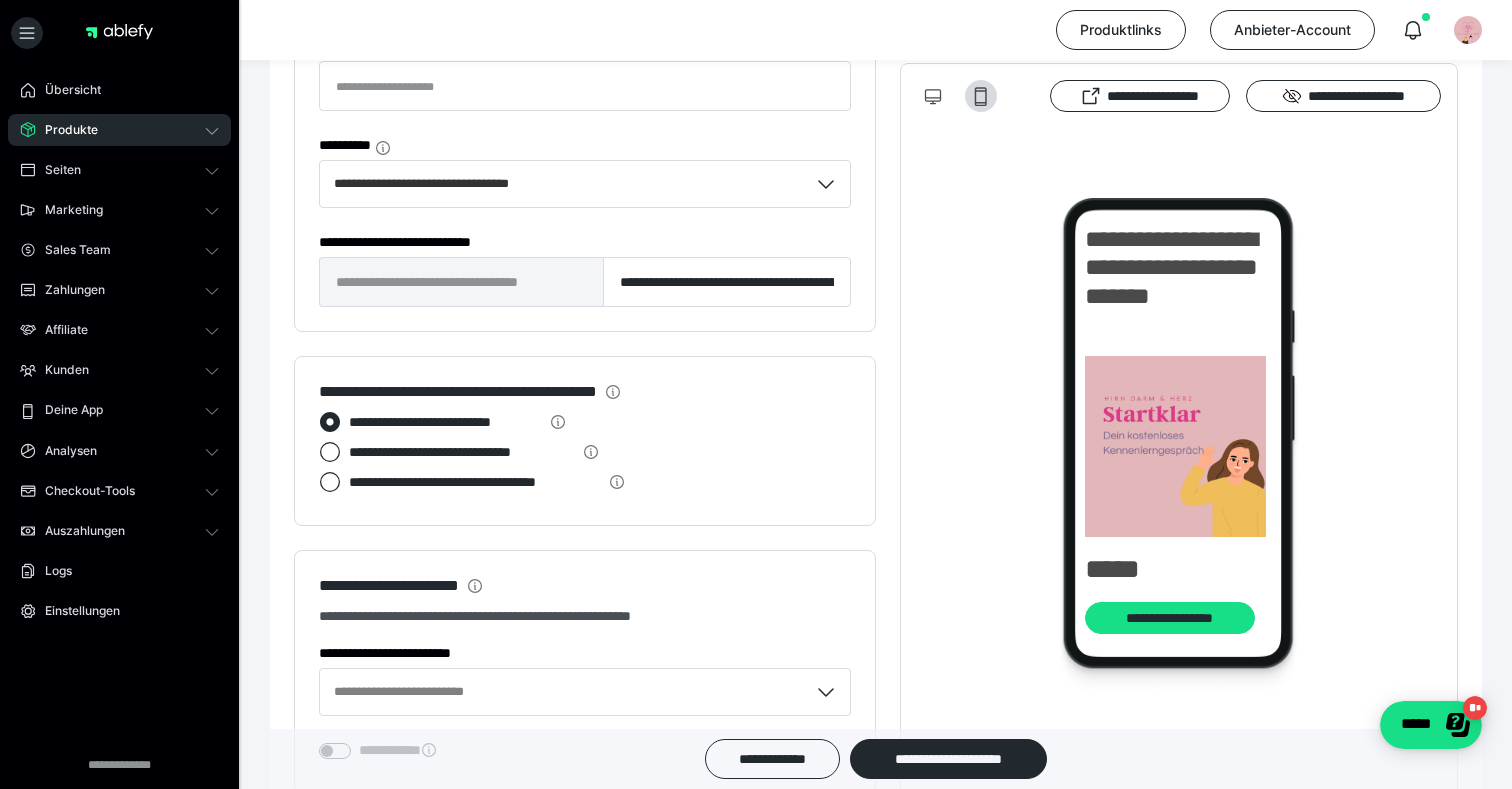 scroll, scrollTop: 1651, scrollLeft: 0, axis: vertical 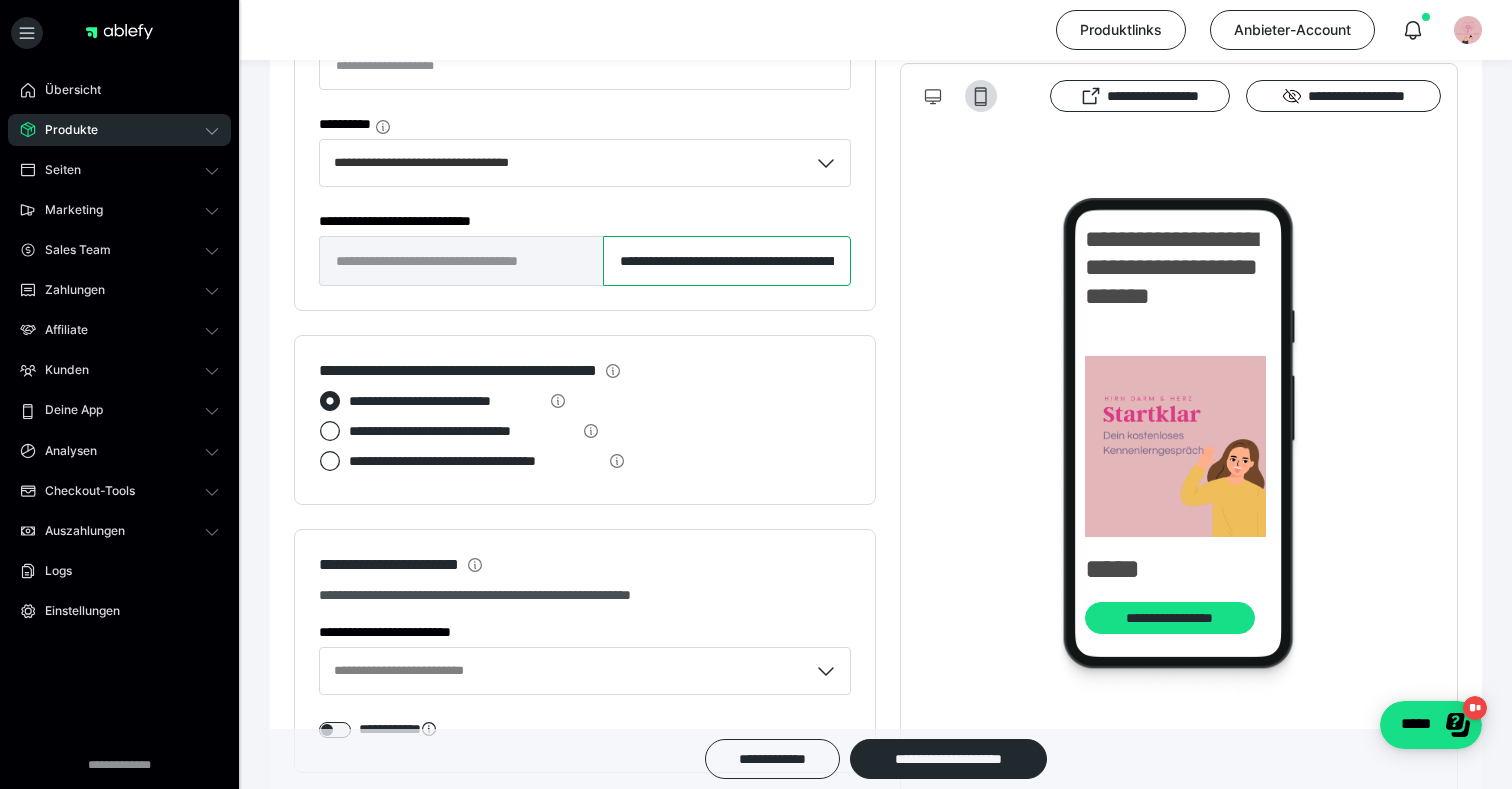 click on "**********" at bounding box center [727, 261] 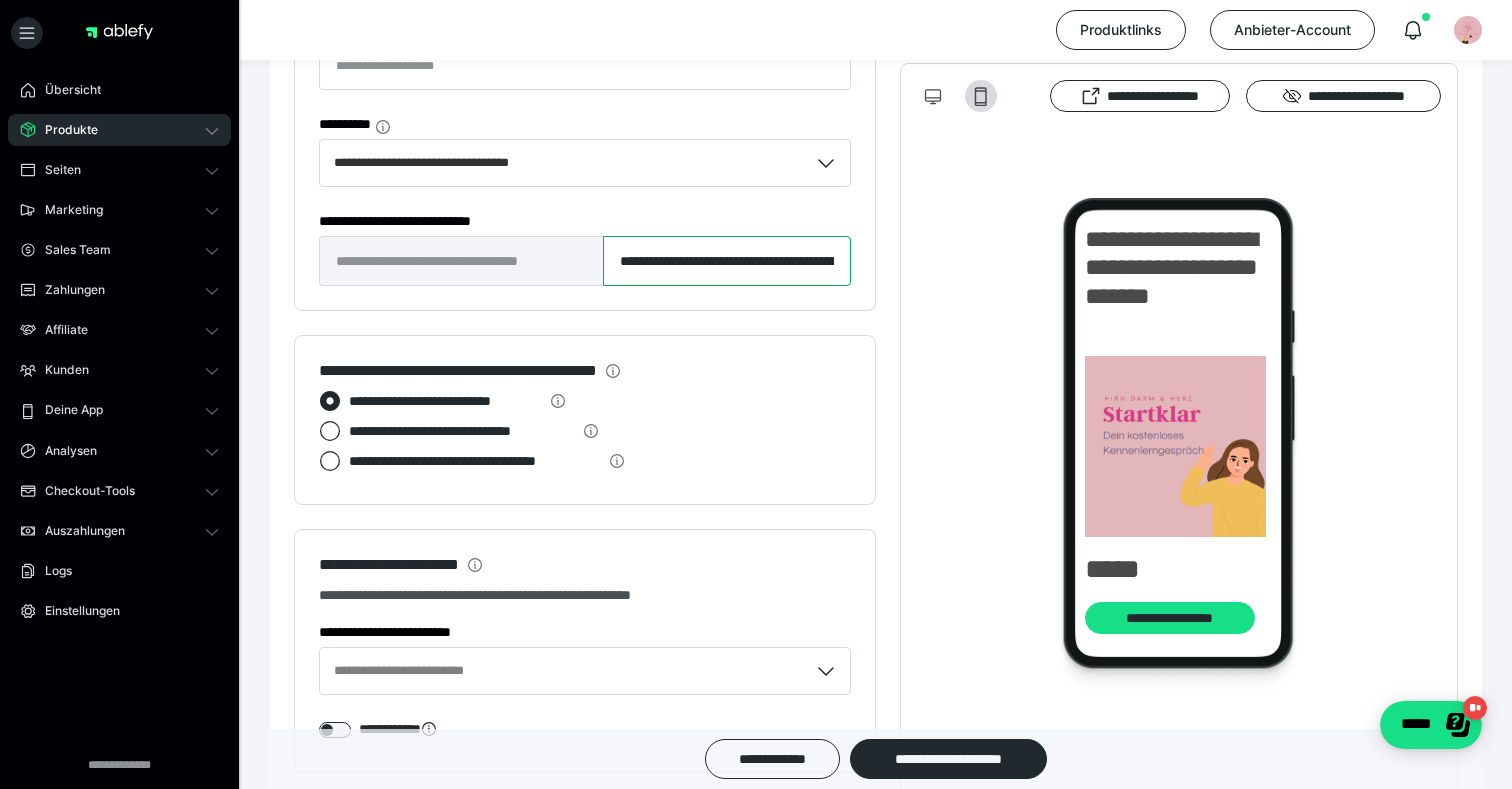 scroll, scrollTop: 0, scrollLeft: 183, axis: horizontal 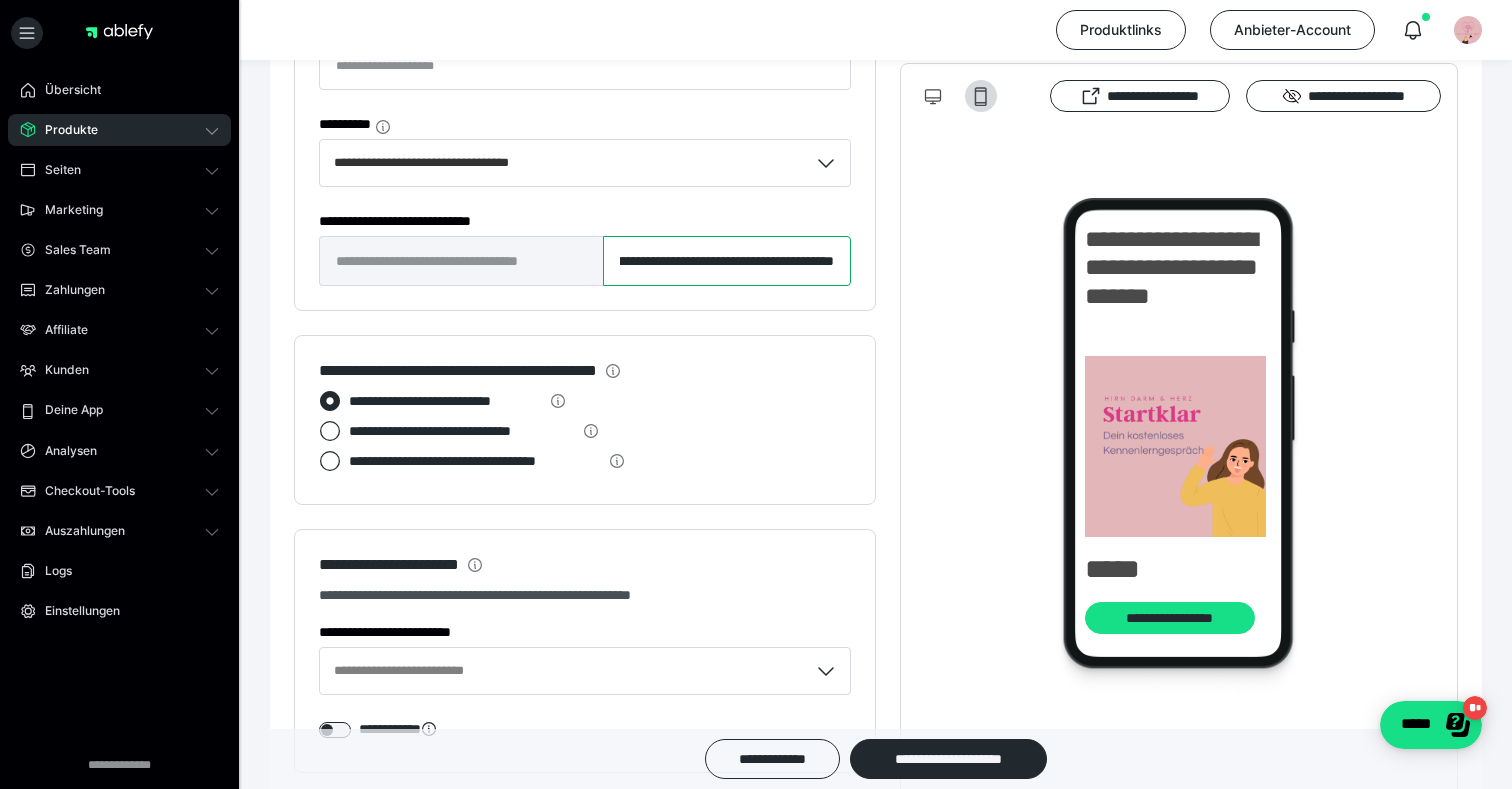 drag, startPoint x: 766, startPoint y: 259, endPoint x: 912, endPoint y: 242, distance: 146.98639 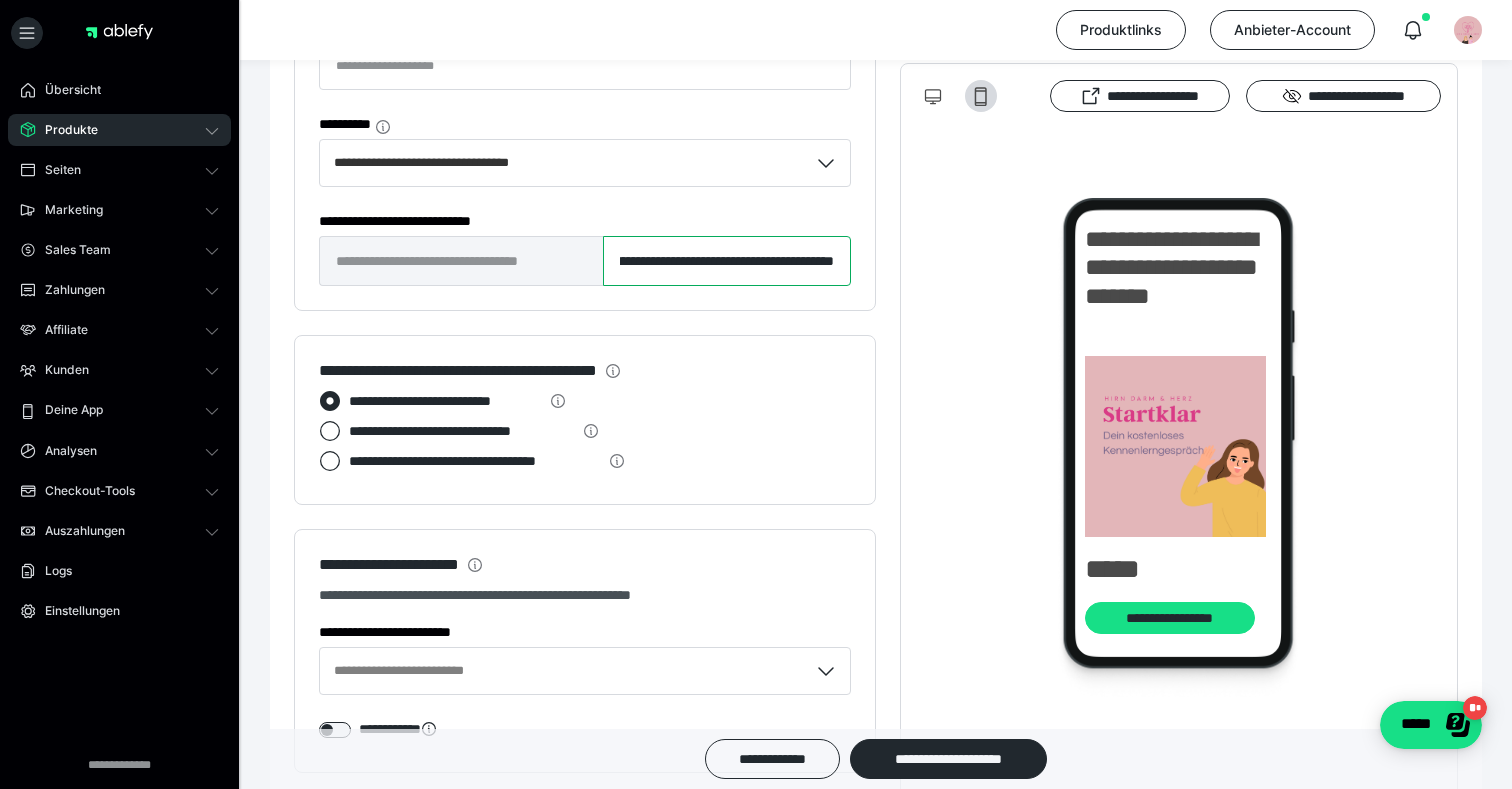 scroll, scrollTop: 0, scrollLeft: 109, axis: horizontal 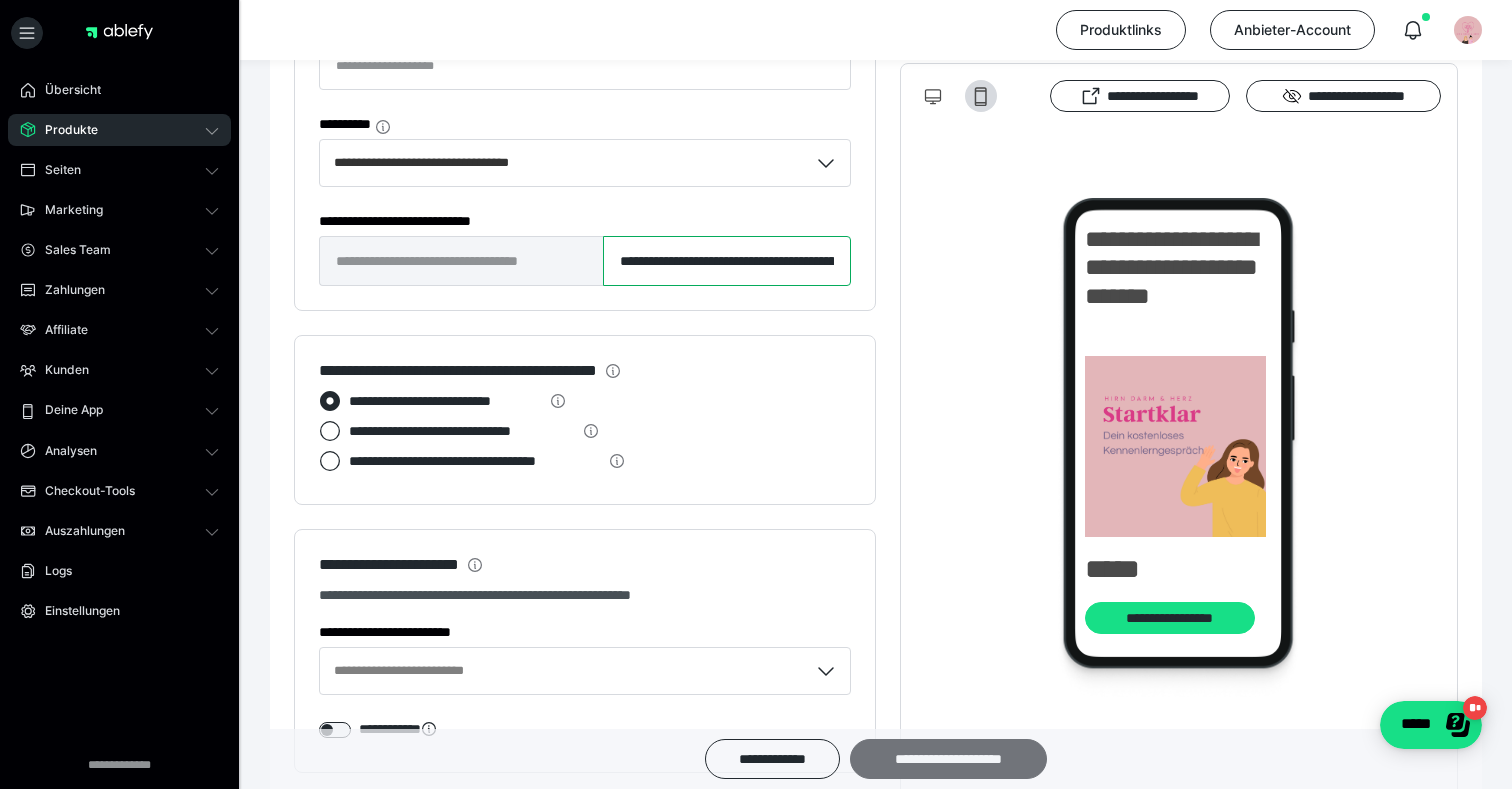 type on "**********" 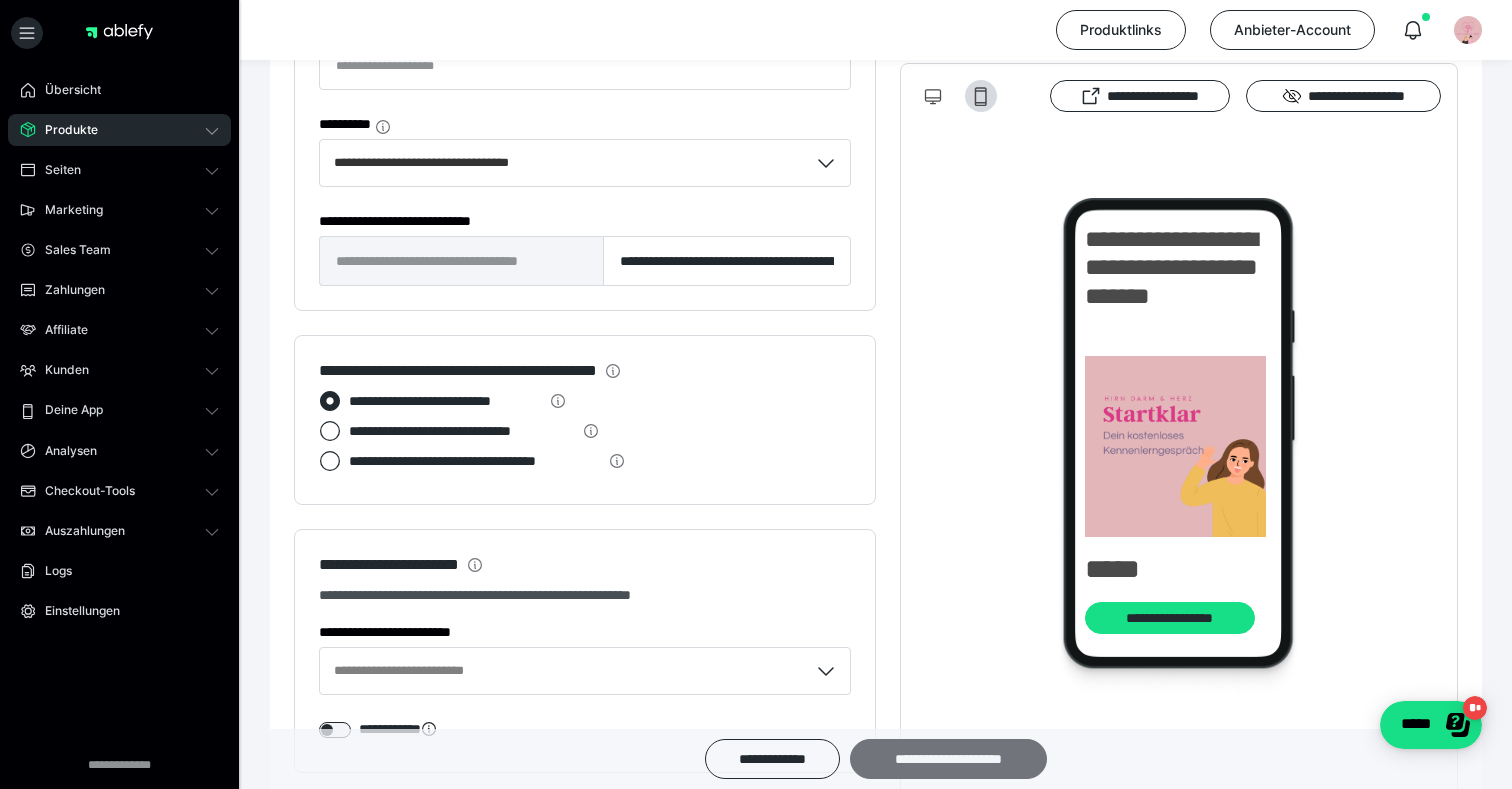 click on "**********" at bounding box center (948, 759) 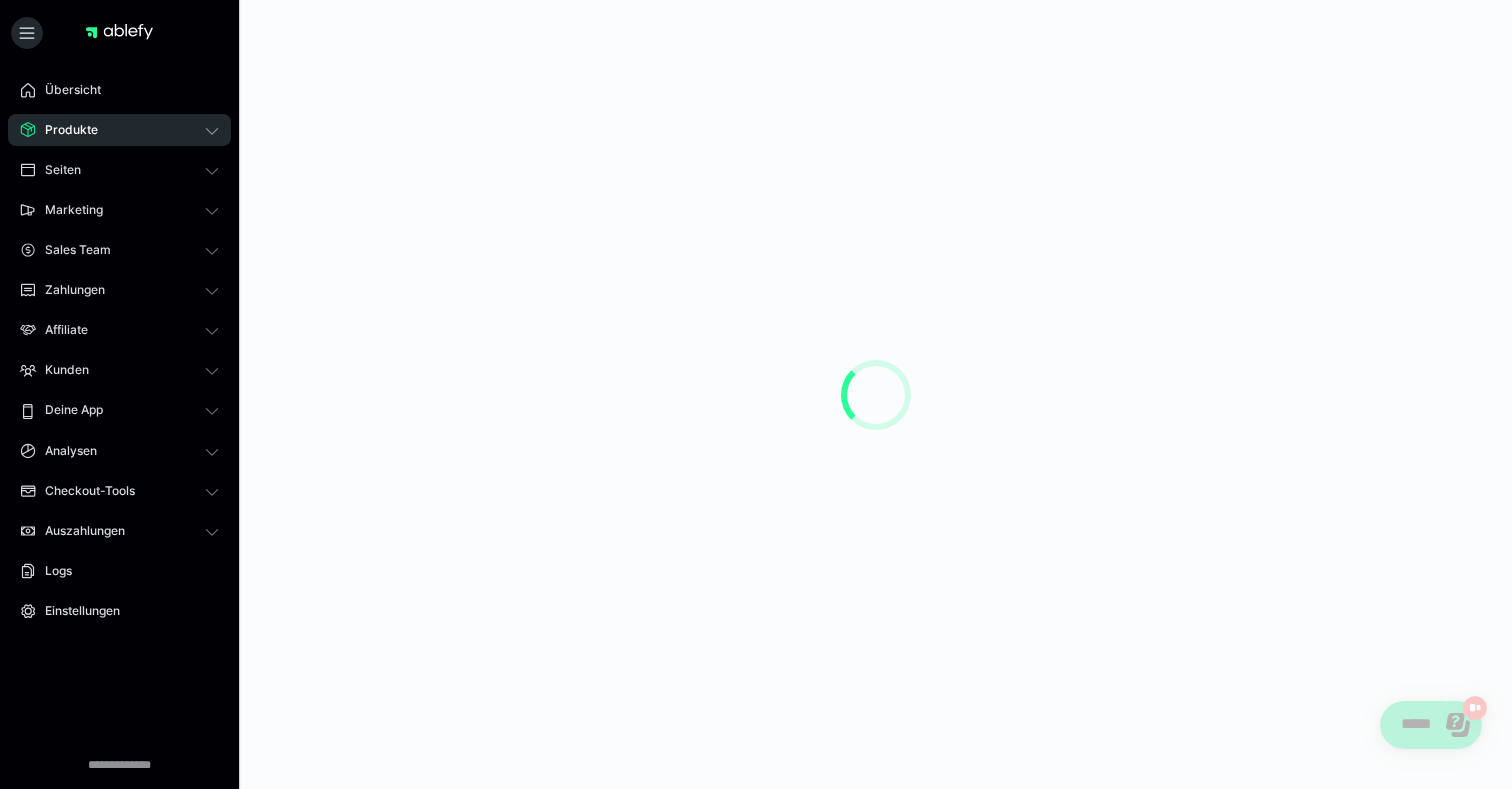 scroll, scrollTop: 0, scrollLeft: 0, axis: both 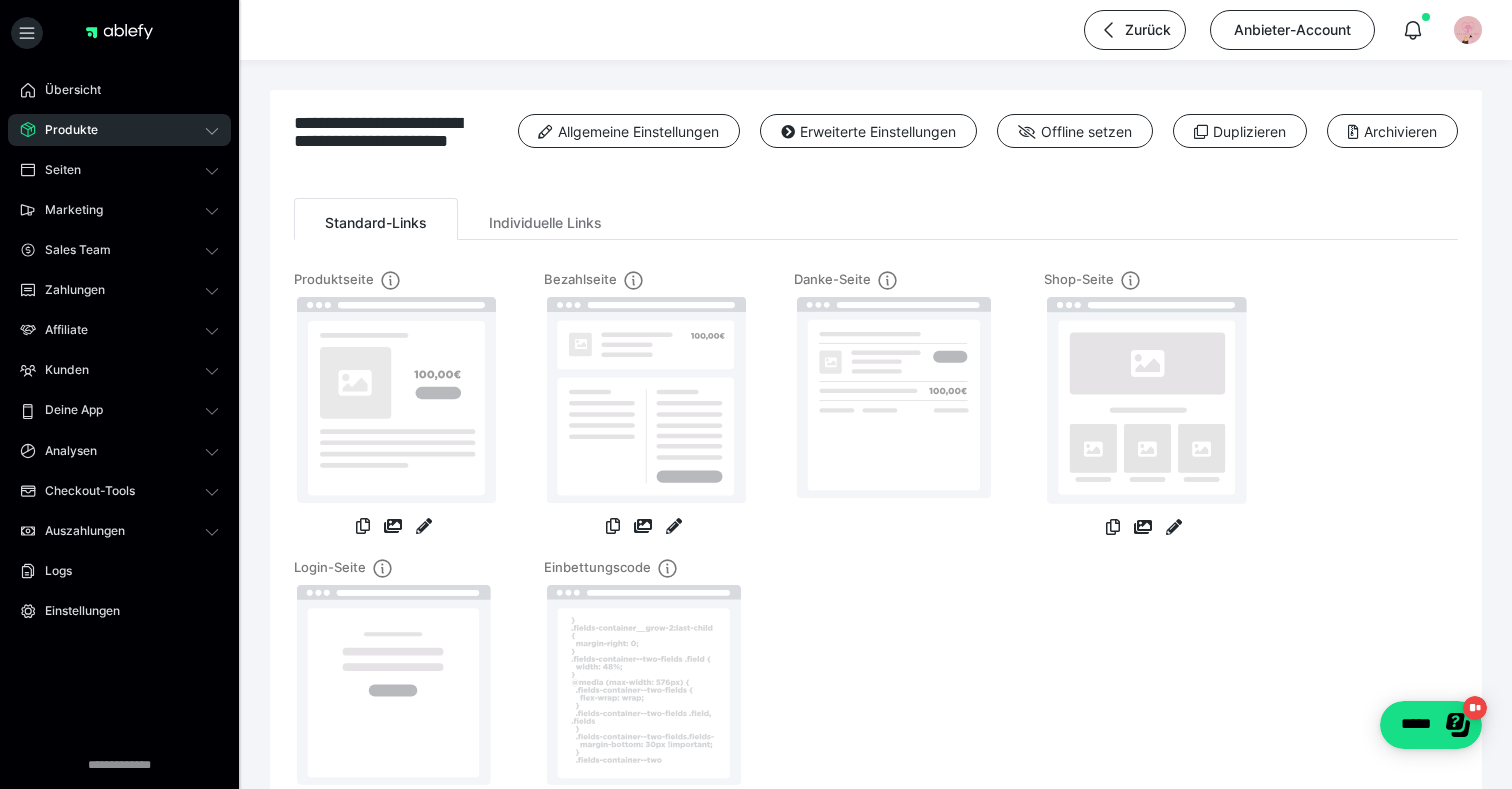 click on "Produkte" at bounding box center [119, 130] 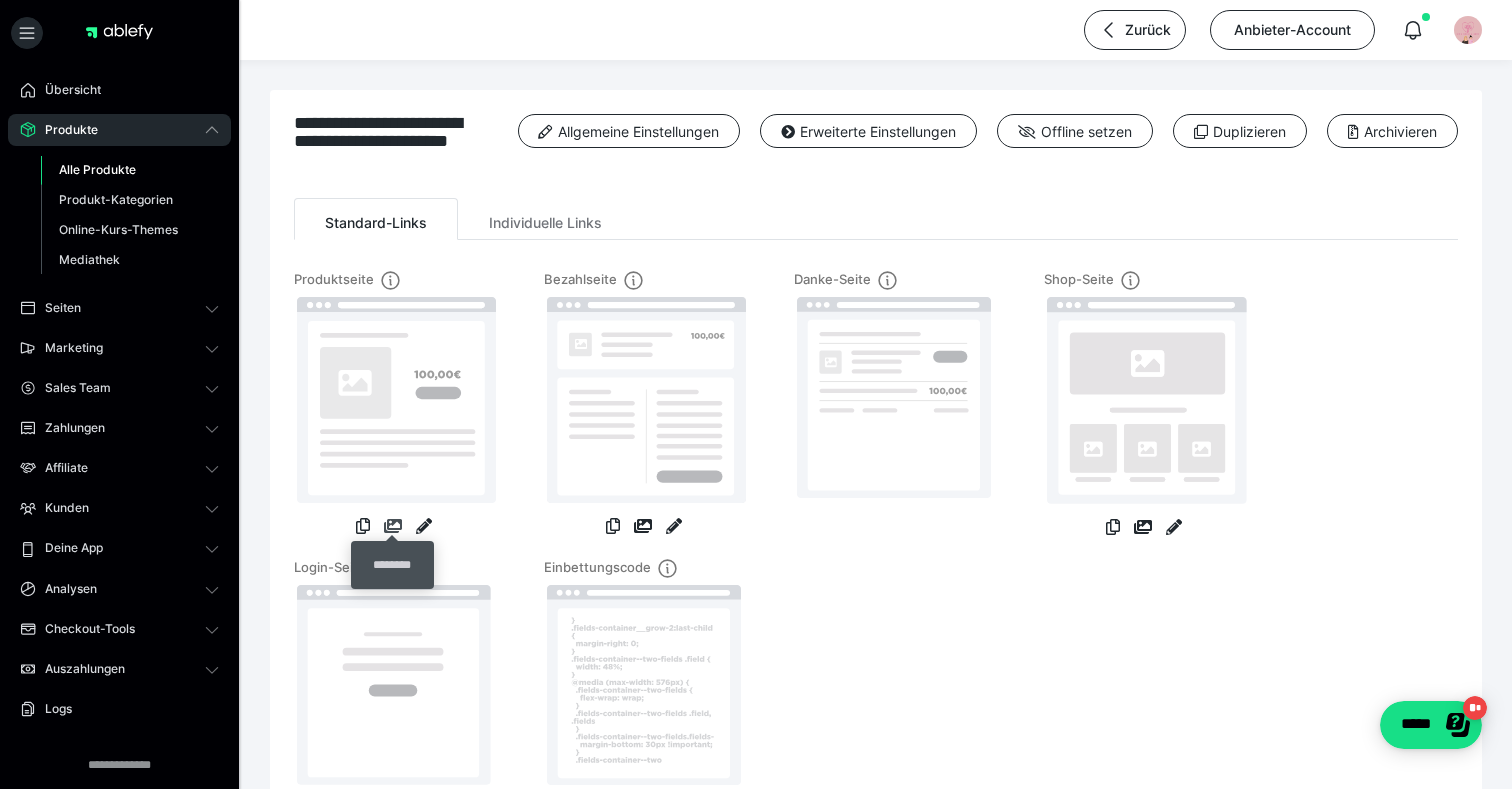 click at bounding box center (393, 526) 